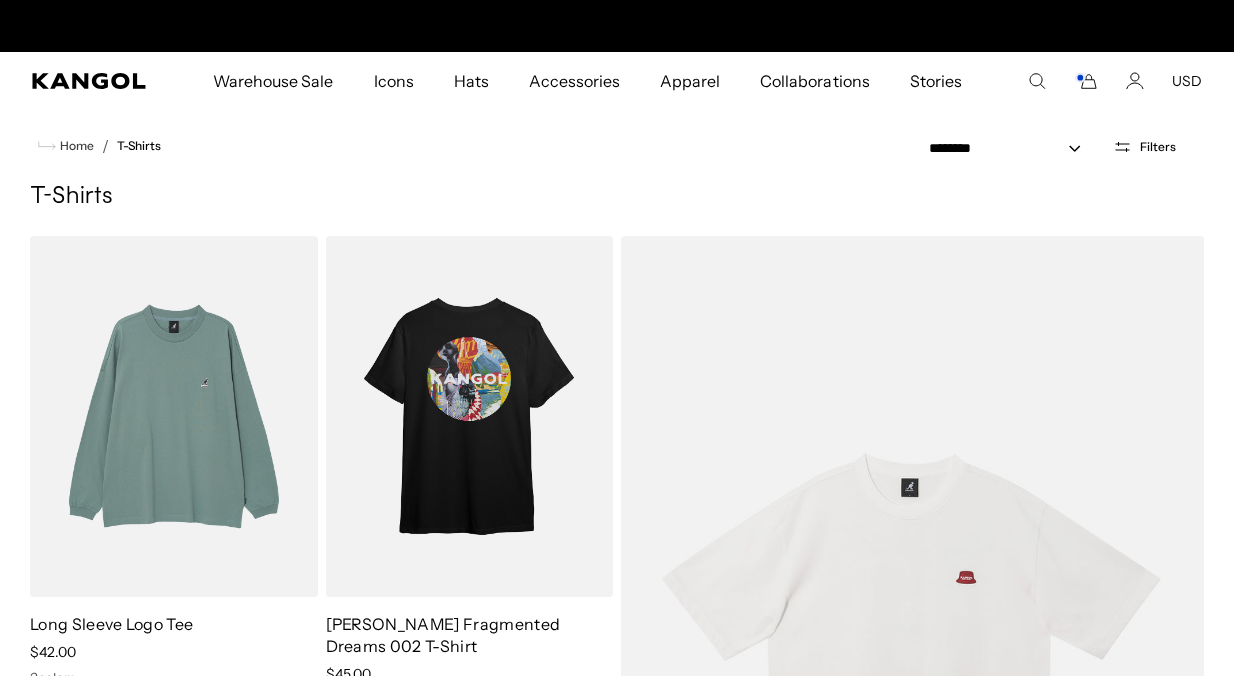 scroll, scrollTop: 0, scrollLeft: 0, axis: both 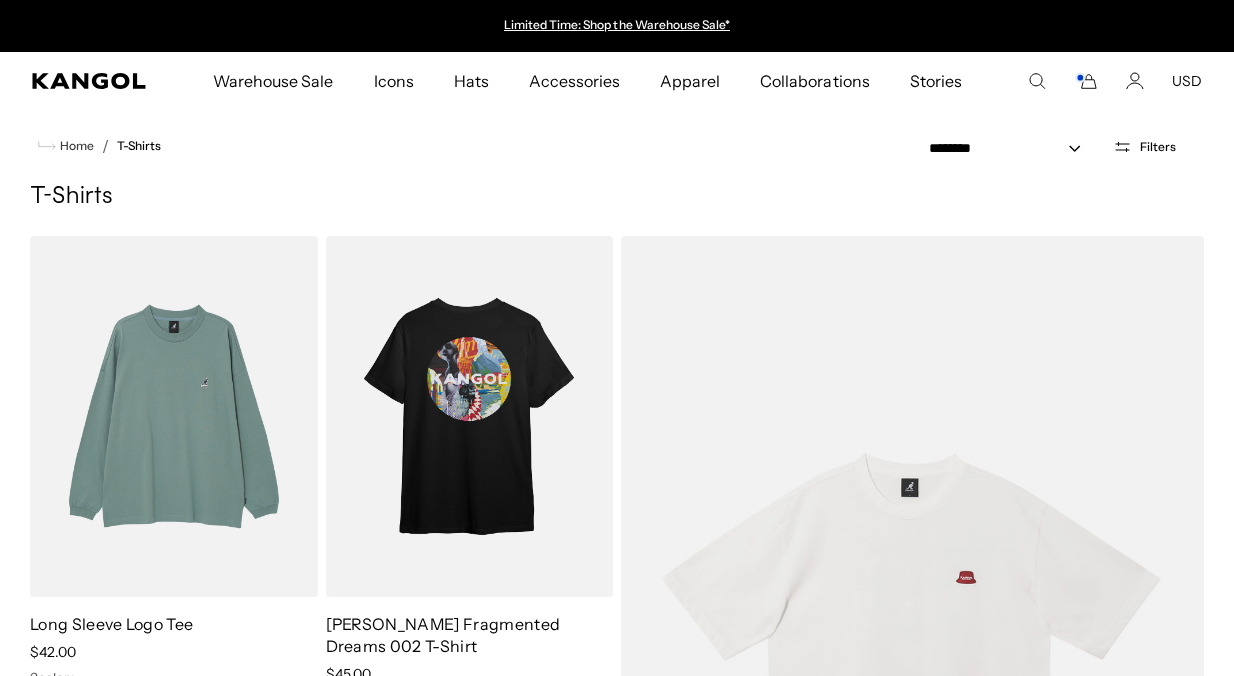 click 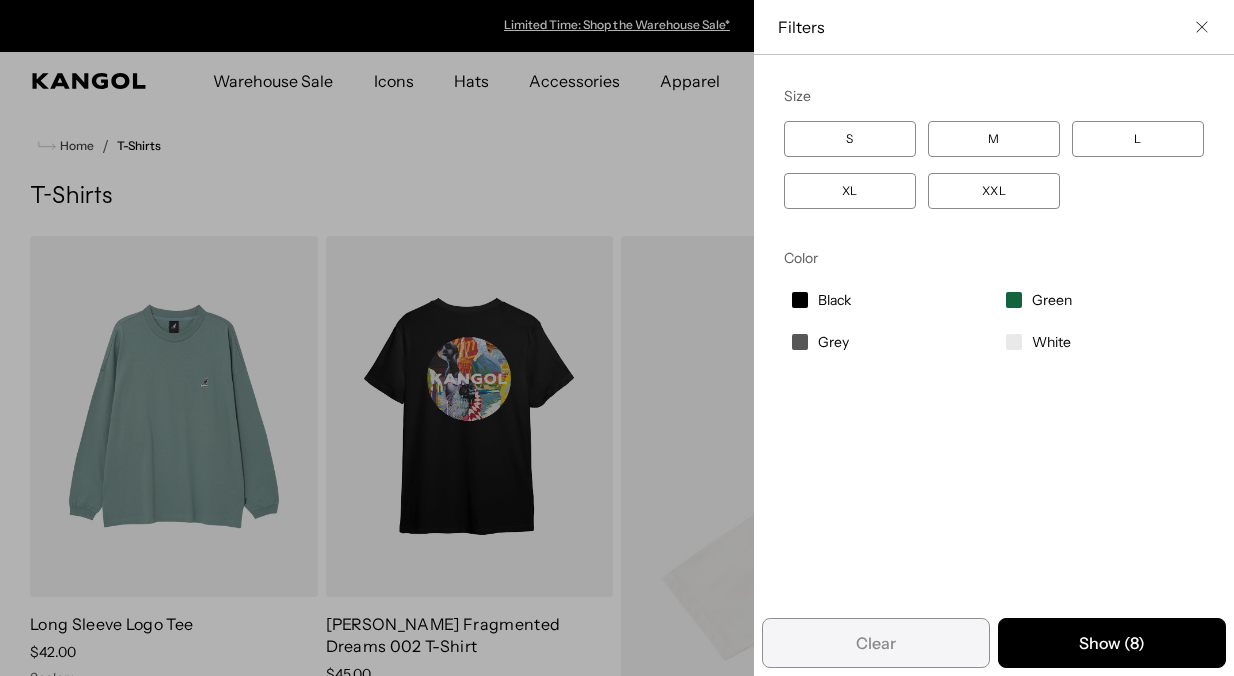 click on "XXL" at bounding box center [994, 191] 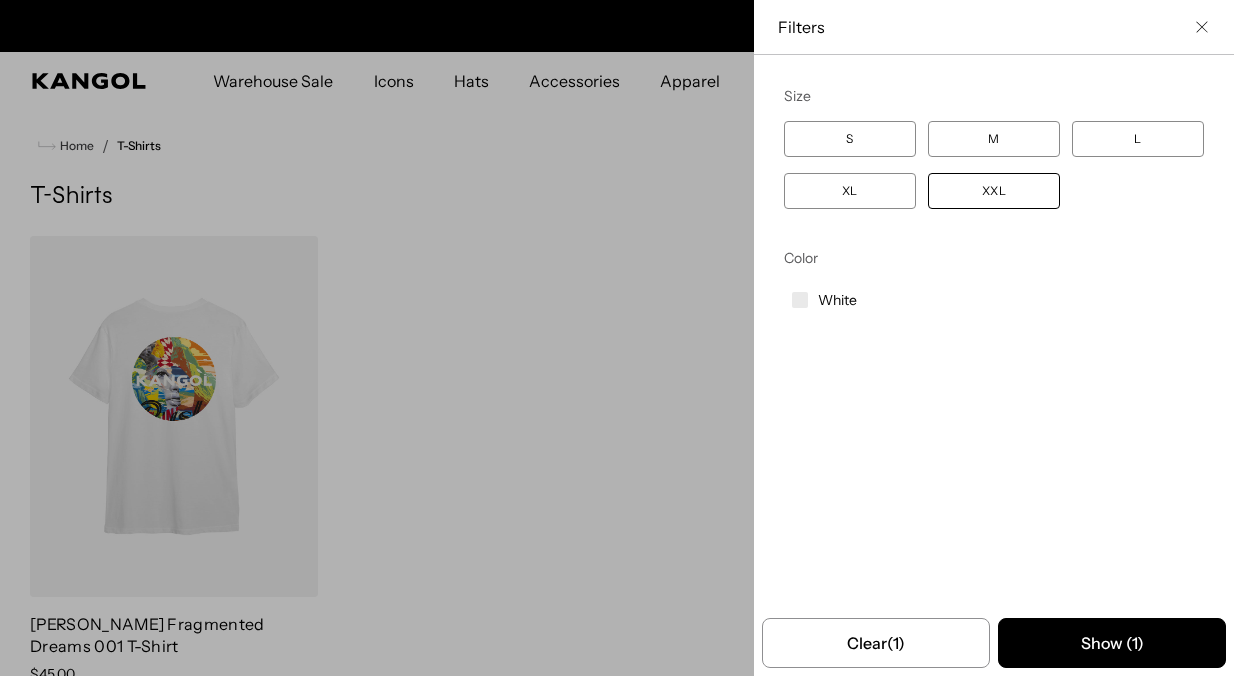 scroll, scrollTop: 0, scrollLeft: 412, axis: horizontal 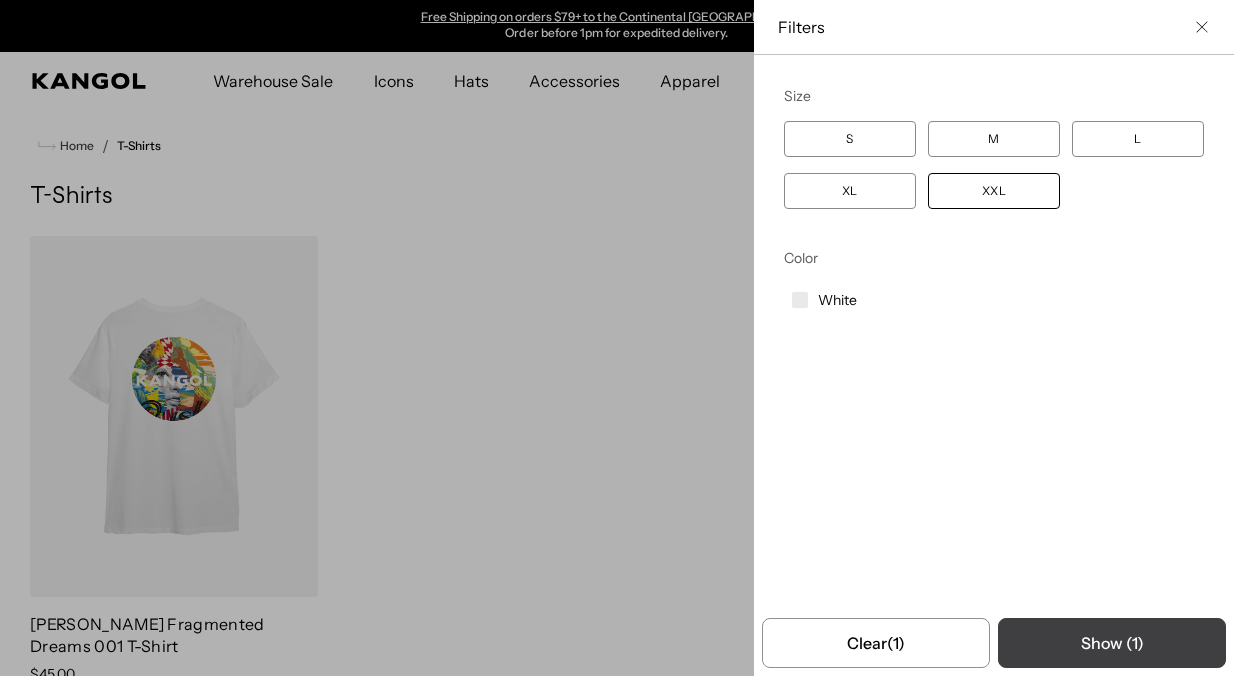 click on "Show ( 1 )" at bounding box center [1112, 643] 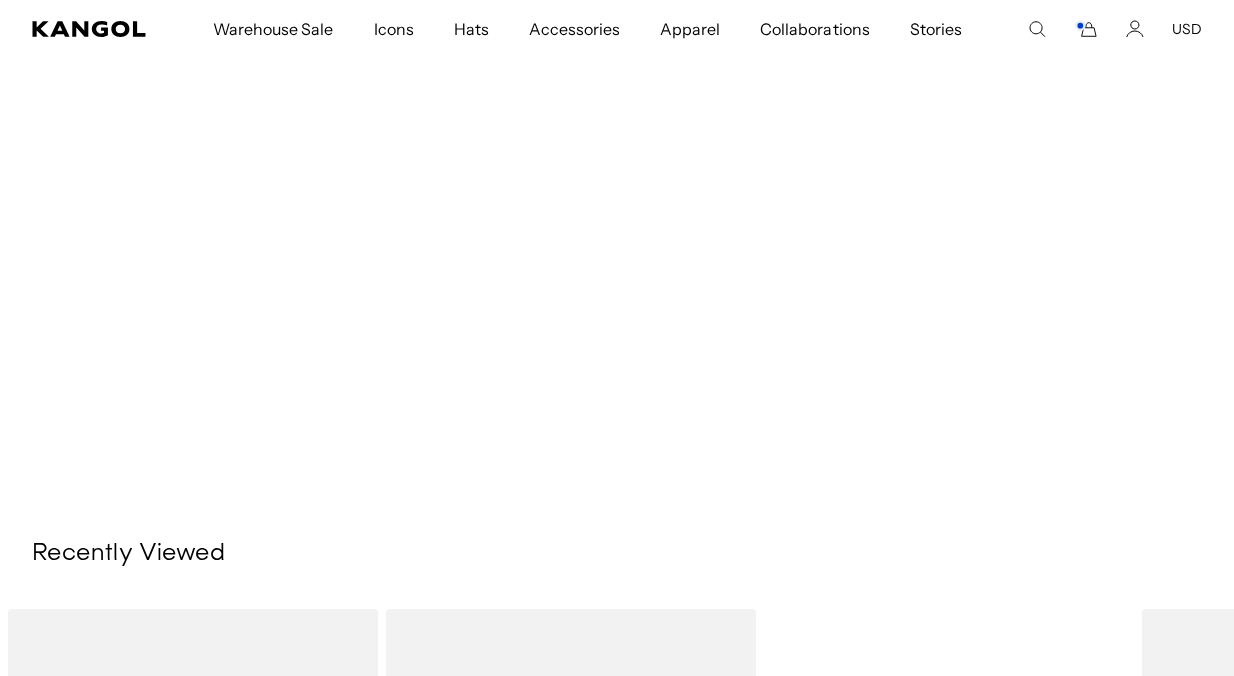 scroll, scrollTop: 0, scrollLeft: 0, axis: both 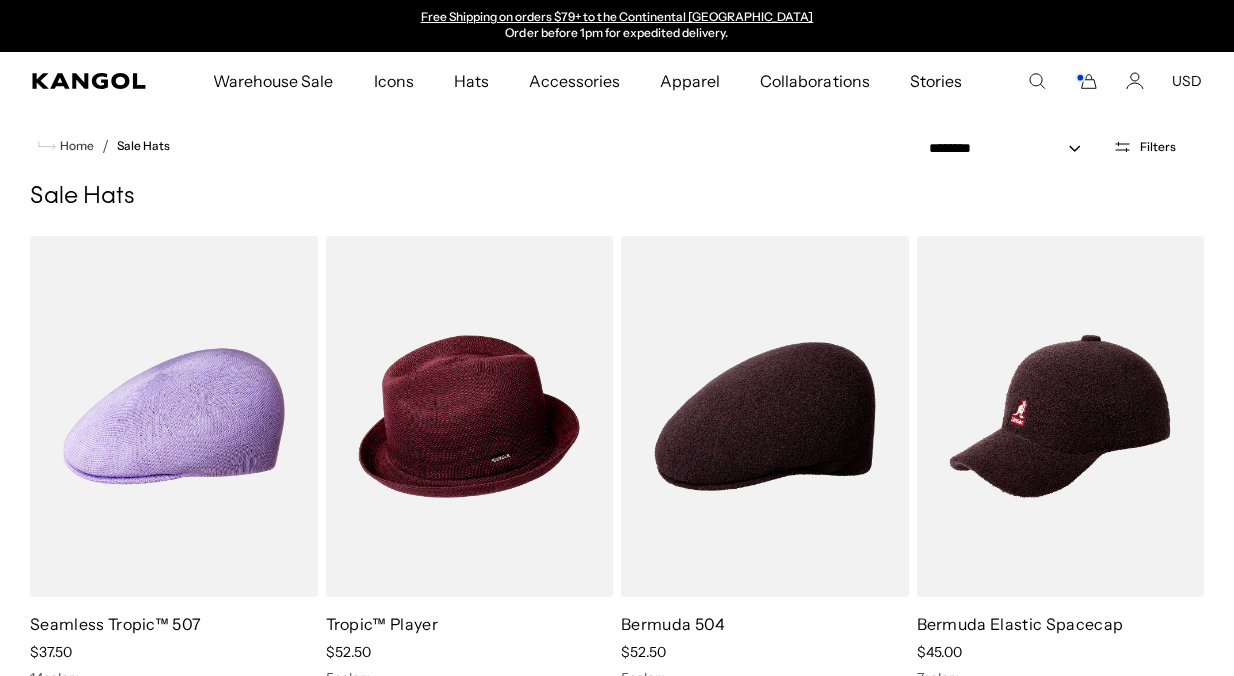 click on "Filters" at bounding box center (1144, 147) 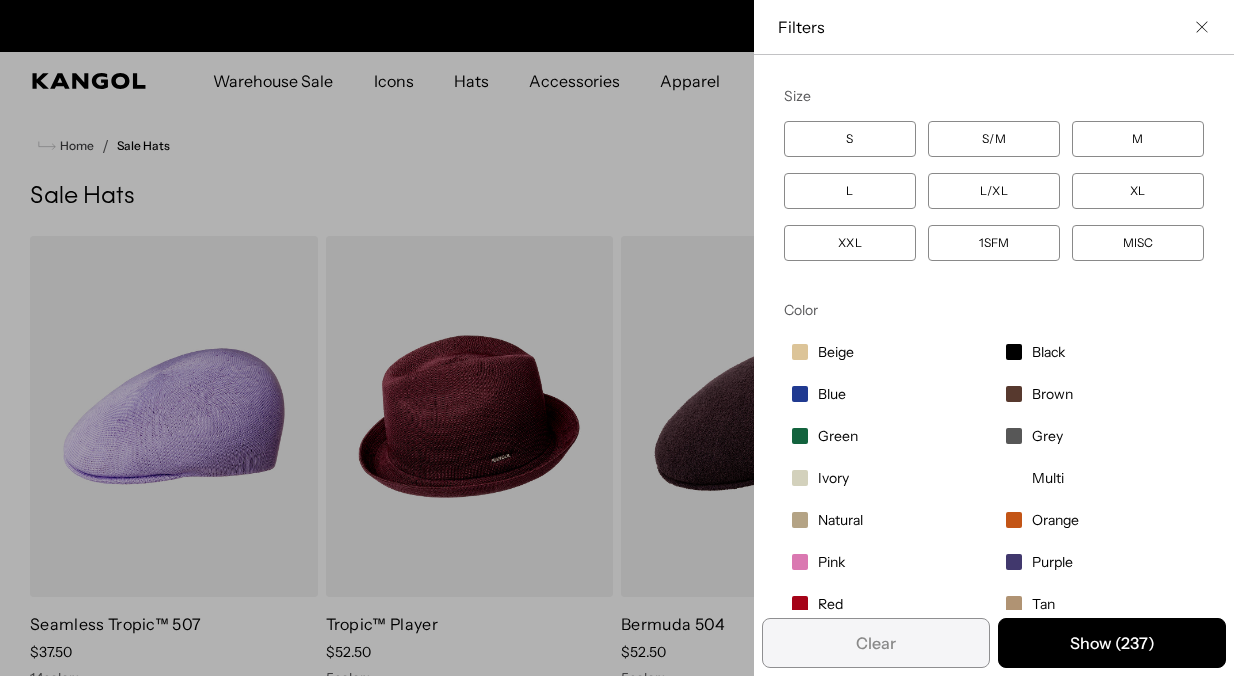 scroll, scrollTop: 0, scrollLeft: 0, axis: both 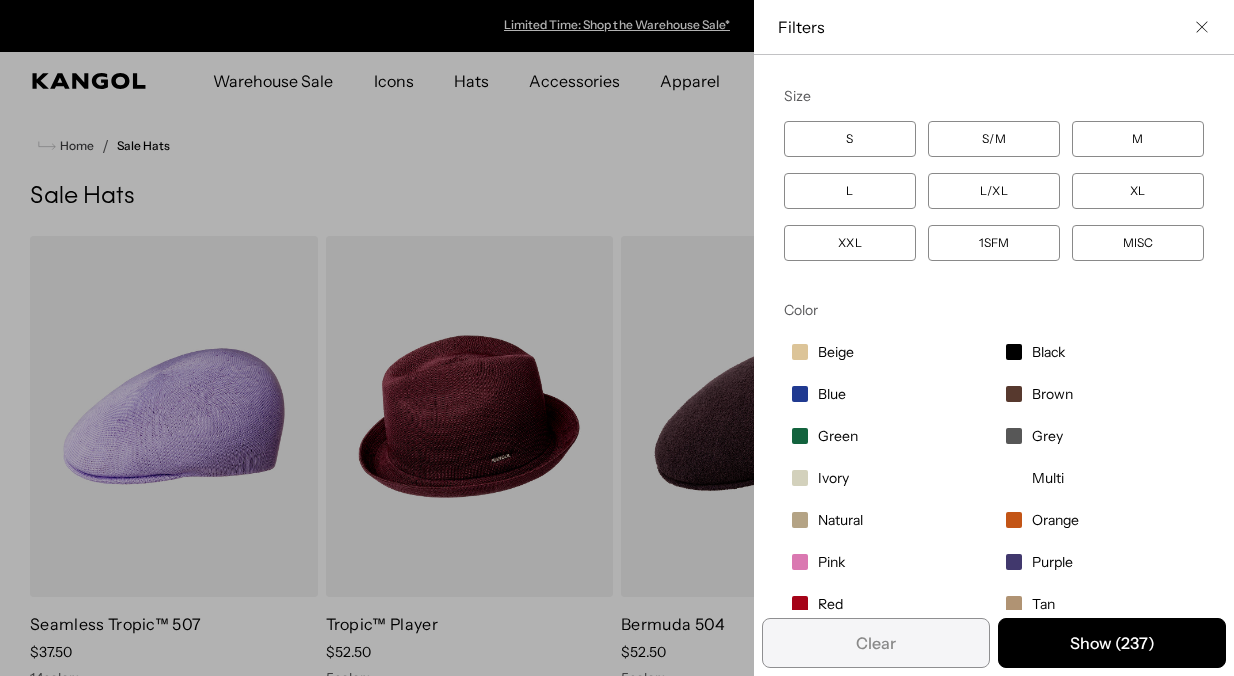 click on "XXL" at bounding box center [850, 243] 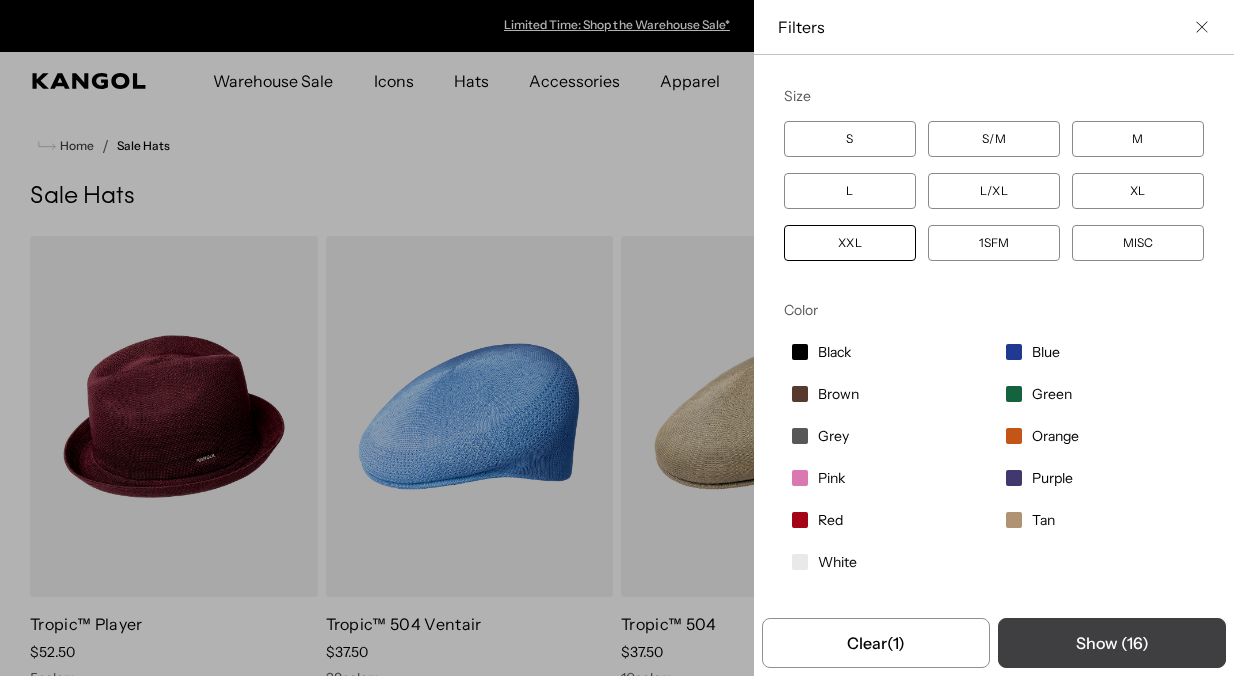 click on "Show ( 16 )" at bounding box center [1112, 643] 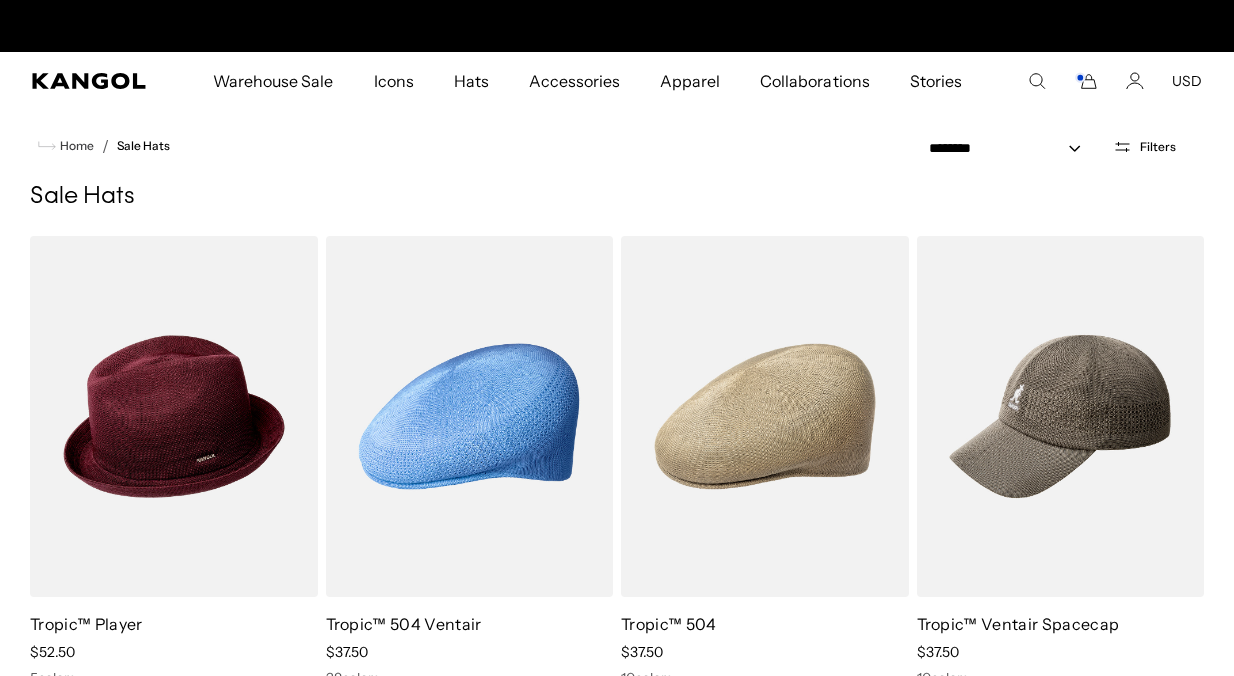 scroll, scrollTop: 0, scrollLeft: 412, axis: horizontal 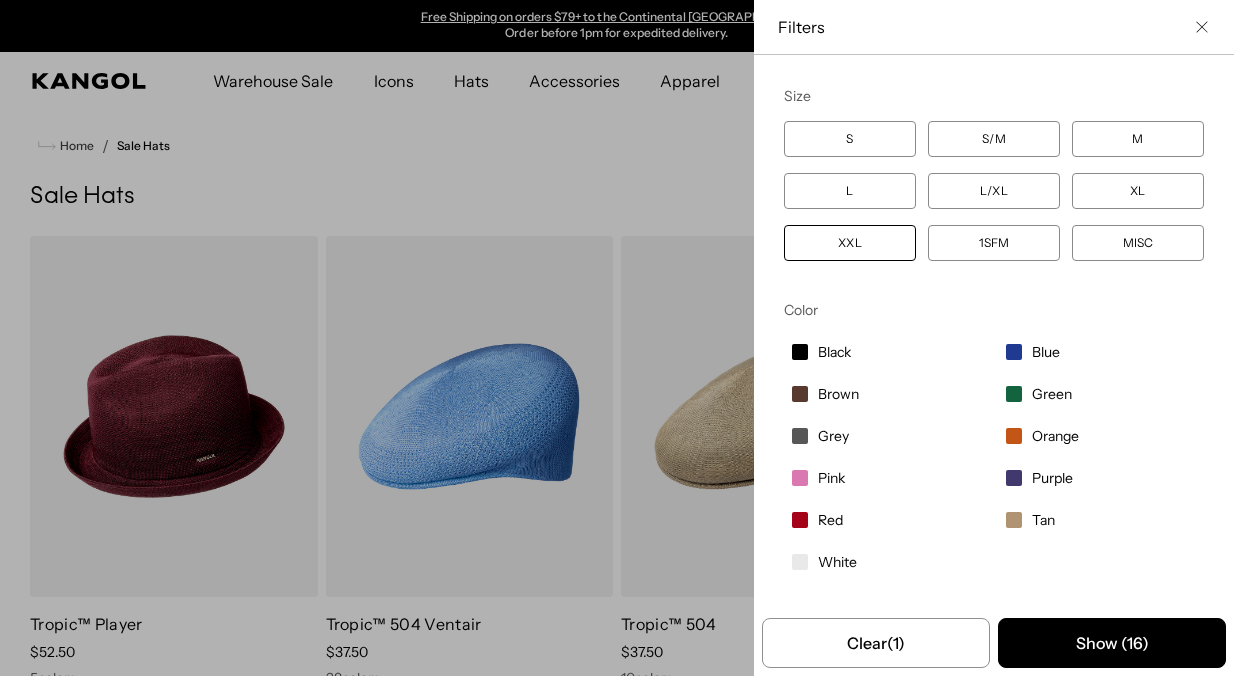 click on "XXL" at bounding box center [850, 243] 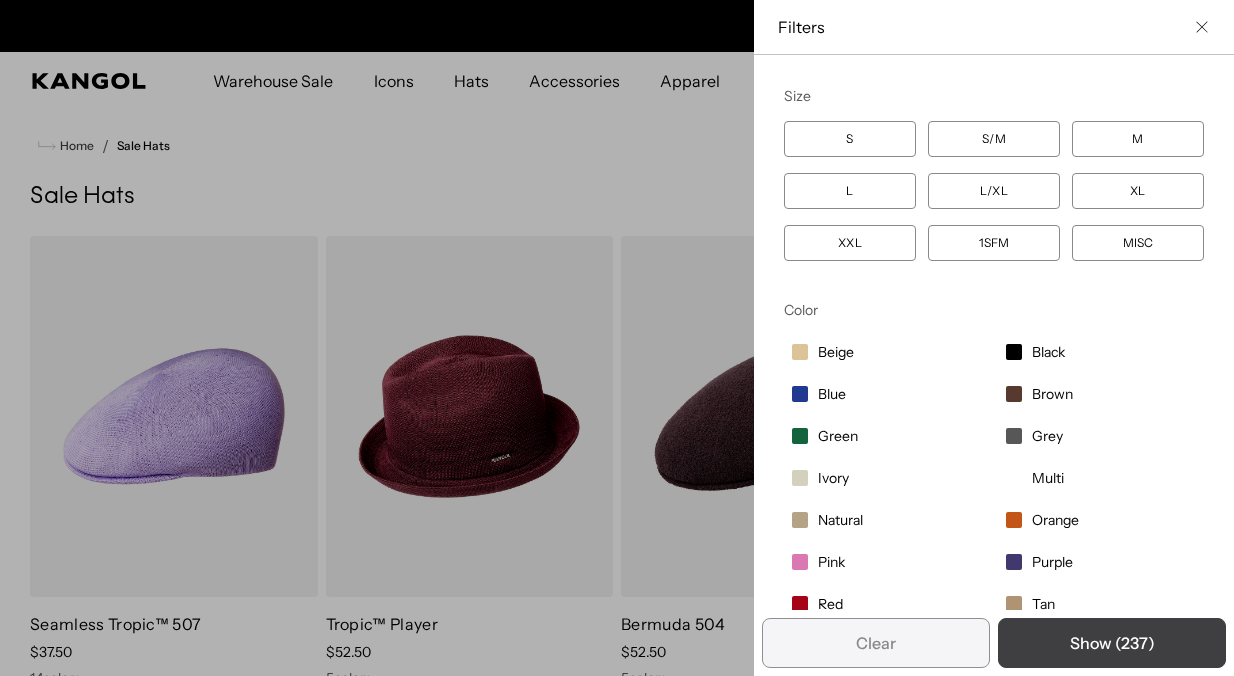 scroll, scrollTop: 0, scrollLeft: 0, axis: both 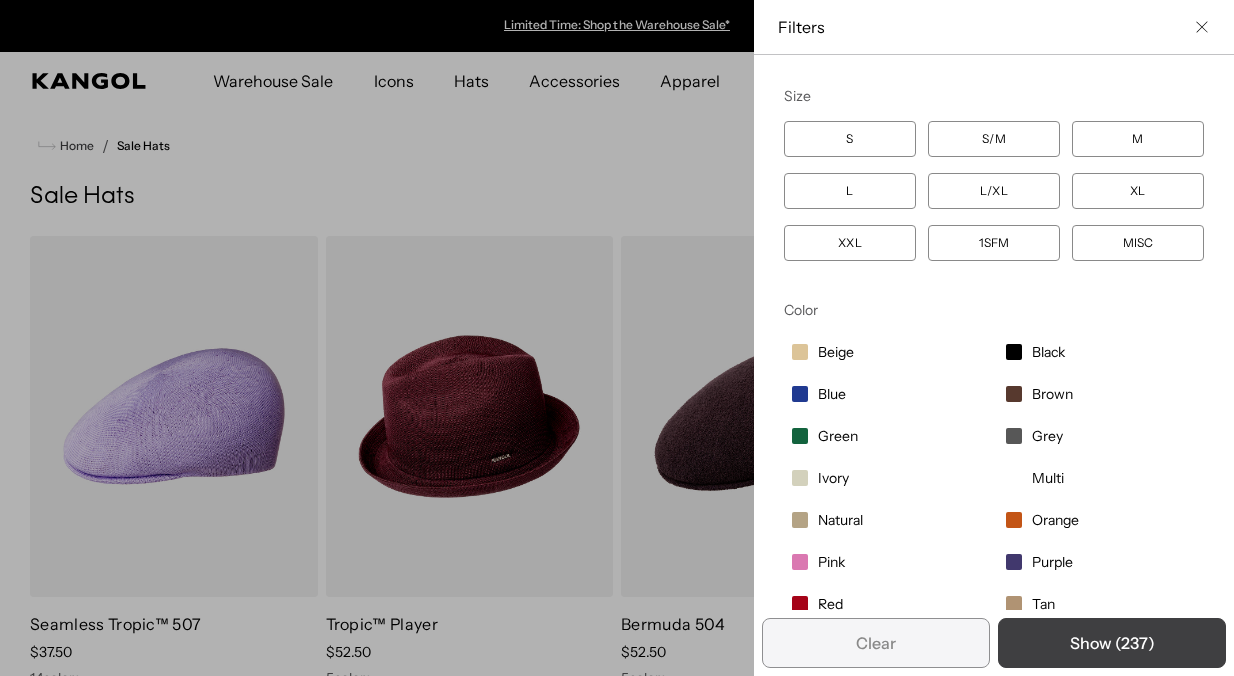 click on "Show ( 237 )" at bounding box center (1112, 643) 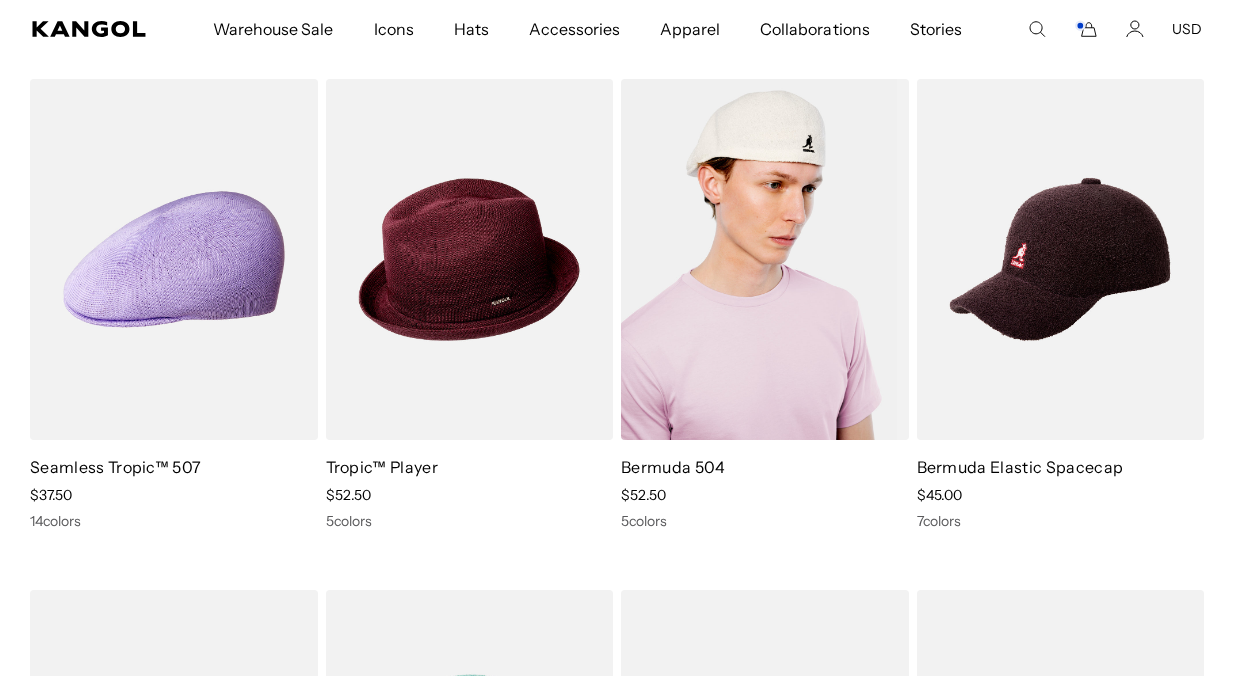 scroll, scrollTop: 160, scrollLeft: 0, axis: vertical 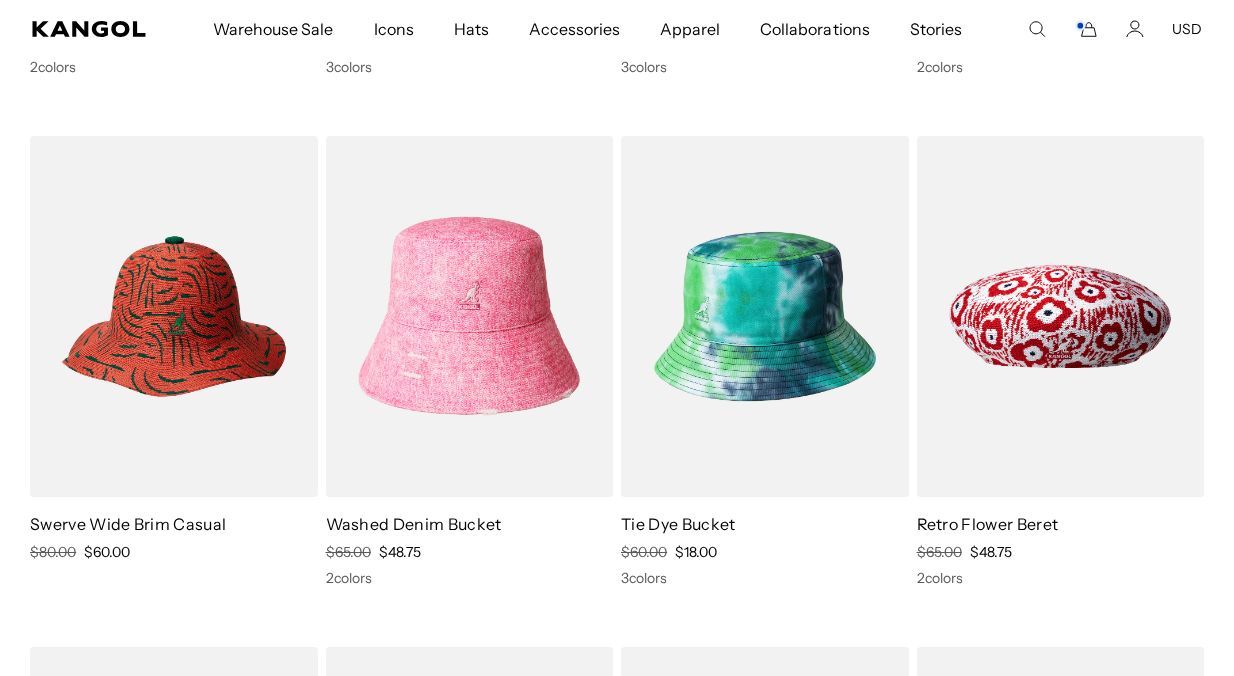 click on "Seamless Tropic™ 507 Sale Price $37.50 14  colors Tropic™ Player Sale Price $52.50 5  colors Bermuda 504 Sale Price $52.50 5  colors Bermuda Elastic Spacecap Sale Price $45.00 7  colors Bermuda Stripe Bucket Sale Price $63.75 7  colors Flip It Reversible Casual Sale Price $60.00 3  colors Tropic™ 504 Ventair Sale Price $37.50 28  colors Tropic™ 504 Sale Price $37.50 10  colors Tropic™ Ventair Spacecap Sale Price $37.50 10  colors Bermuda Casual Sale Price $63.75 16  colors Bermuda Bucket Sale Price $60.00 14  colors Washed Baseball Sale Price $33.75 10  colors Cotton Bucket Sale Price $45.00 7  colors Utility Cords Jungle Hat Sale Price $52.50 8  colors Color Burst Ventair Casual Sale Price $60.00 4  colors Color Burst Ventair 507 Sale Price $48.75 4  colors Big Logo Casual Sale Price $63.75 3  colors Tropic™ 504 Regular Price $50.00 Sale Price $17.50 2  colors Bermuda Bucket Regular Price $80.00 Sale Price $20.00 6  colors Tropic™ 504 Ventair Regular Price $50.00 Sale Price $12.50 Regular Price" at bounding box center (617, 1128) 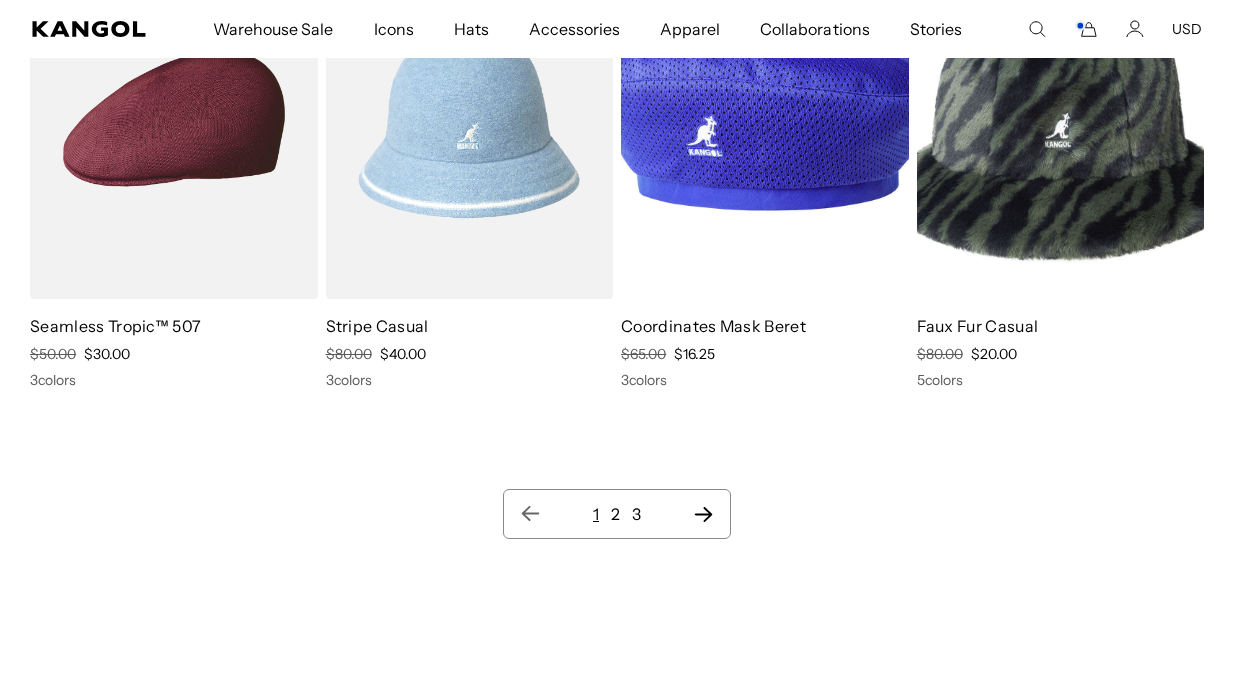 click on "2" at bounding box center (615, 514) 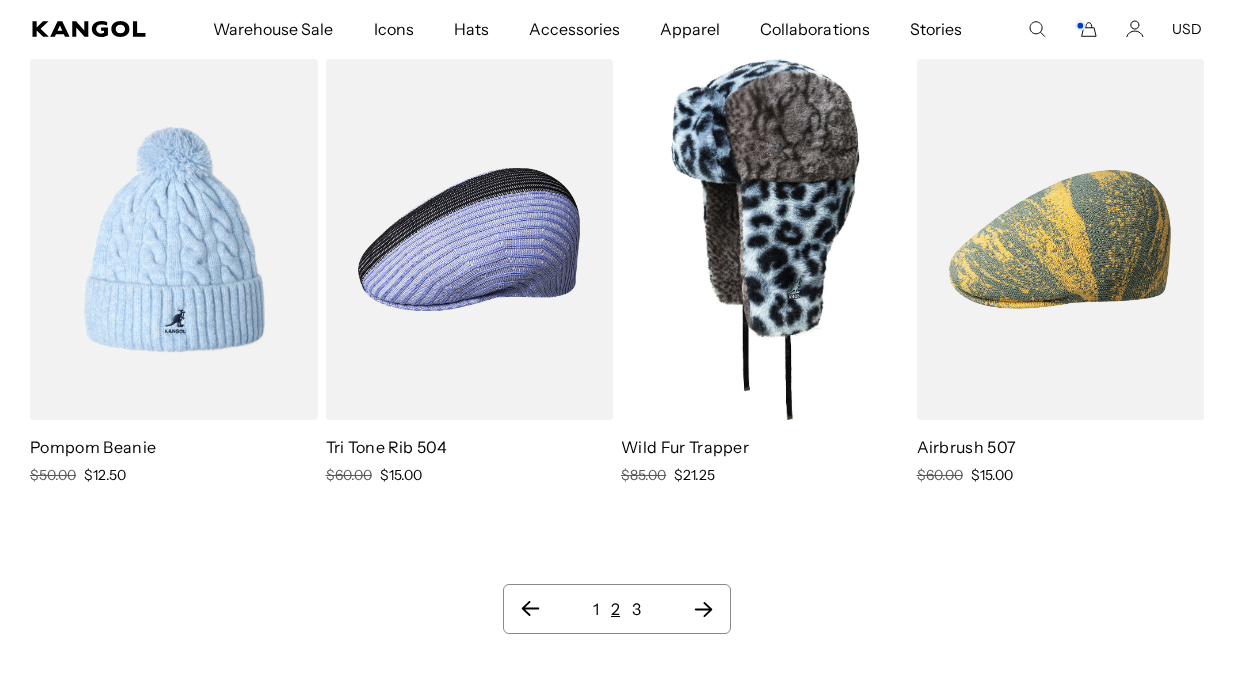 click on "3" at bounding box center [636, 609] 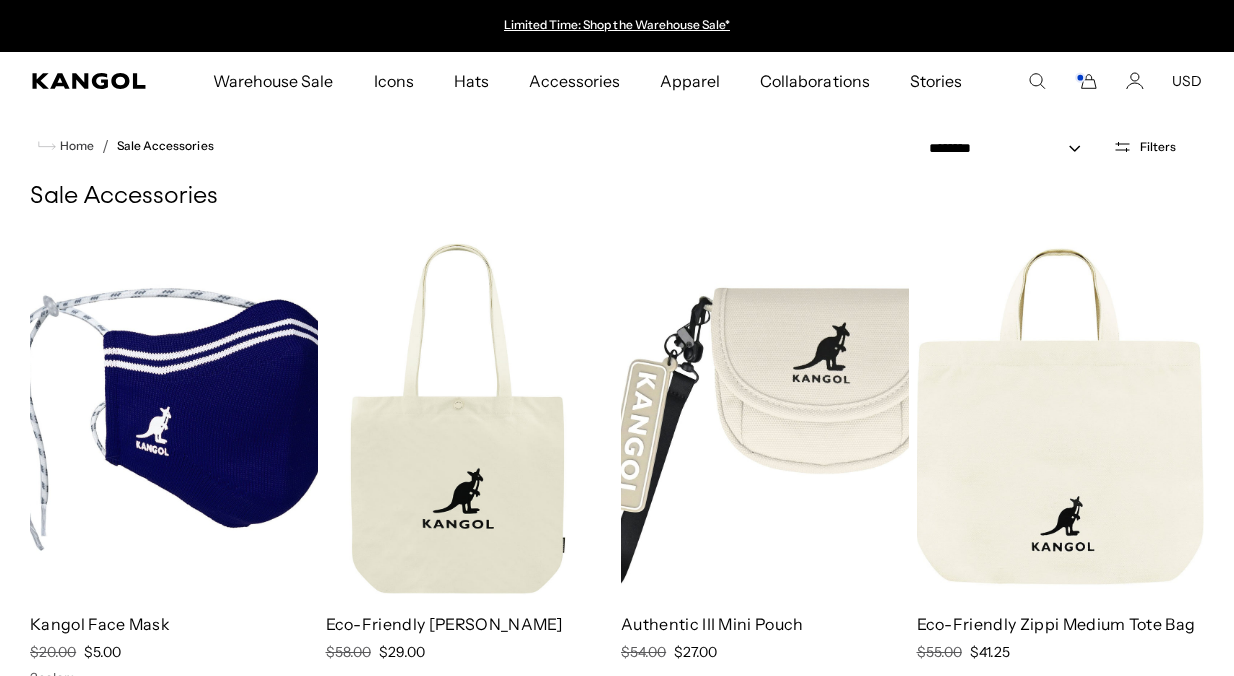 scroll, scrollTop: 0, scrollLeft: 0, axis: both 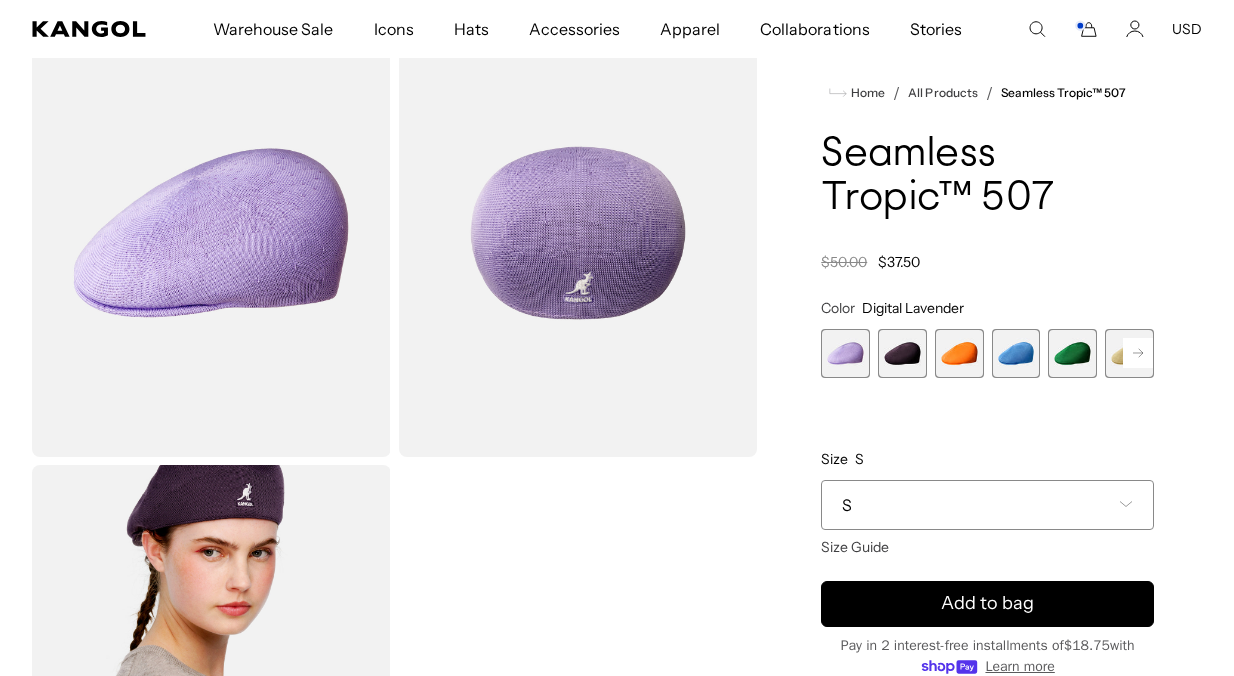 click on "S" at bounding box center [987, 505] 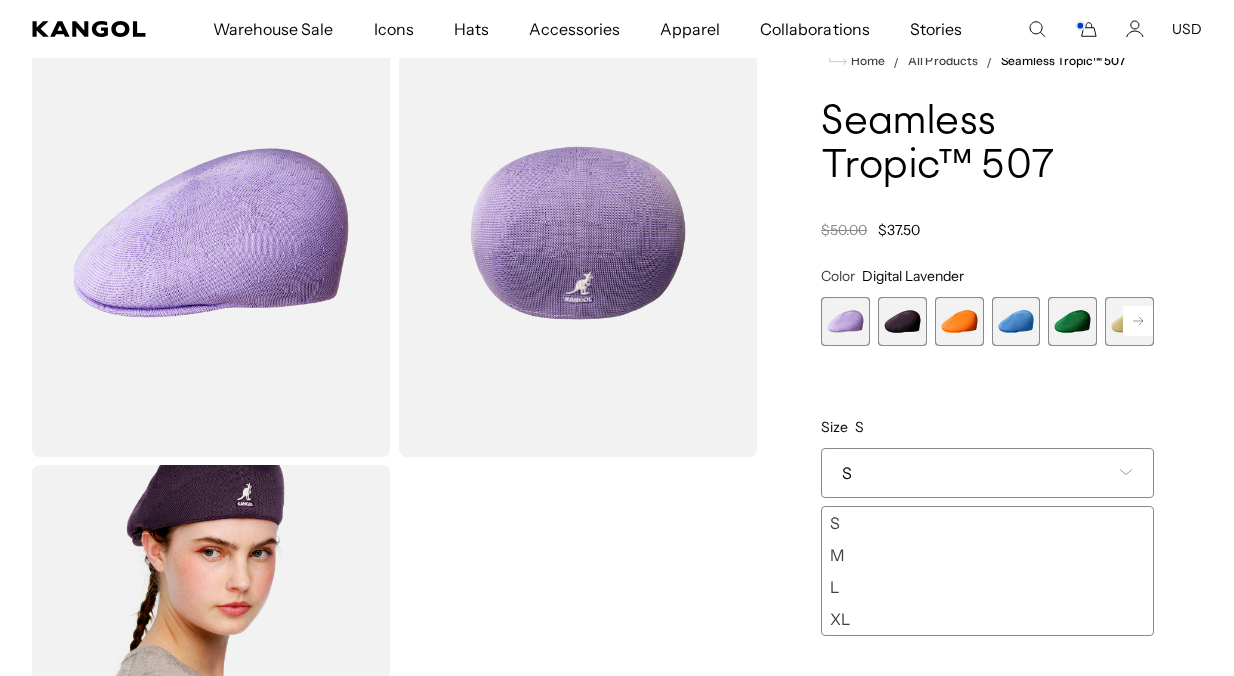 scroll, scrollTop: 0, scrollLeft: 412, axis: horizontal 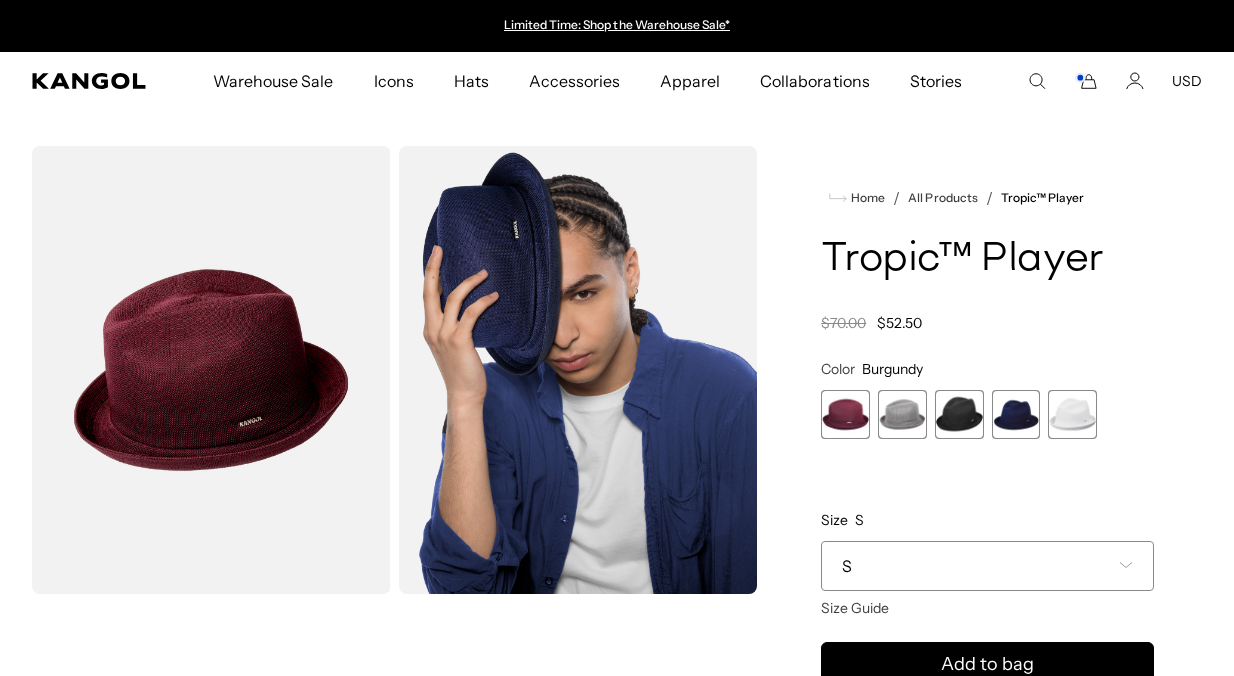 click on "S" at bounding box center (987, 566) 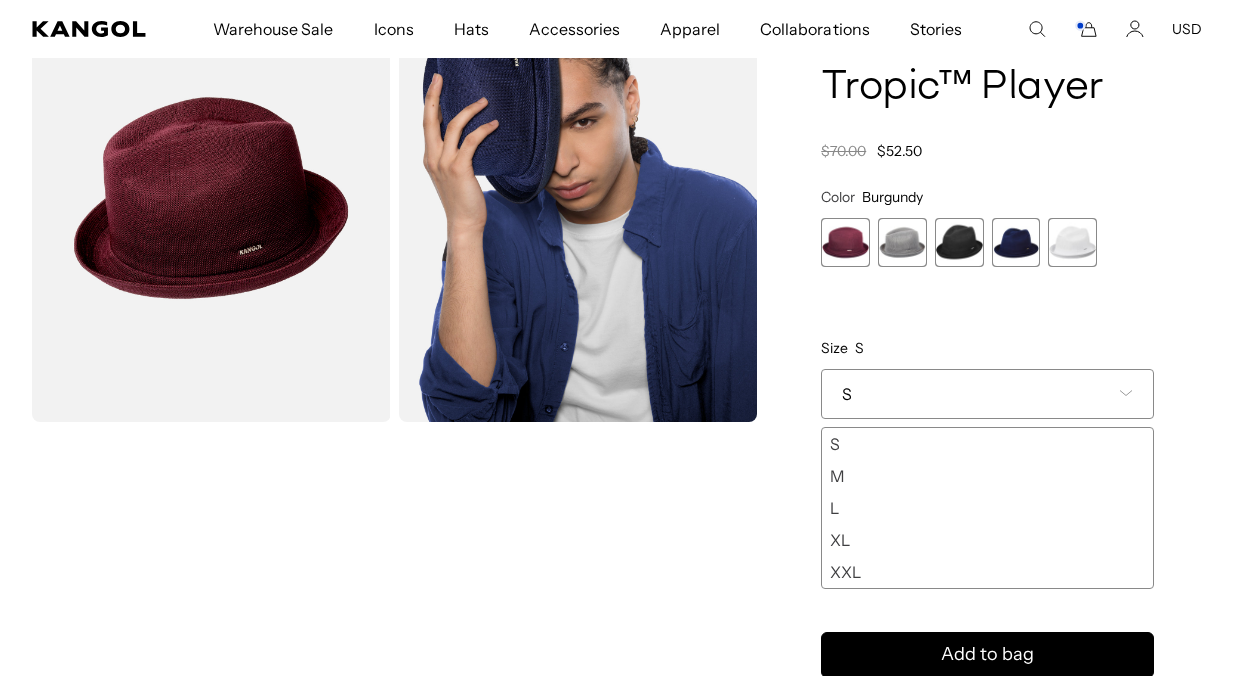 scroll, scrollTop: 184, scrollLeft: 0, axis: vertical 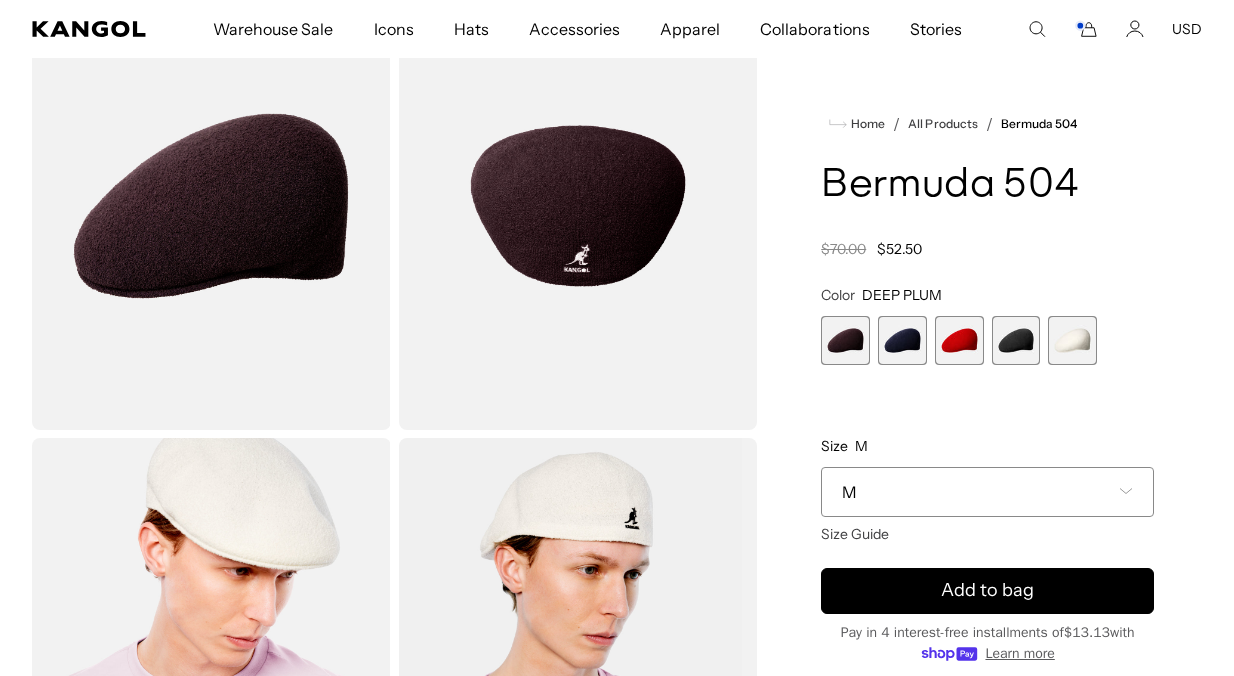 click on "M" at bounding box center [987, 492] 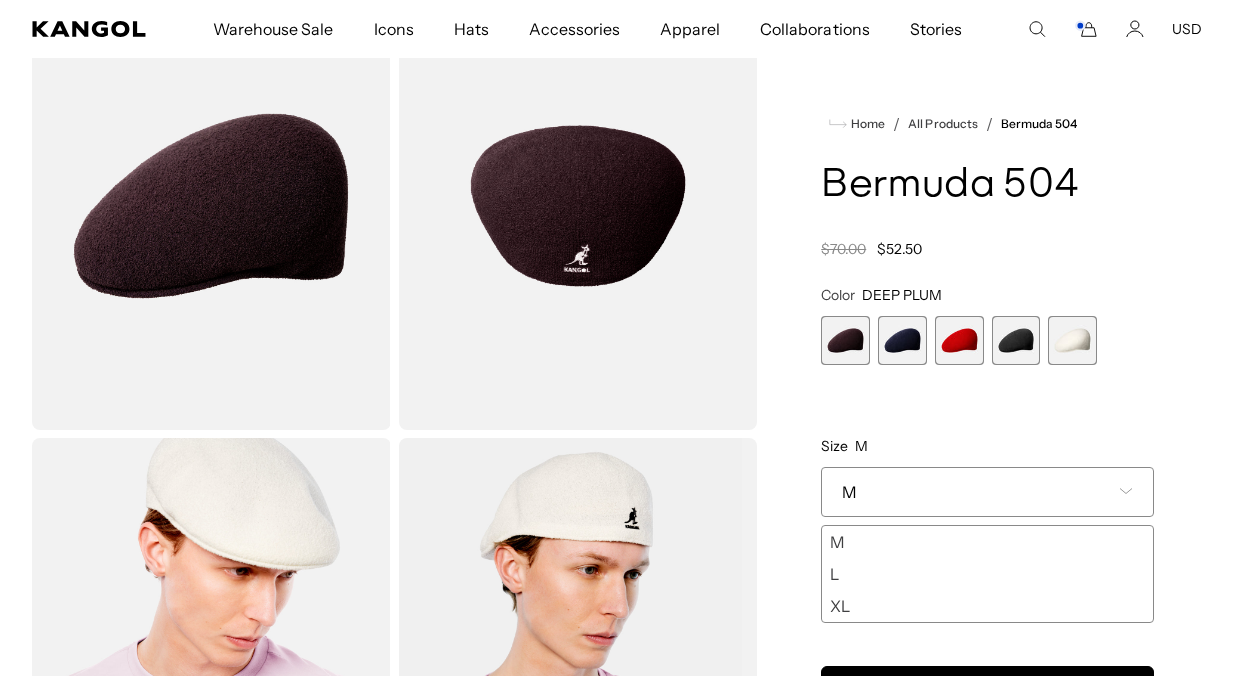 scroll, scrollTop: 0, scrollLeft: 412, axis: horizontal 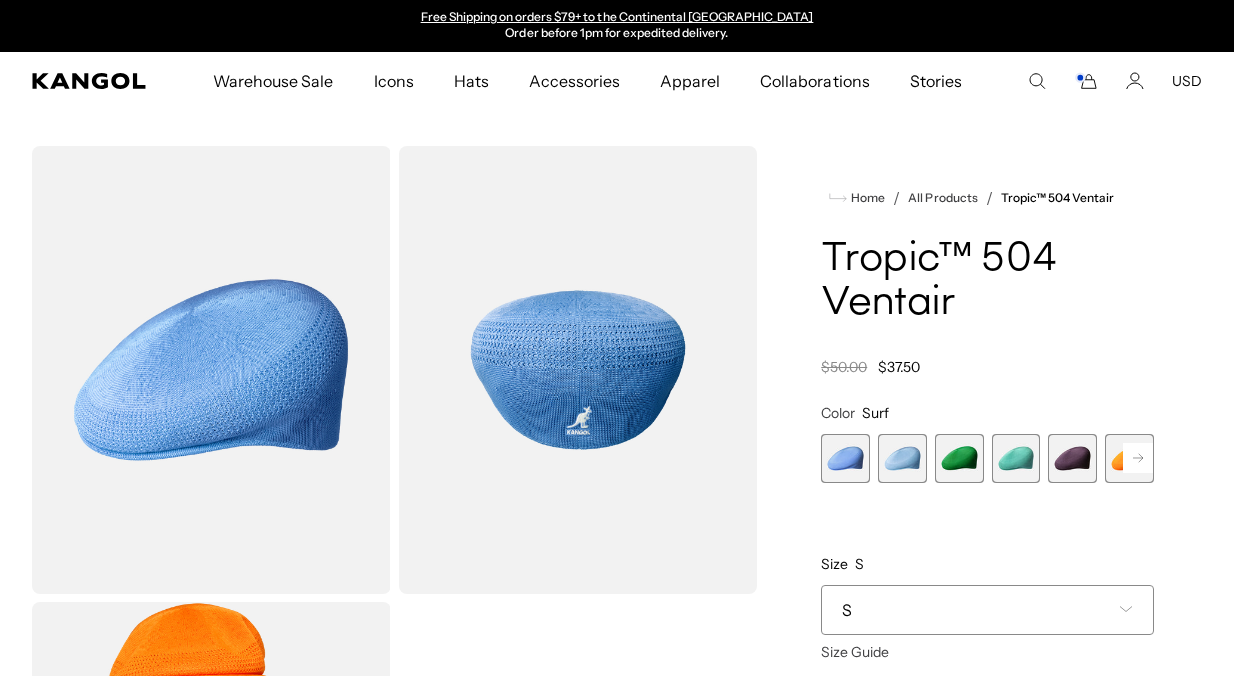 click on "S" at bounding box center [987, 610] 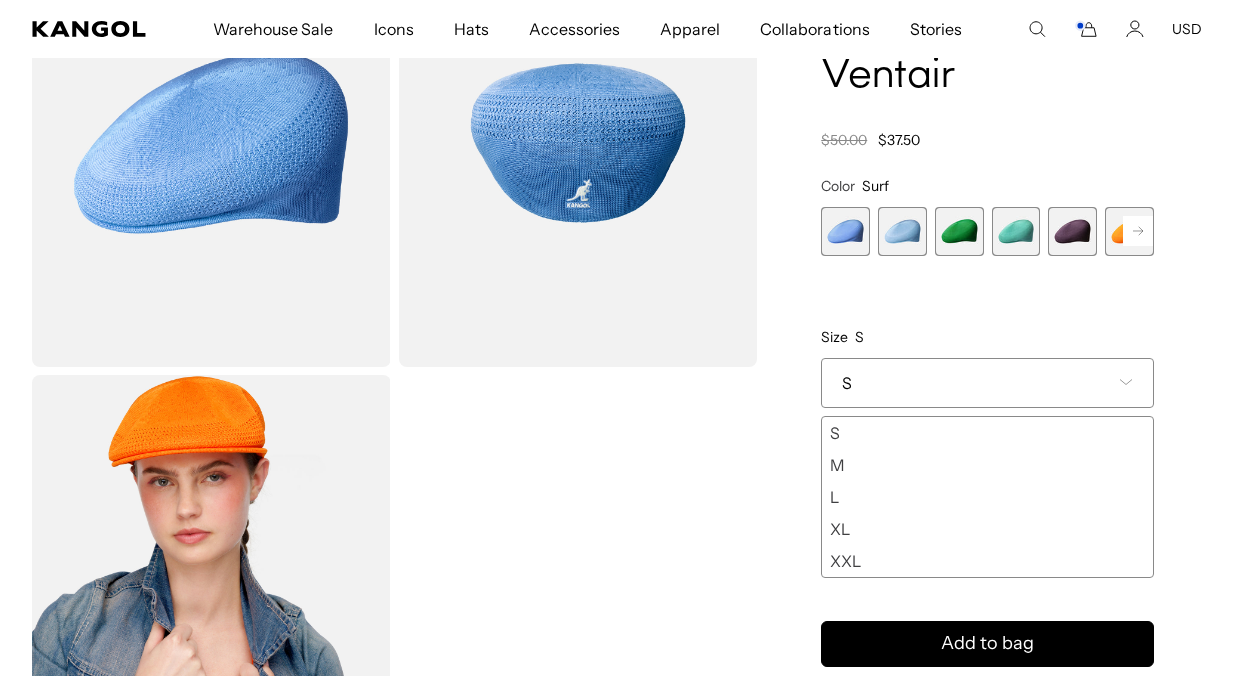 scroll, scrollTop: 228, scrollLeft: 0, axis: vertical 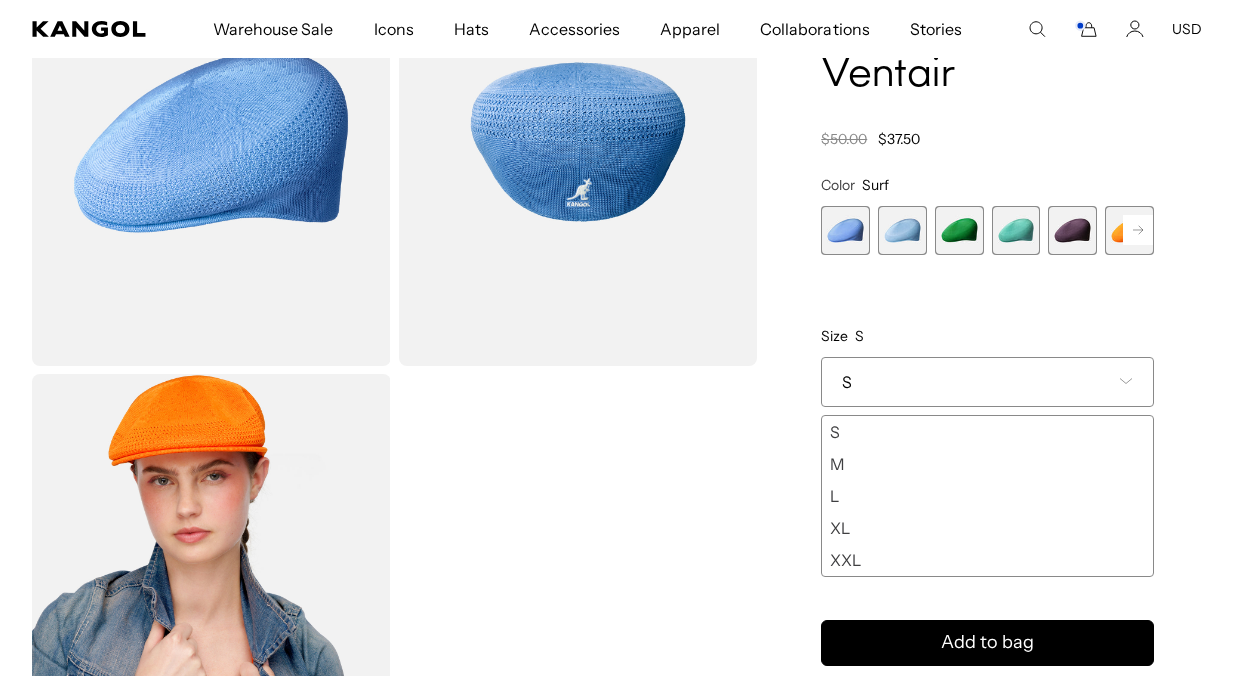 click on "XXL" at bounding box center (987, 560) 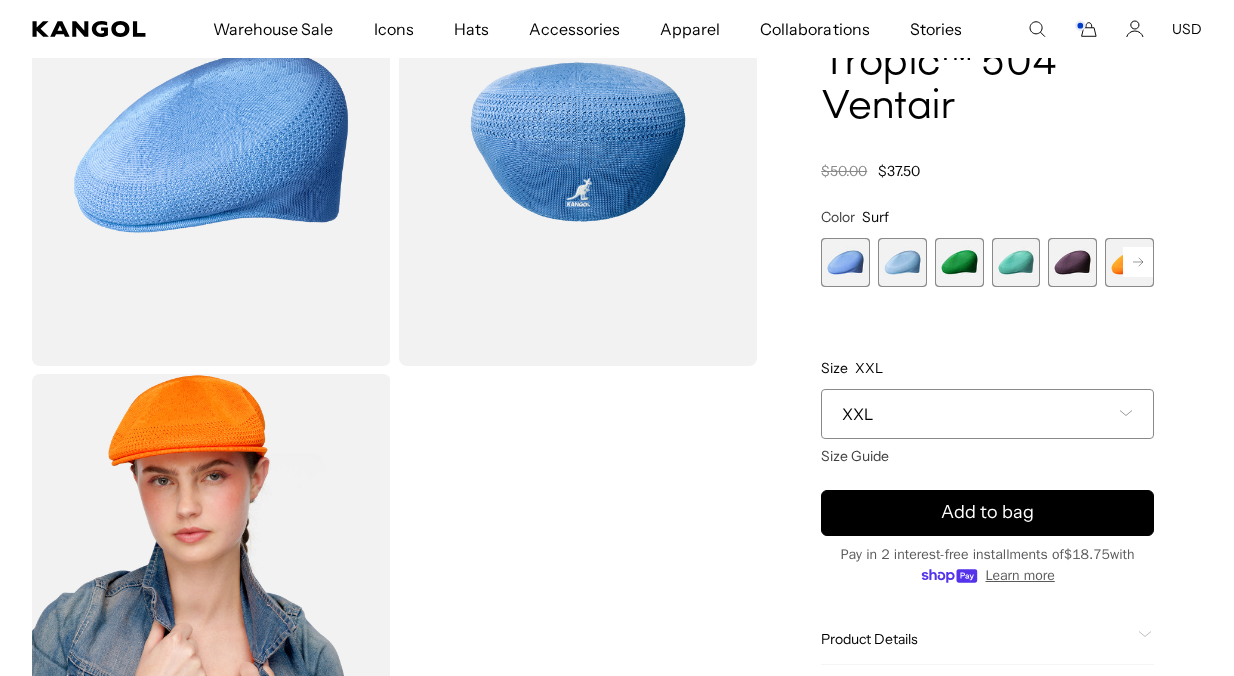 scroll, scrollTop: 114, scrollLeft: 0, axis: vertical 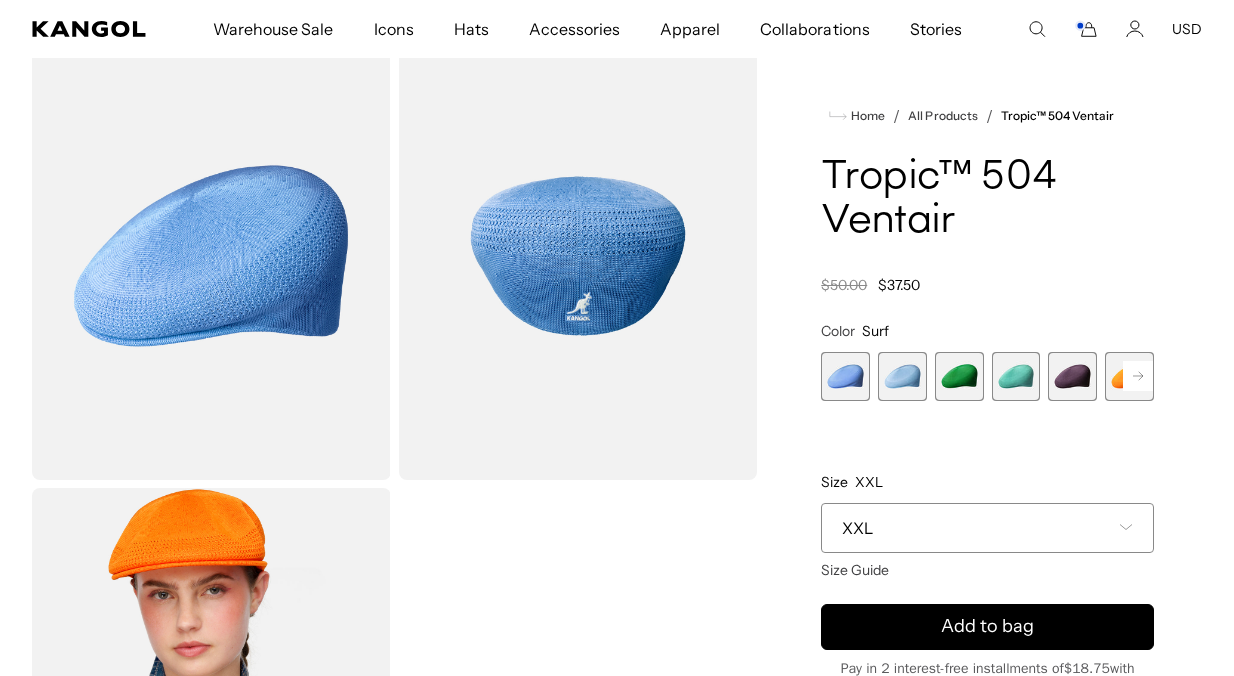 click at bounding box center [902, 376] 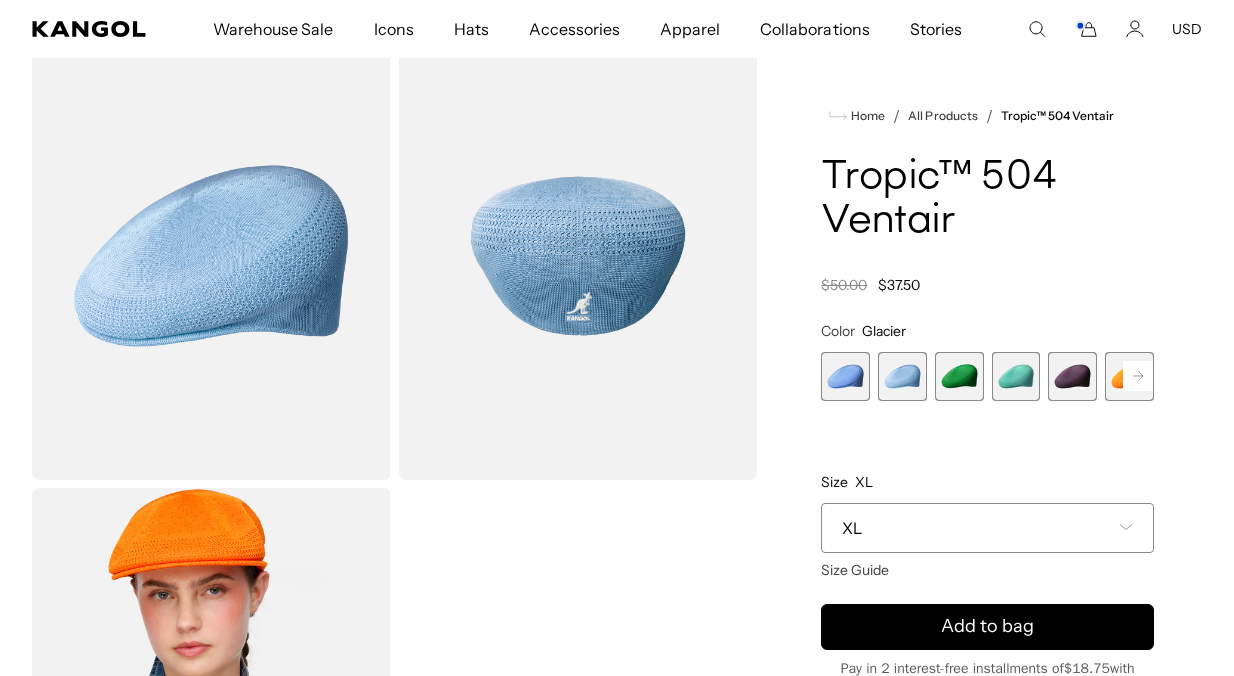 scroll, scrollTop: 0, scrollLeft: 0, axis: both 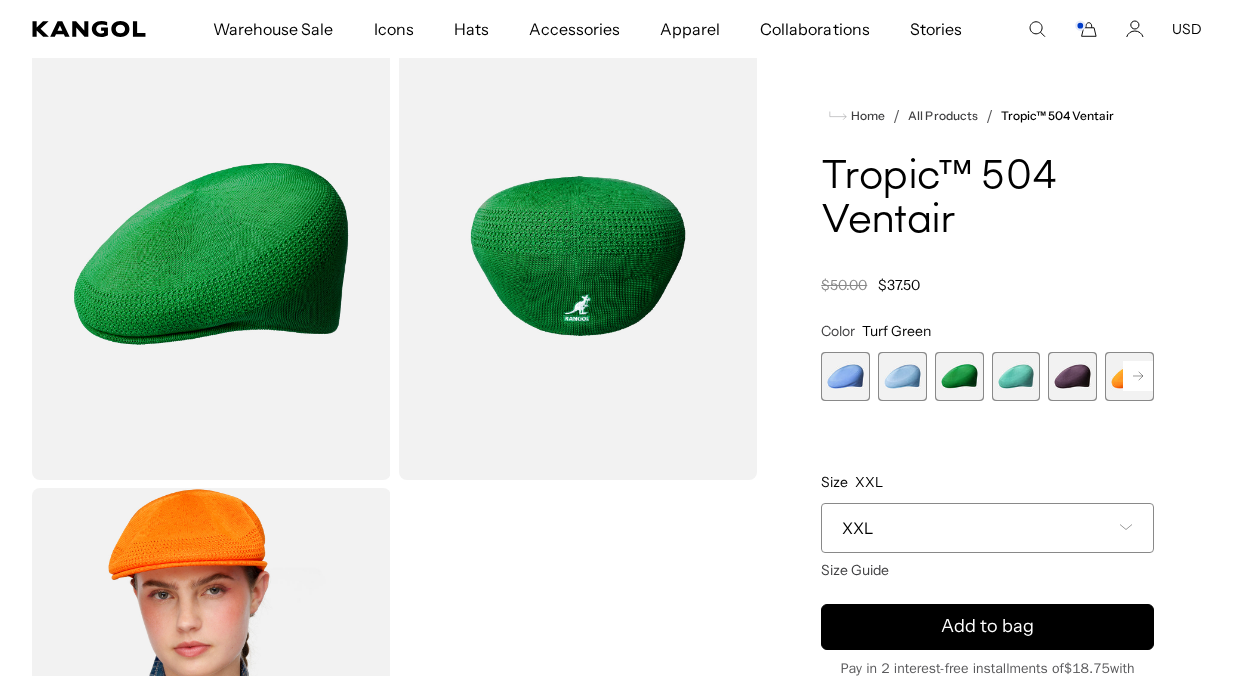 click 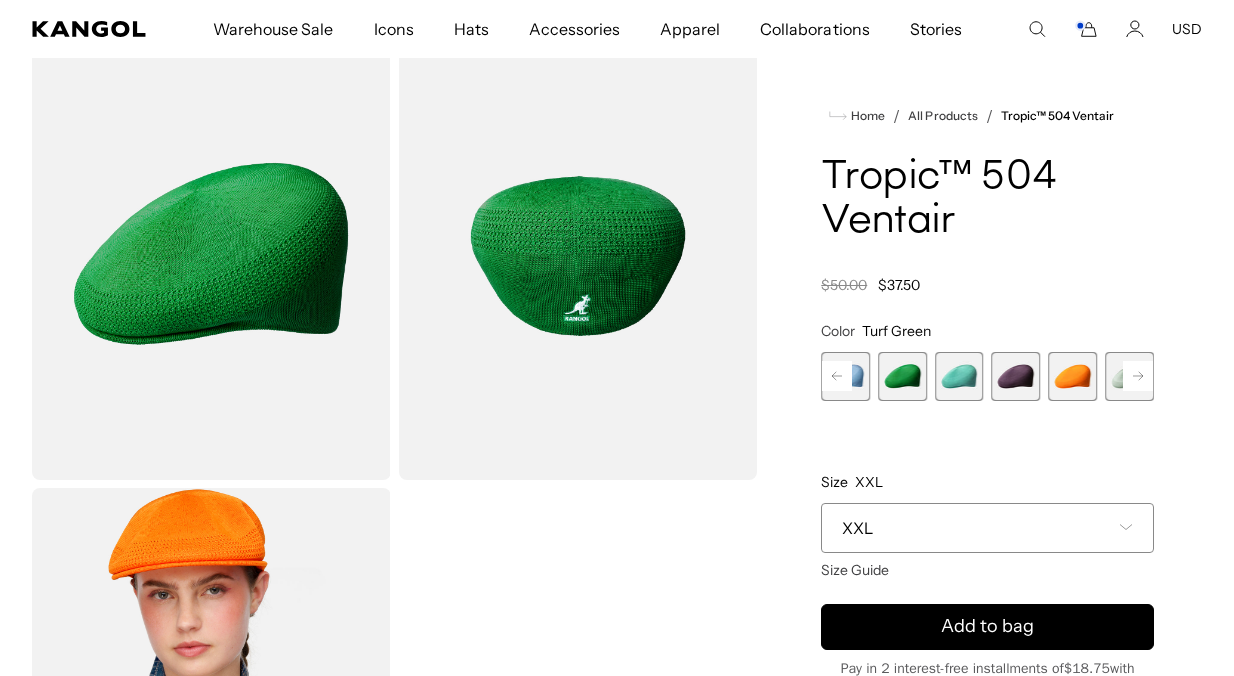 click 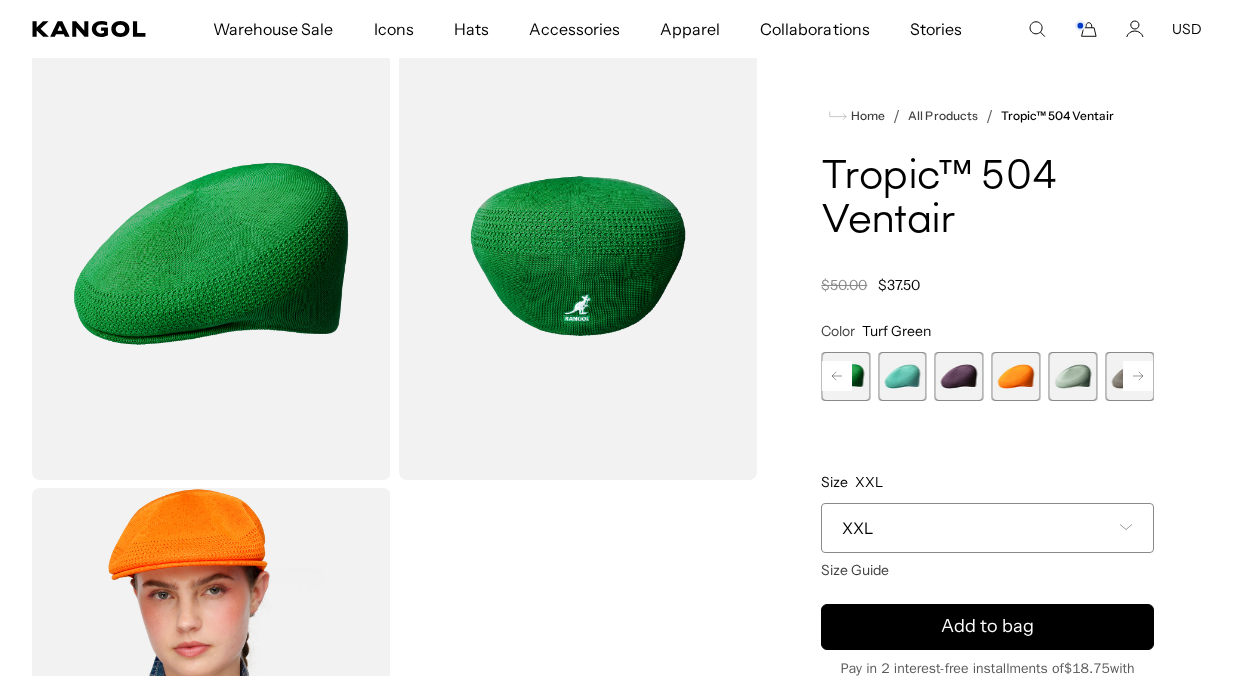 scroll, scrollTop: 0, scrollLeft: 412, axis: horizontal 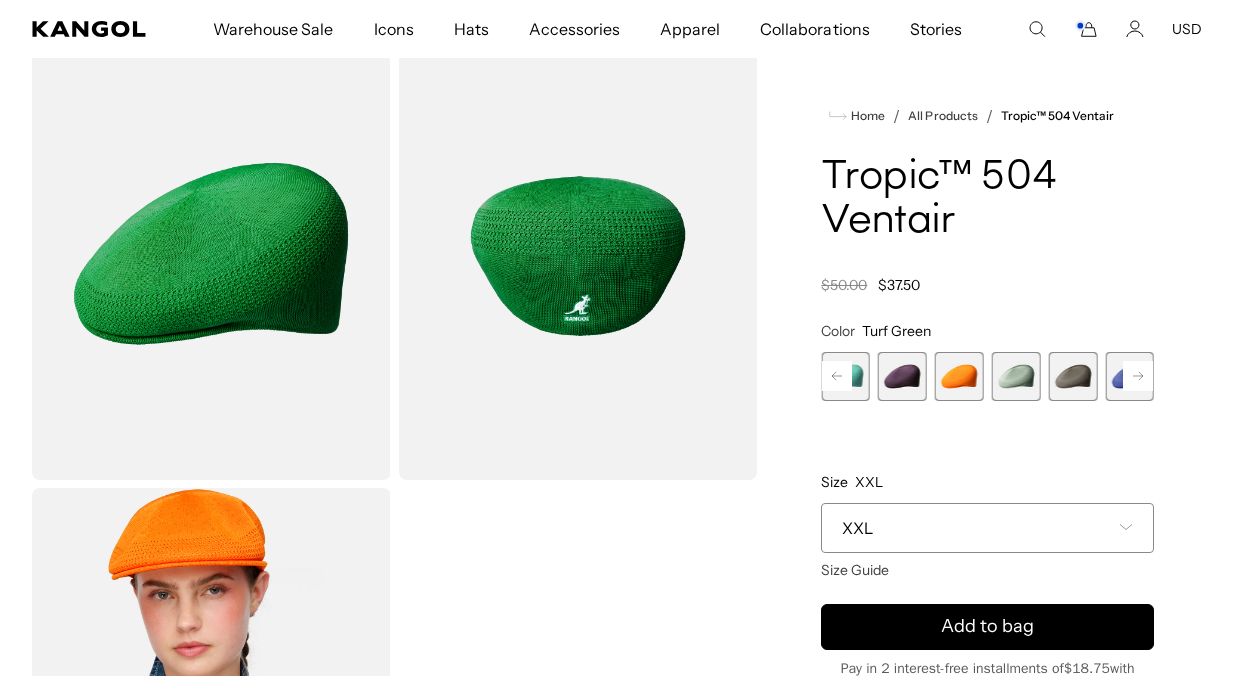 click 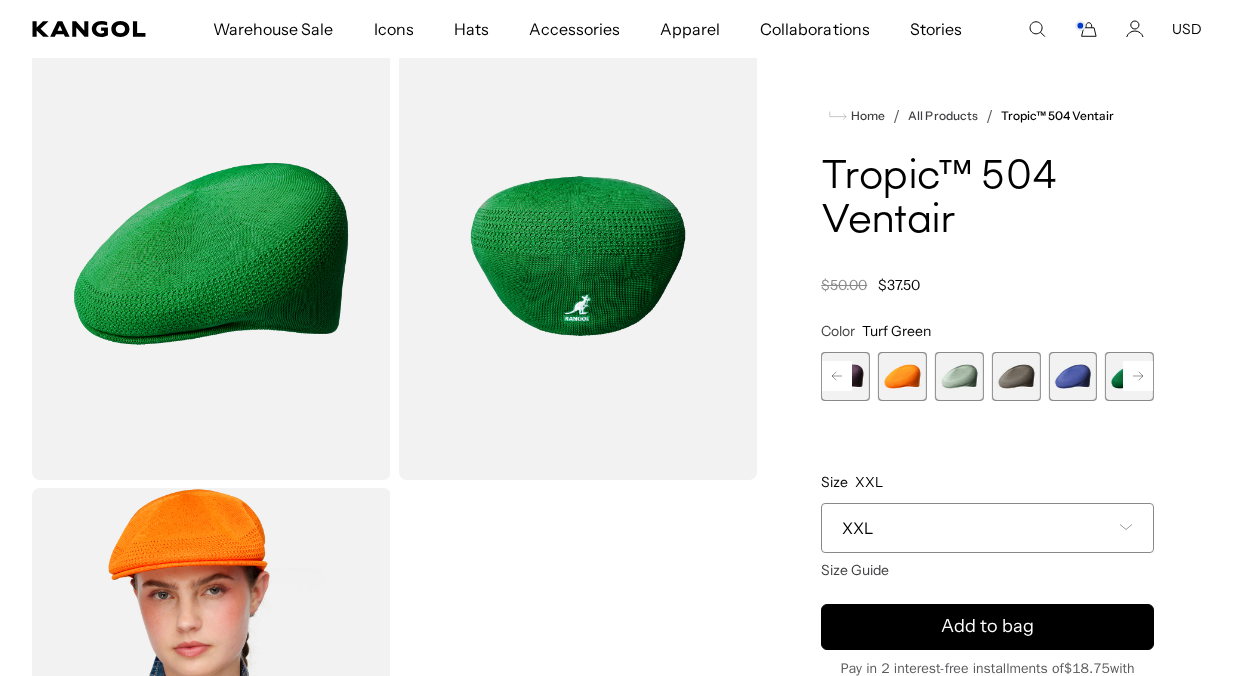 click 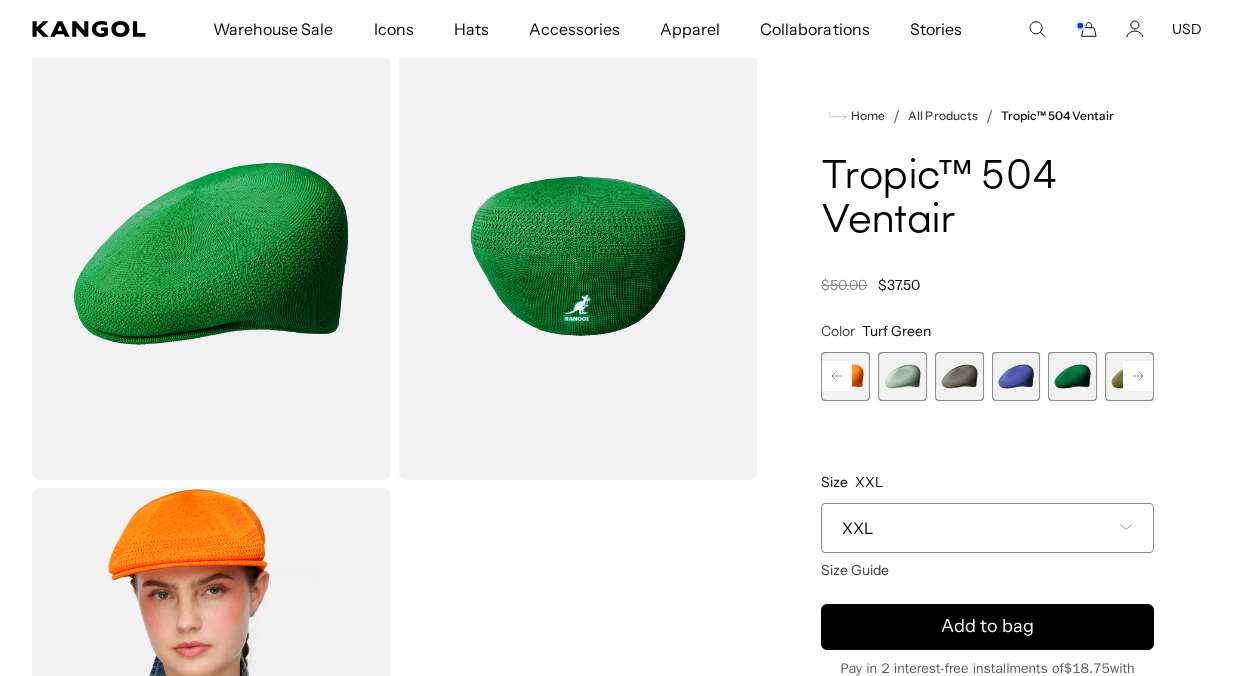 click 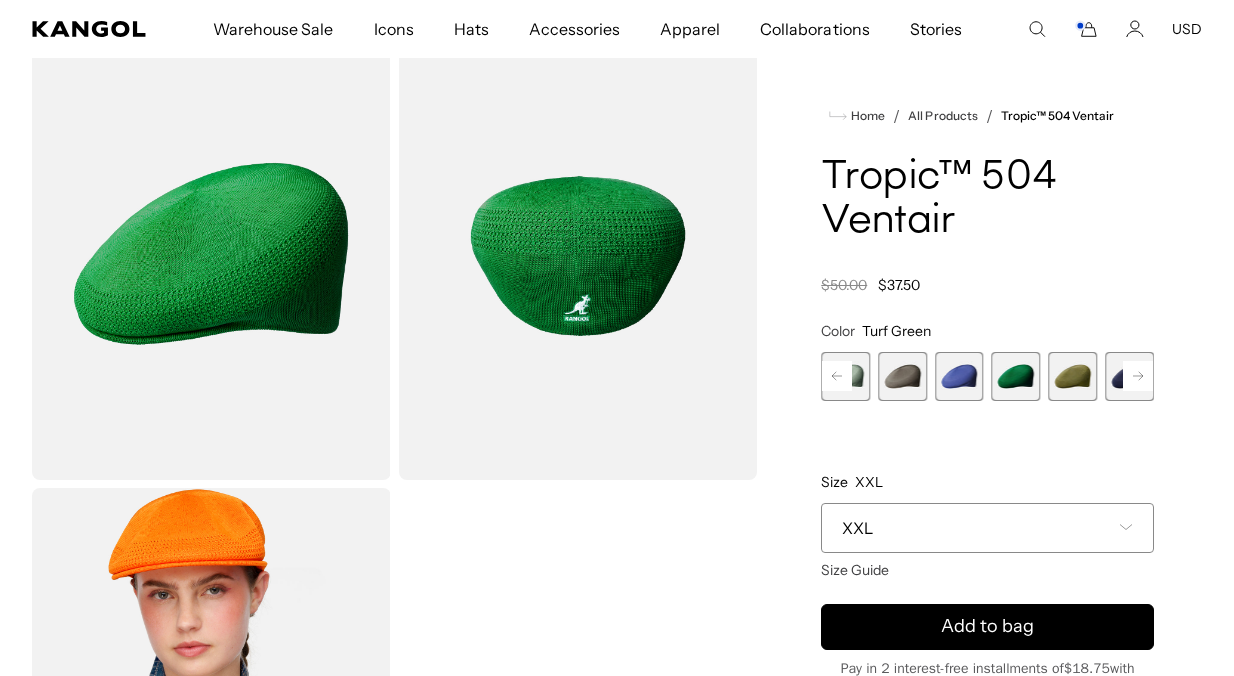 scroll, scrollTop: 0, scrollLeft: 0, axis: both 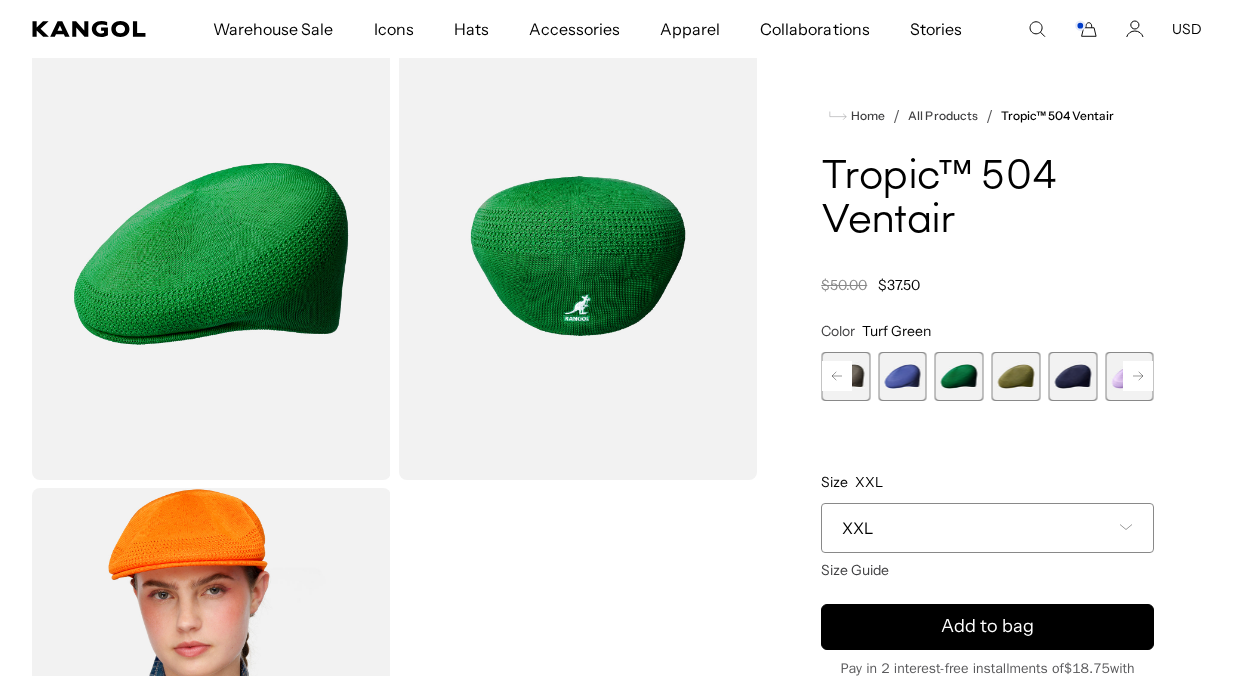 click 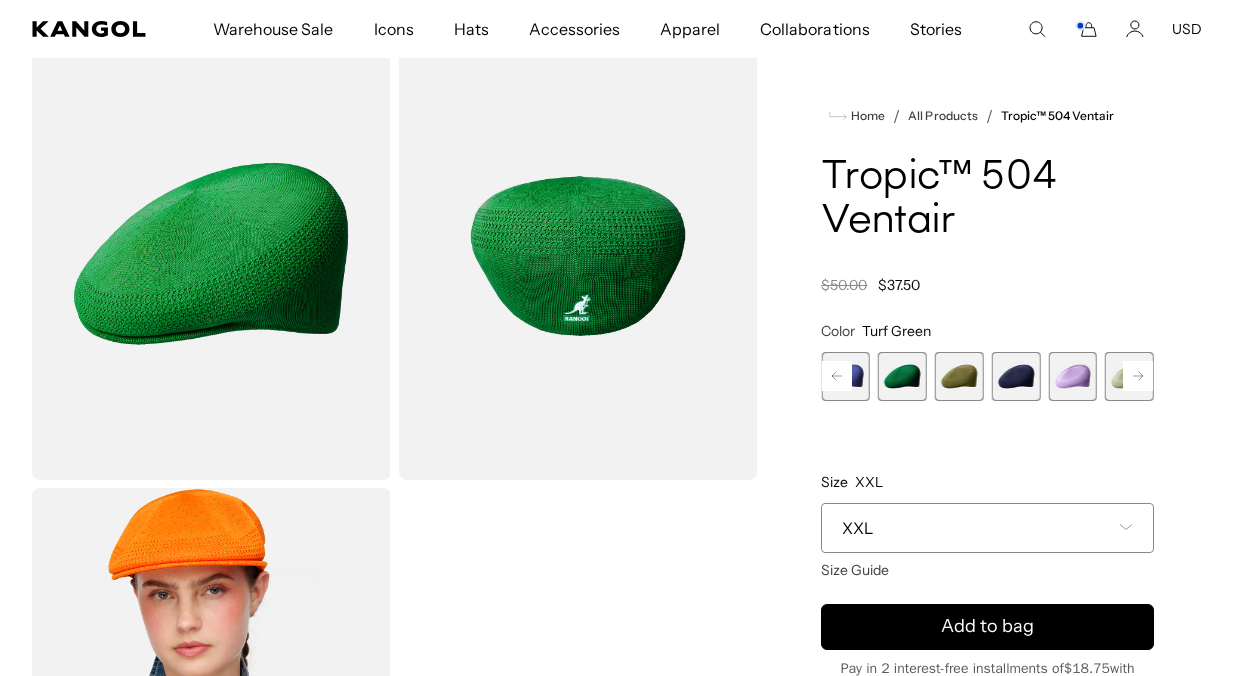 click 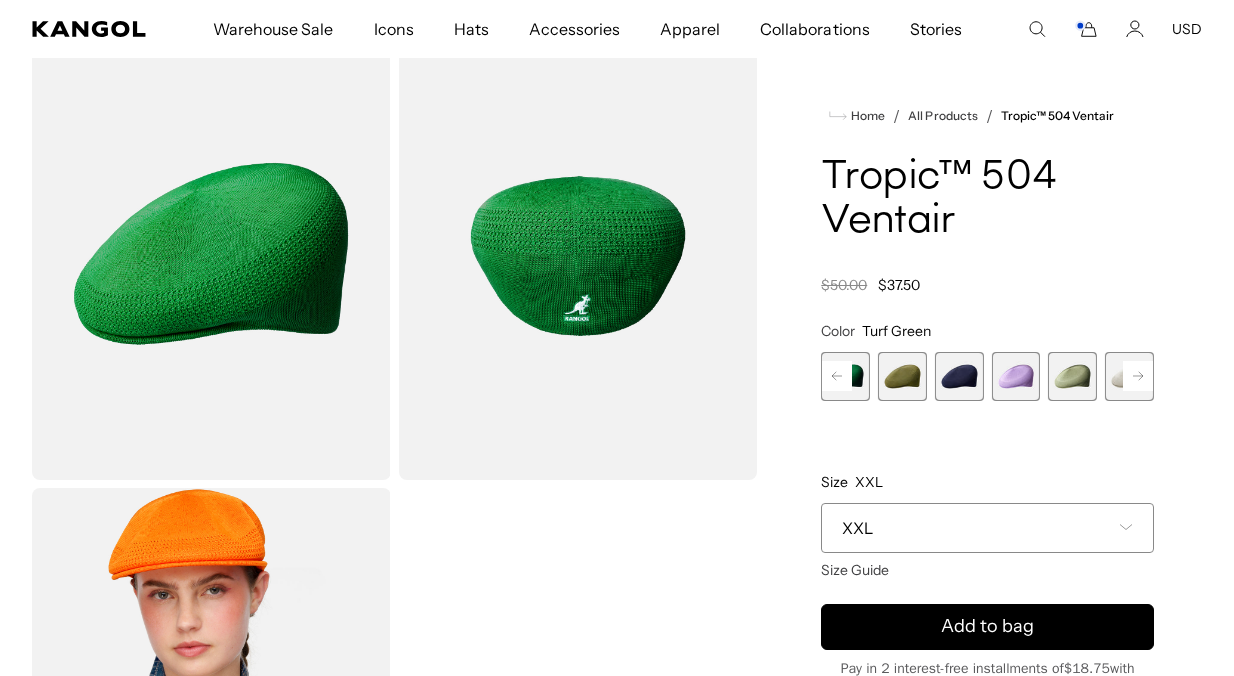 click 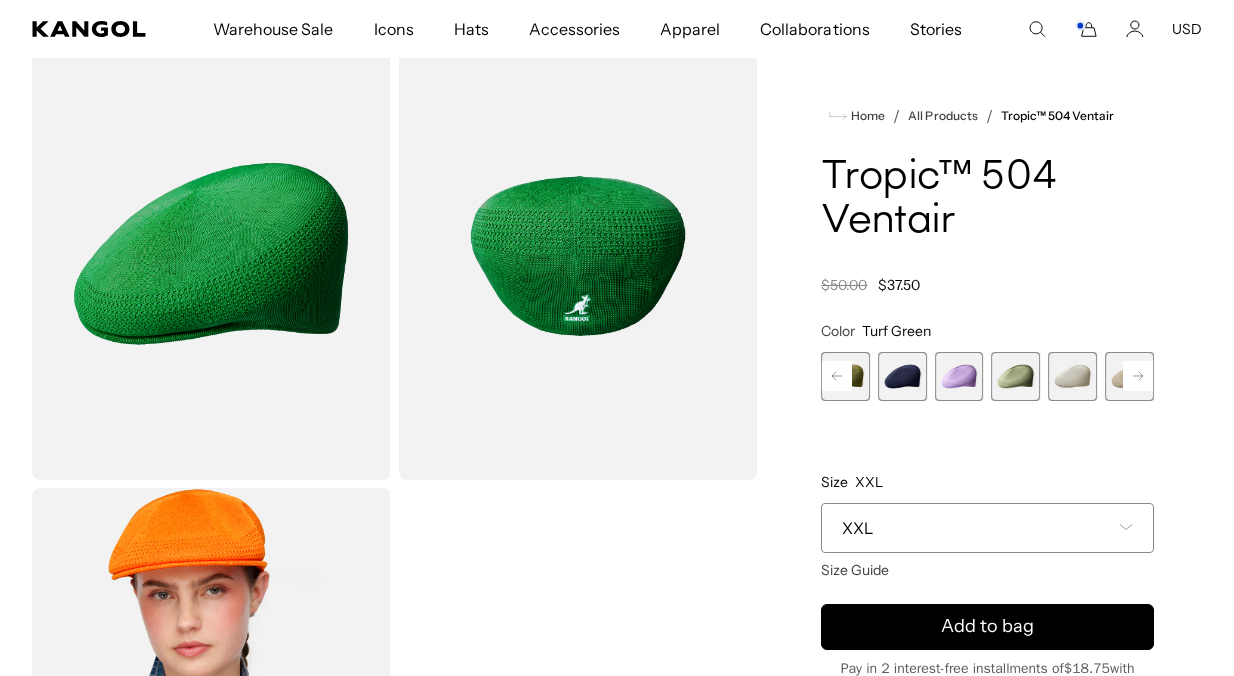 click 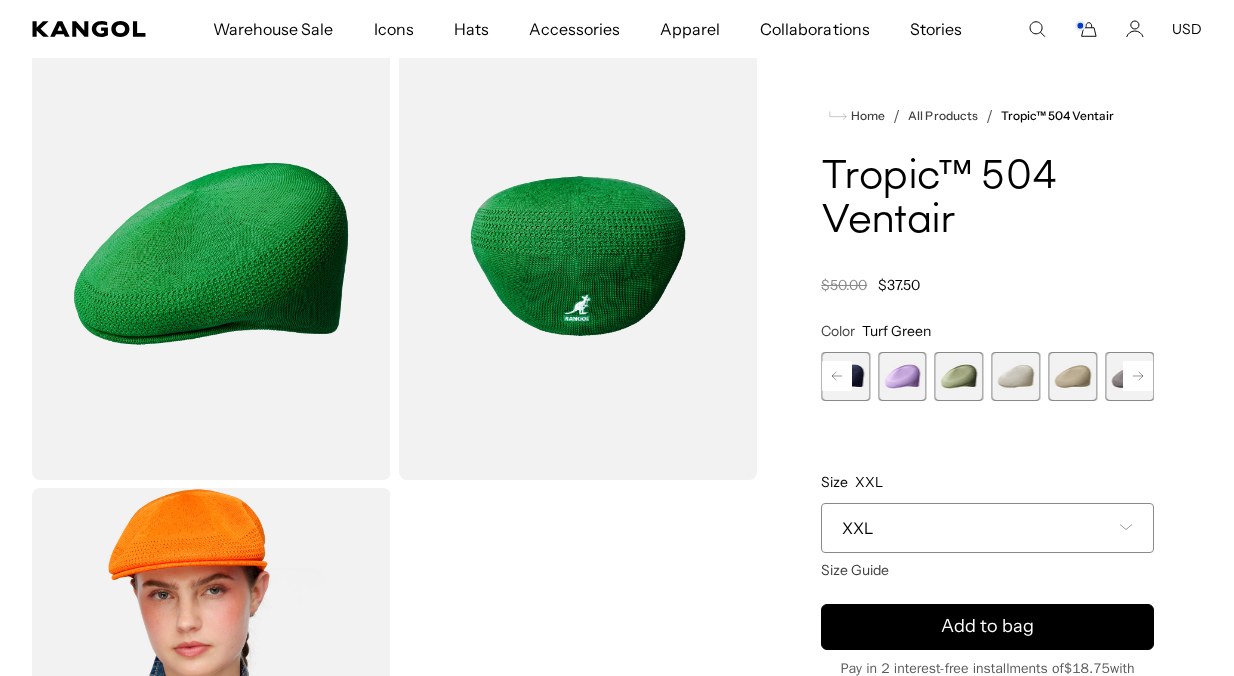 scroll, scrollTop: 0, scrollLeft: 0, axis: both 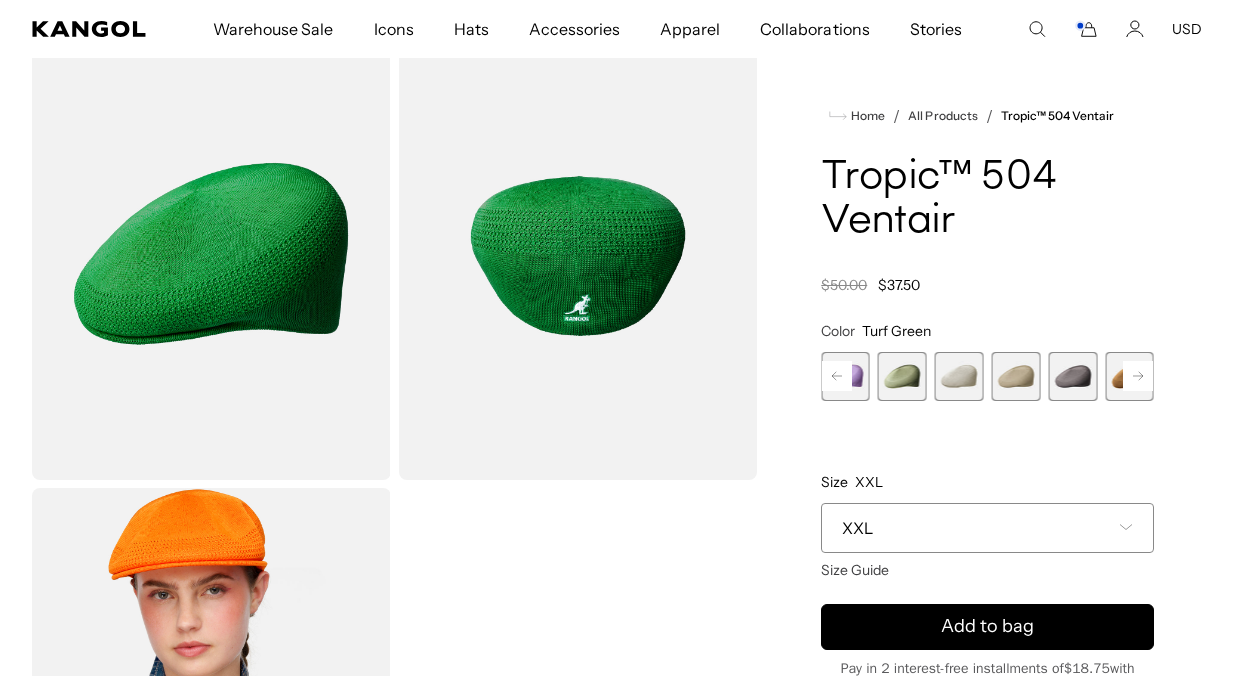 click 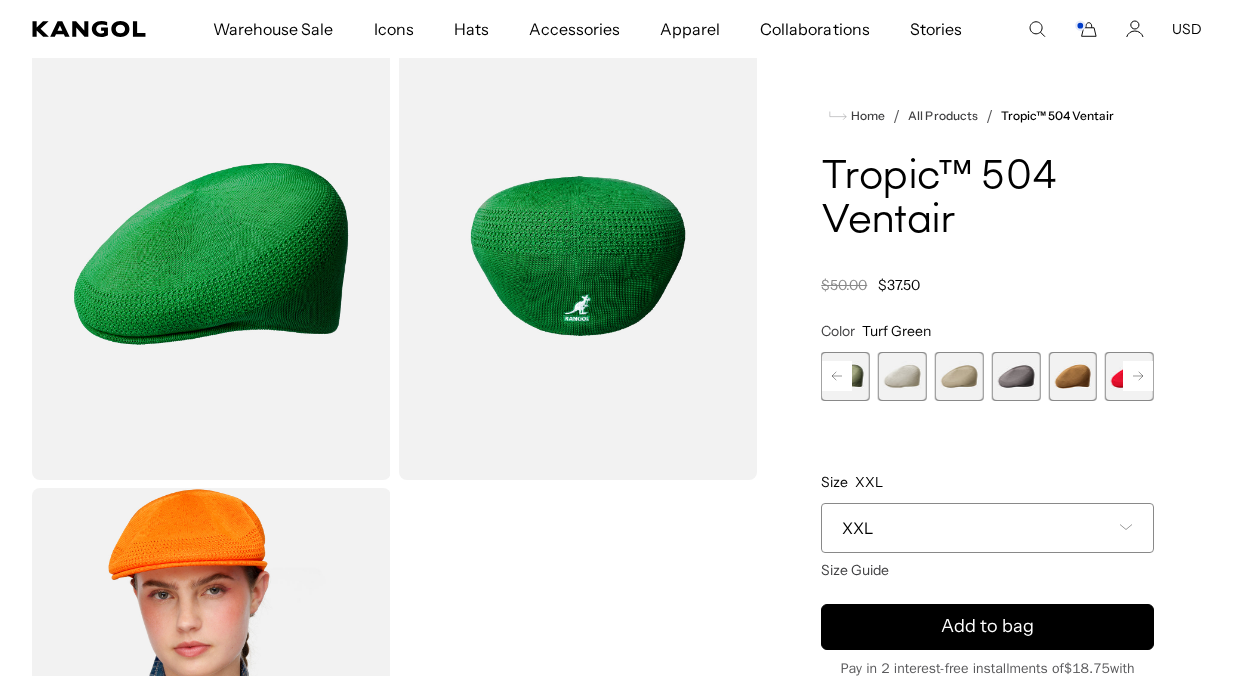 click 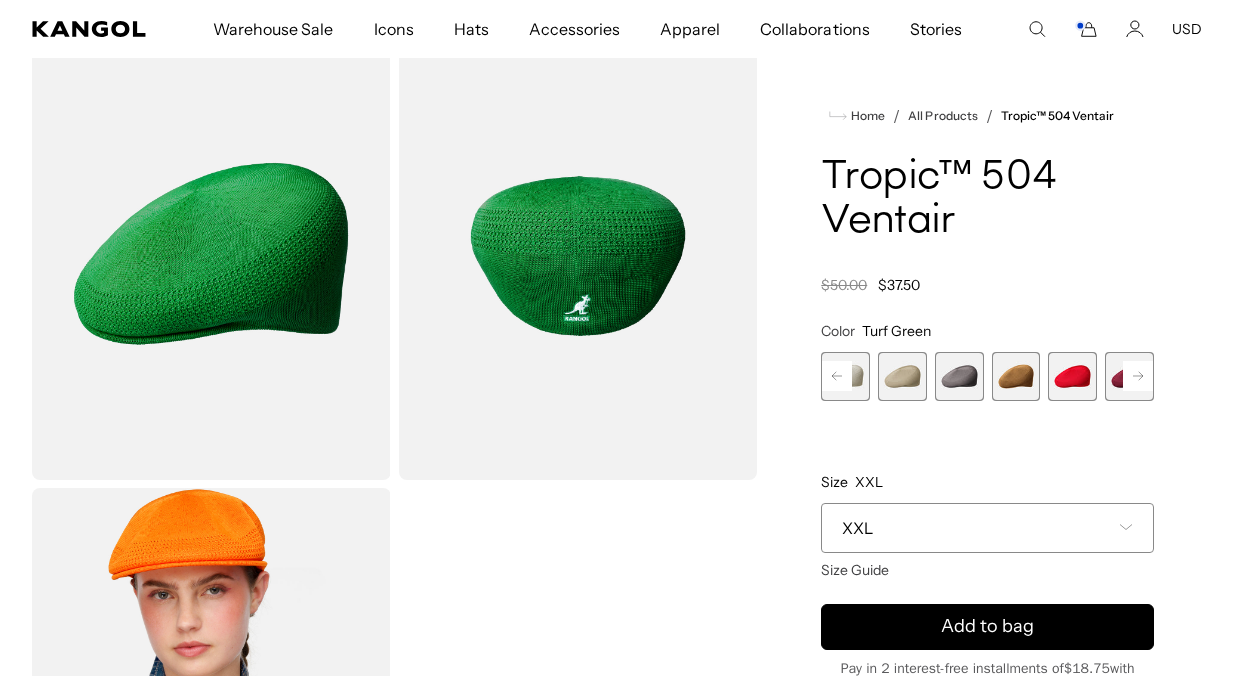 click 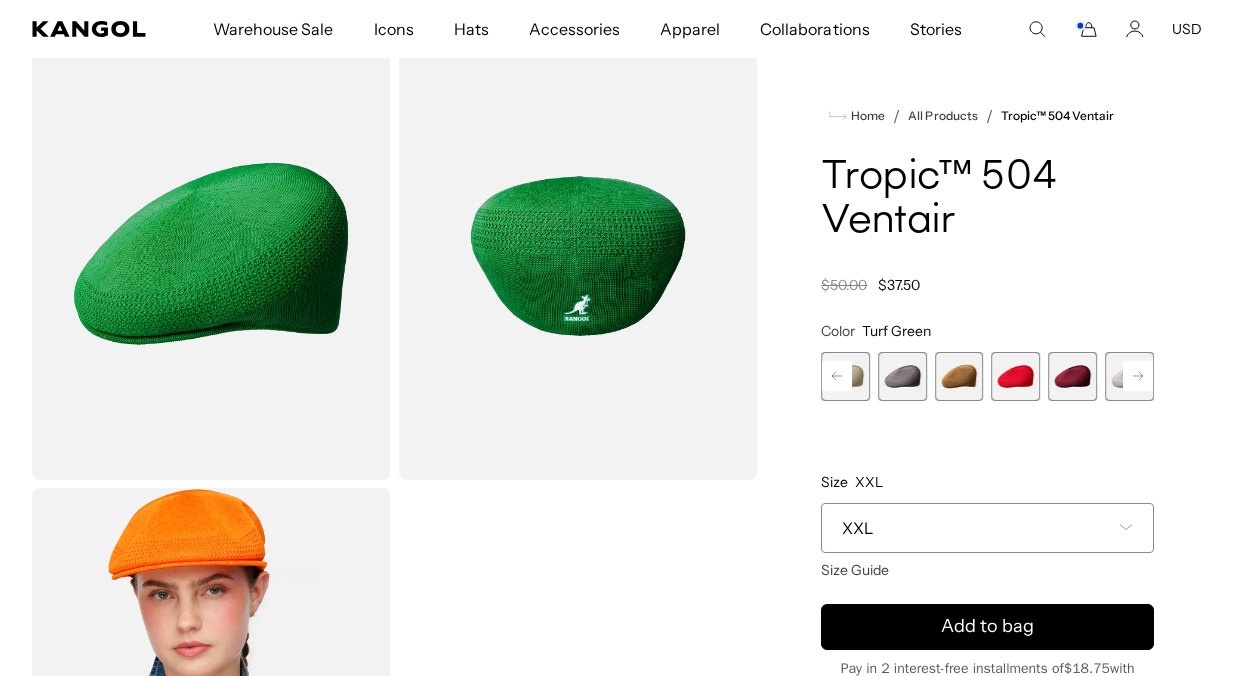 click 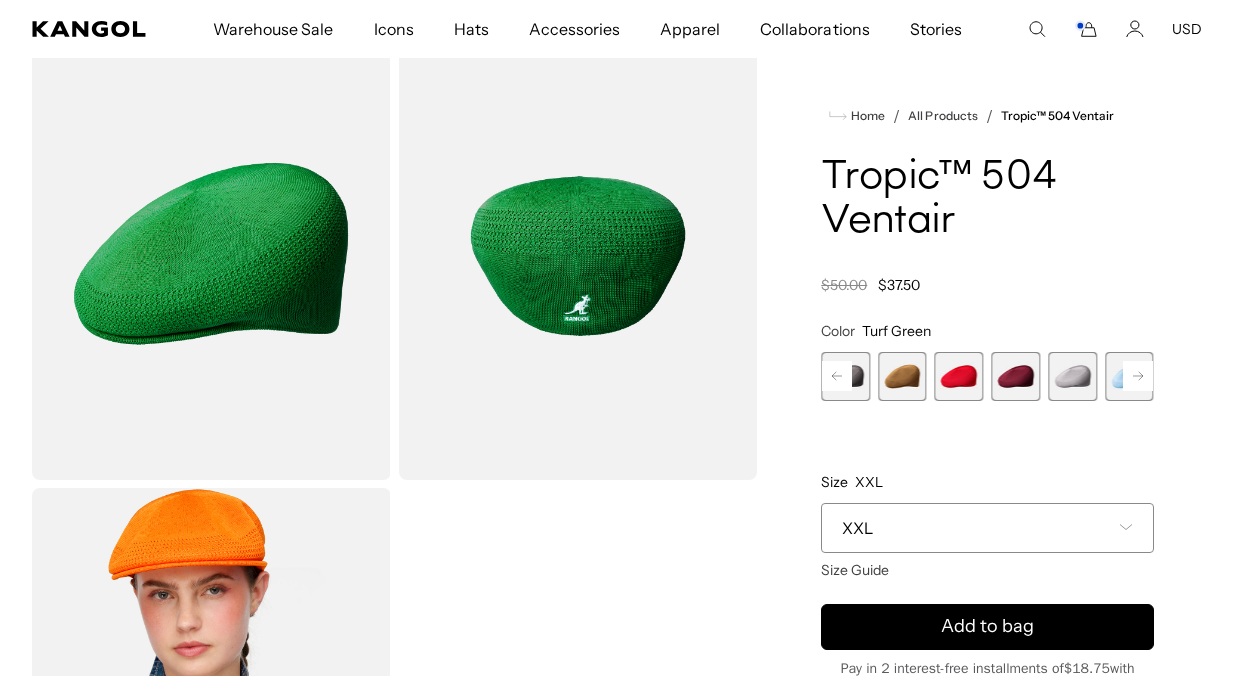 scroll, scrollTop: 0, scrollLeft: 412, axis: horizontal 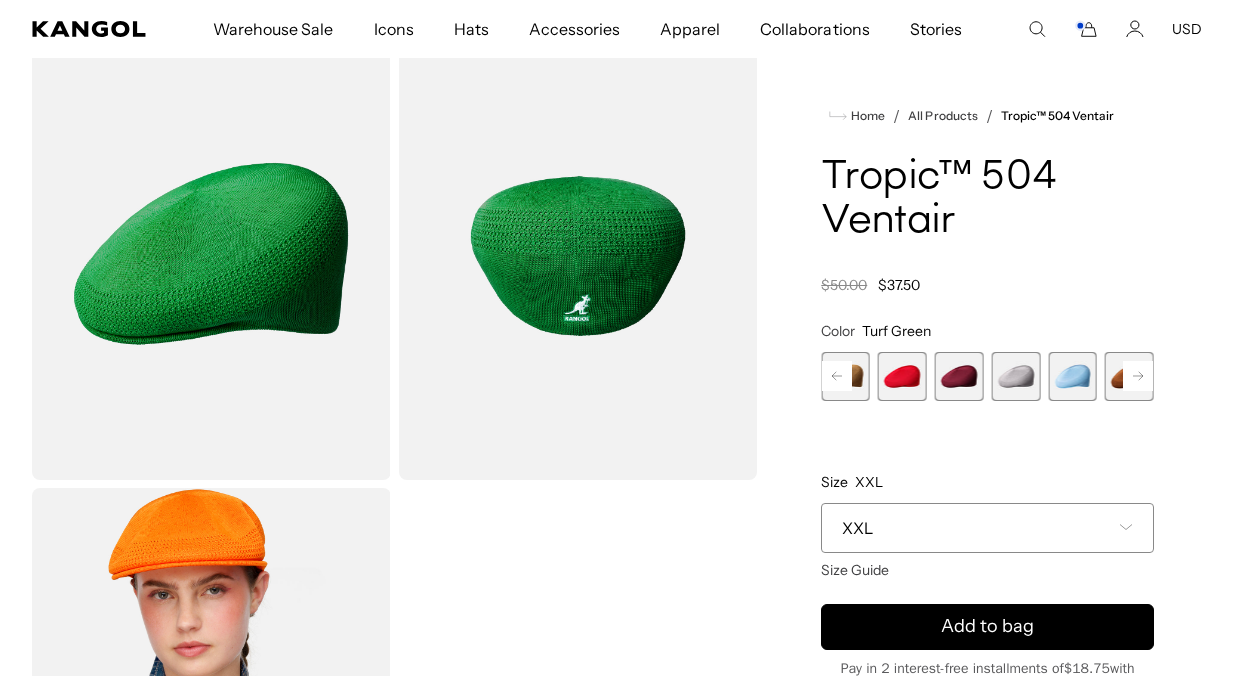 click at bounding box center (845, 376) 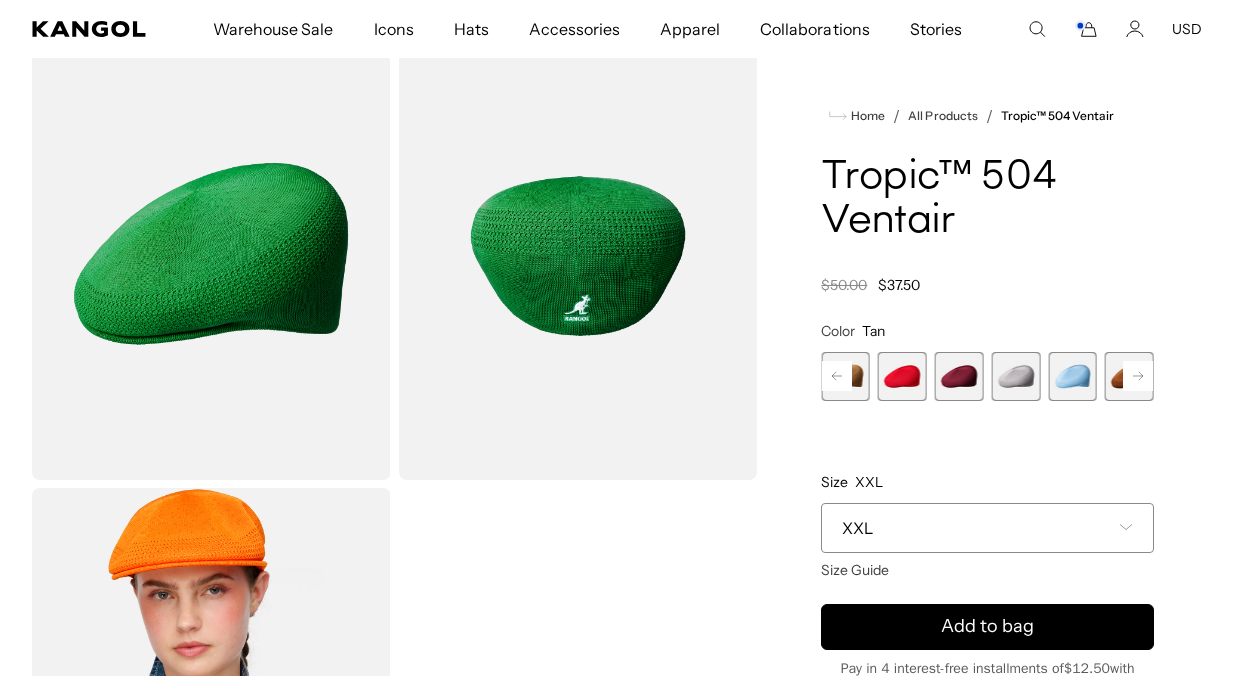 scroll, scrollTop: 0, scrollLeft: 0, axis: both 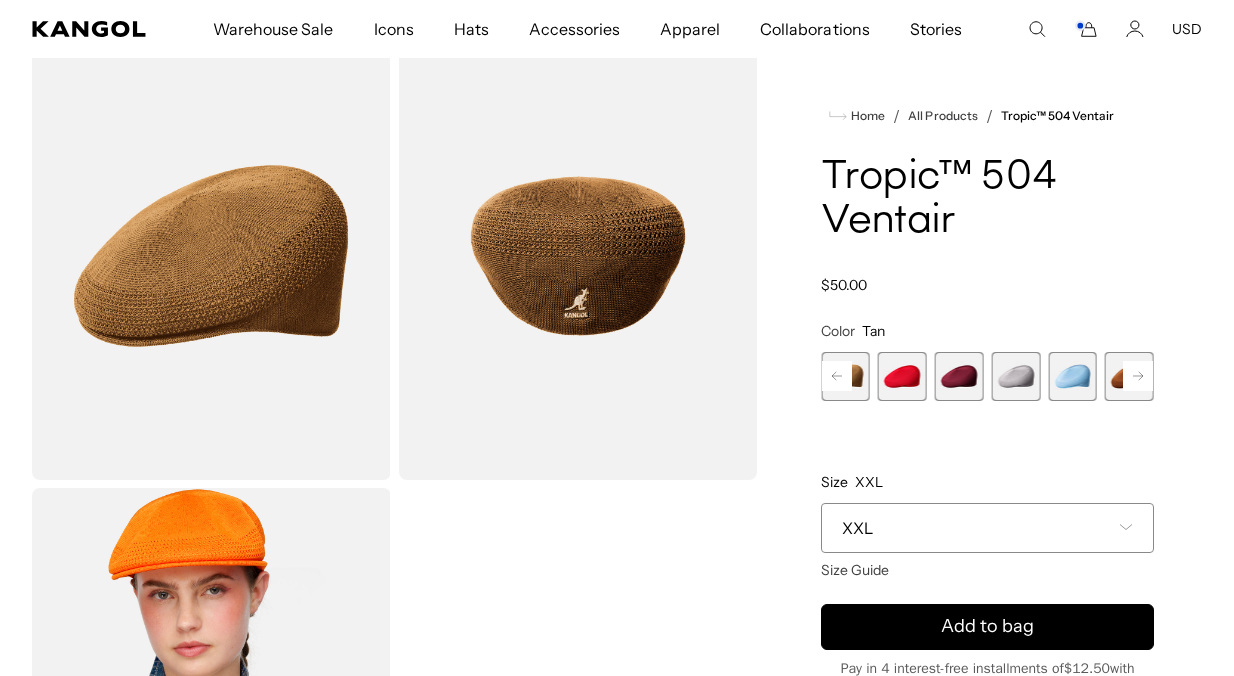 click at bounding box center [902, 376] 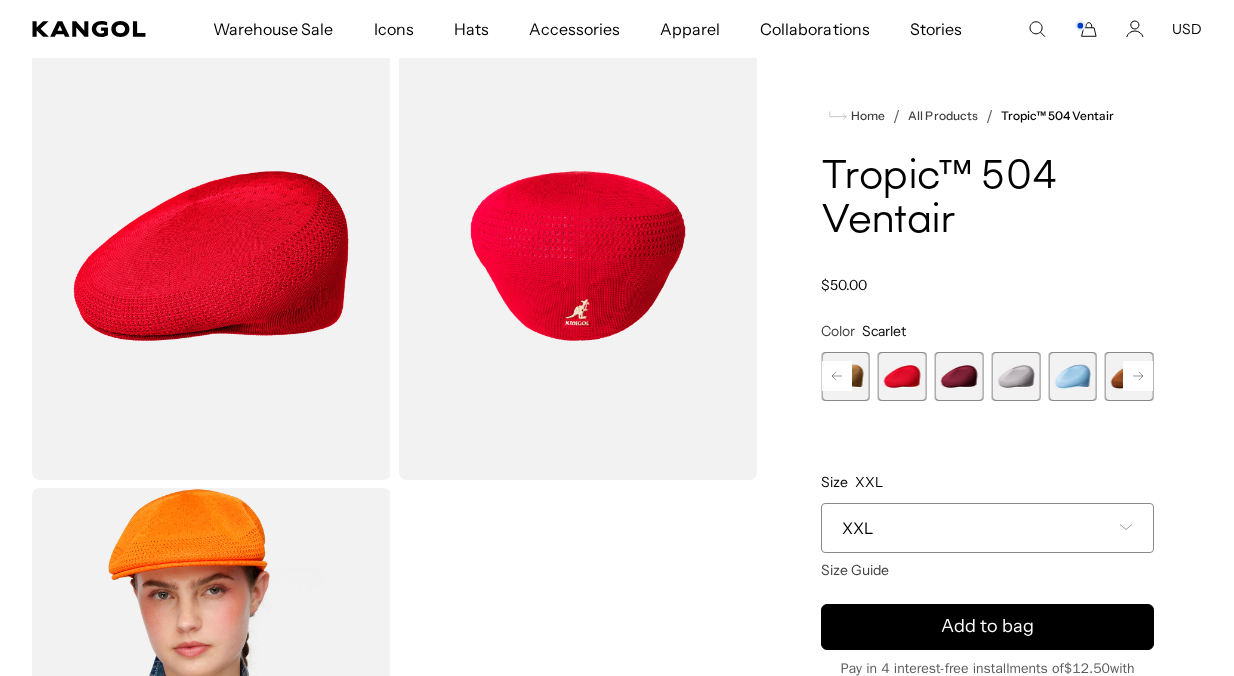 scroll, scrollTop: 0, scrollLeft: 412, axis: horizontal 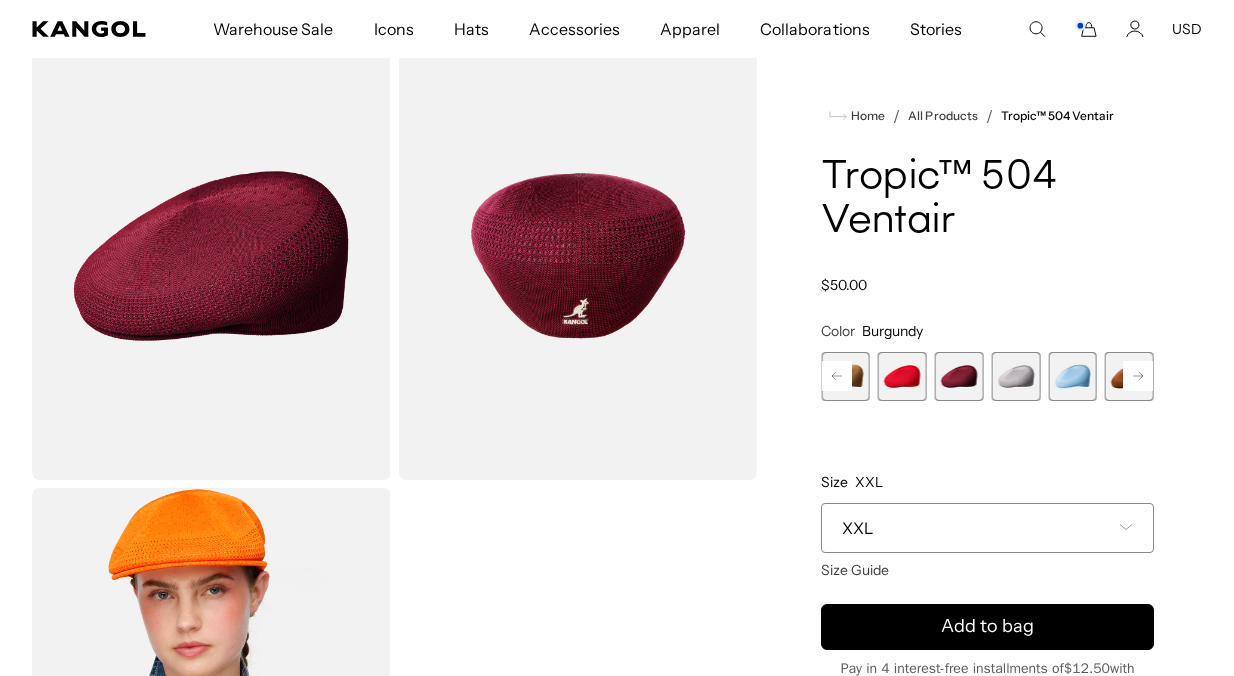 click at bounding box center [1015, 376] 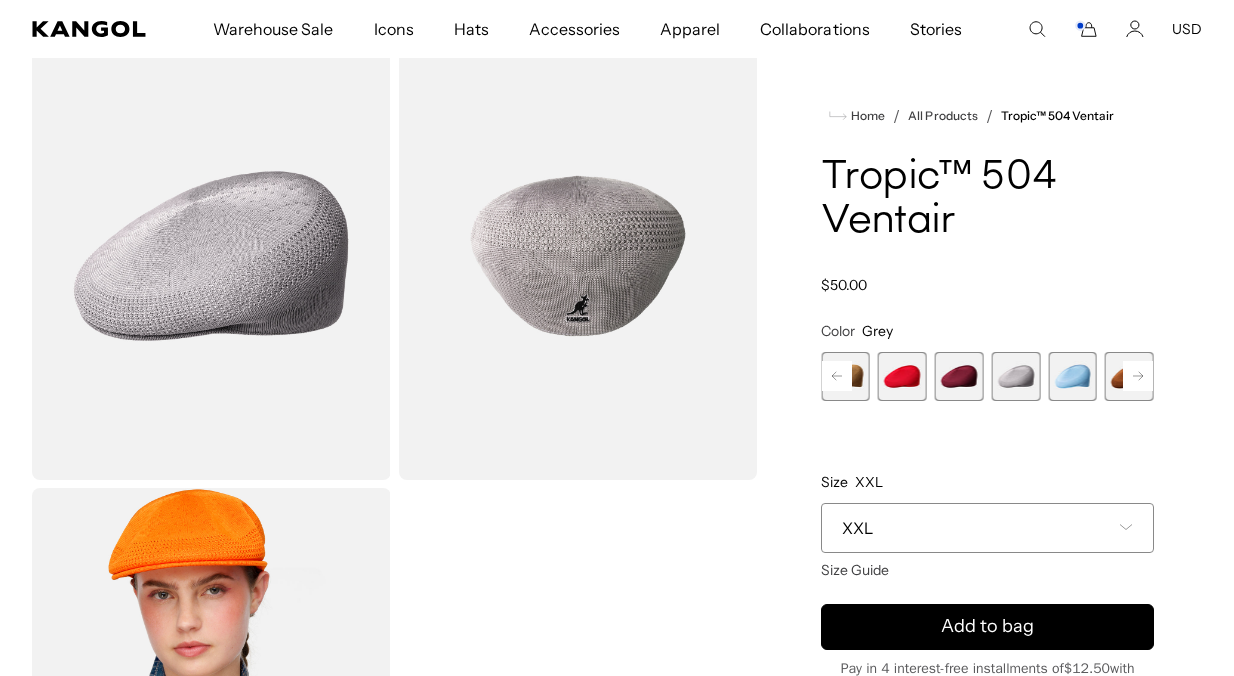 scroll, scrollTop: 0, scrollLeft: 0, axis: both 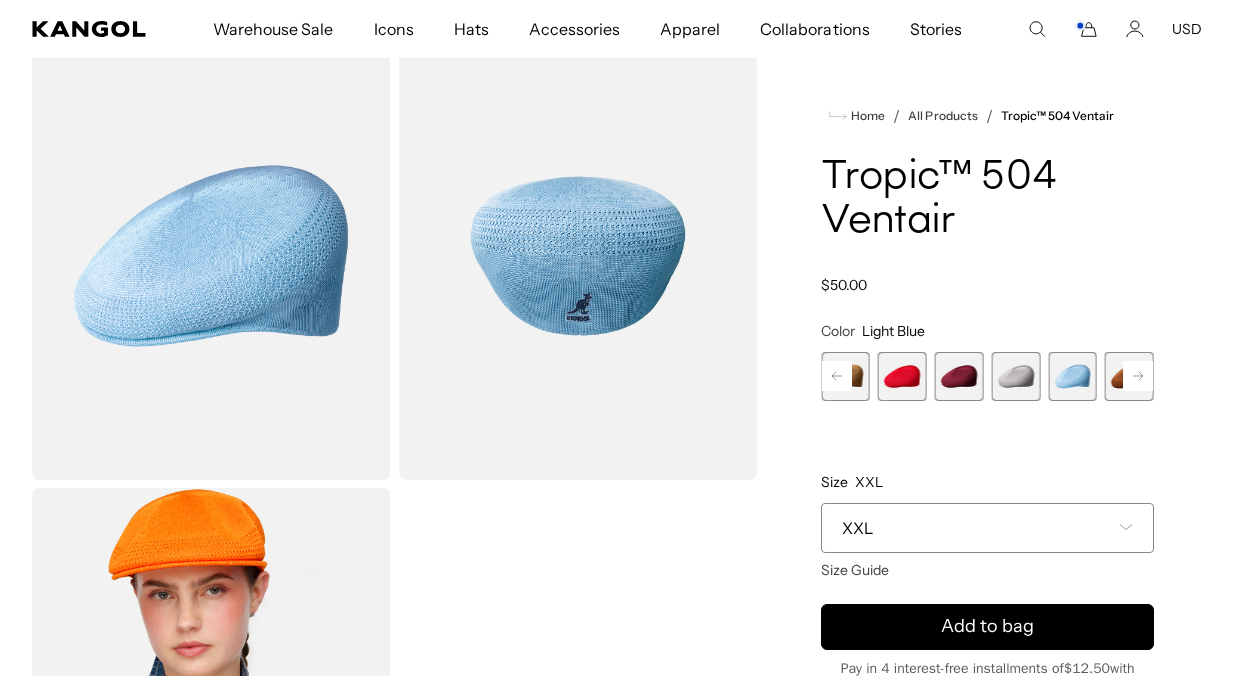 click 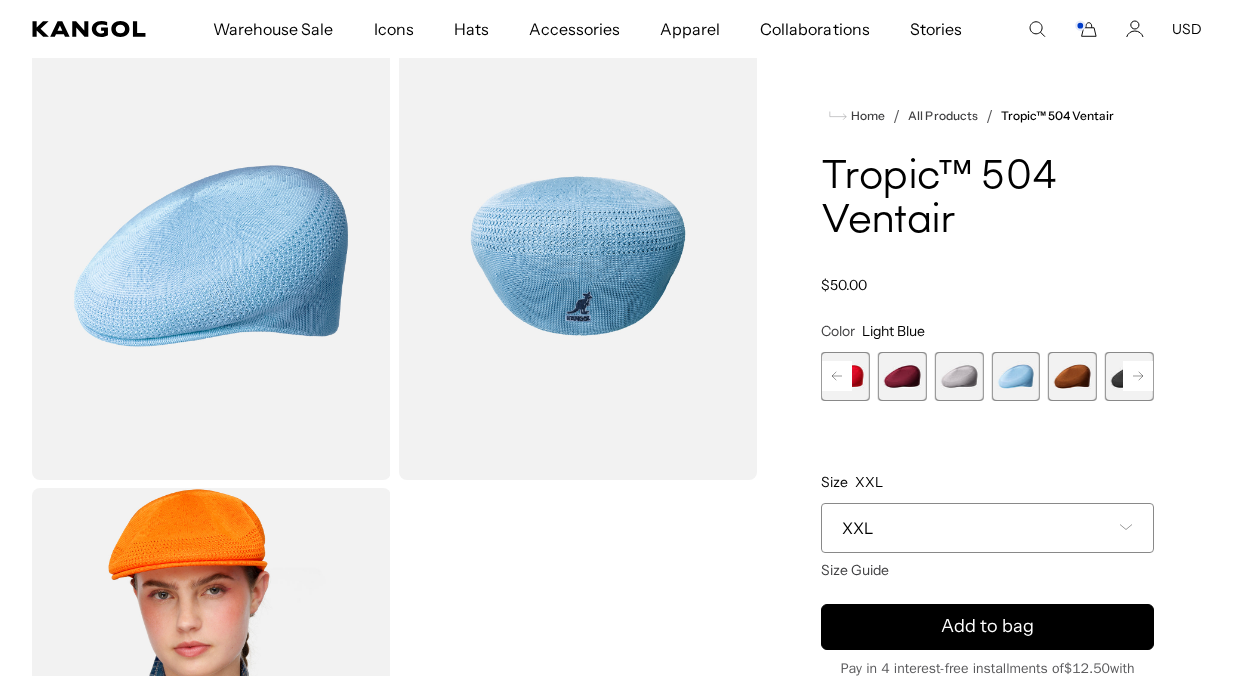 click 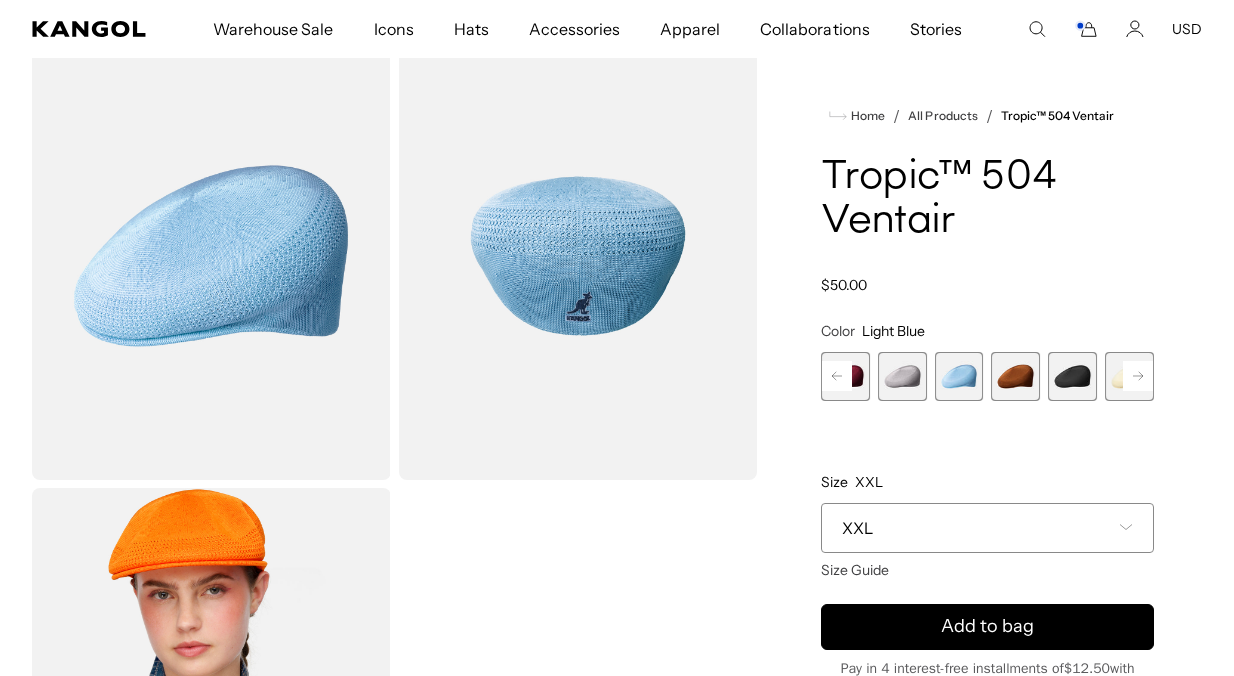 scroll, scrollTop: 0, scrollLeft: 0, axis: both 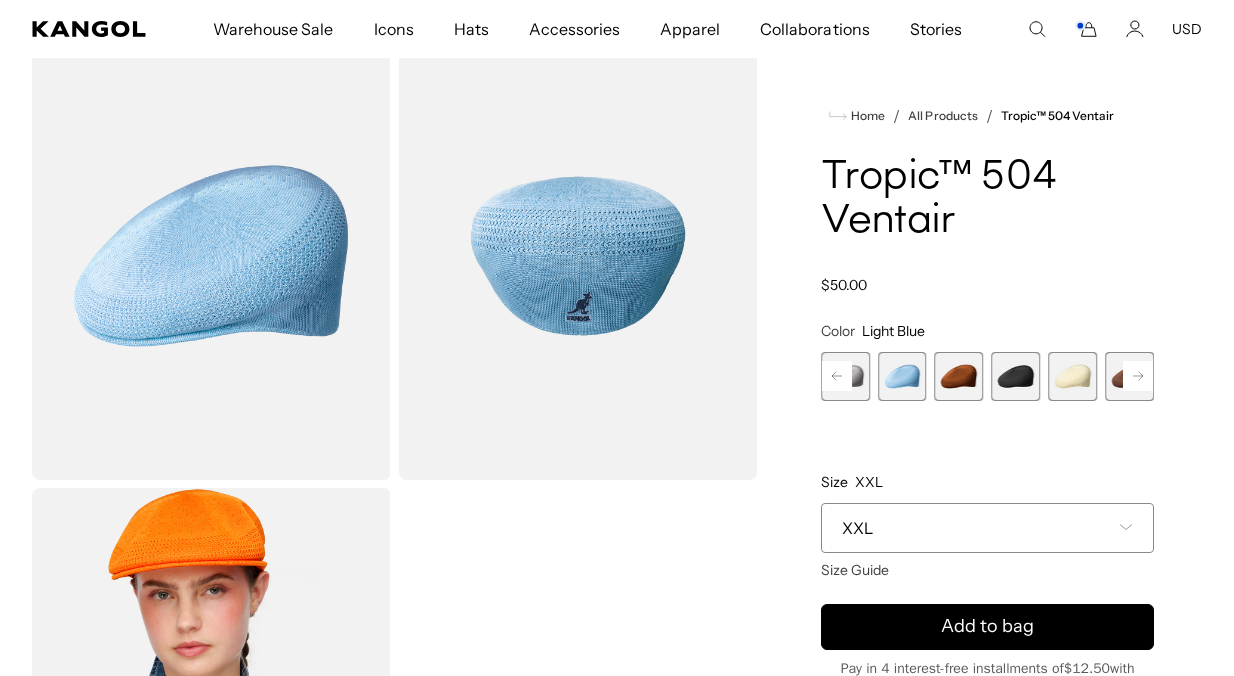 click 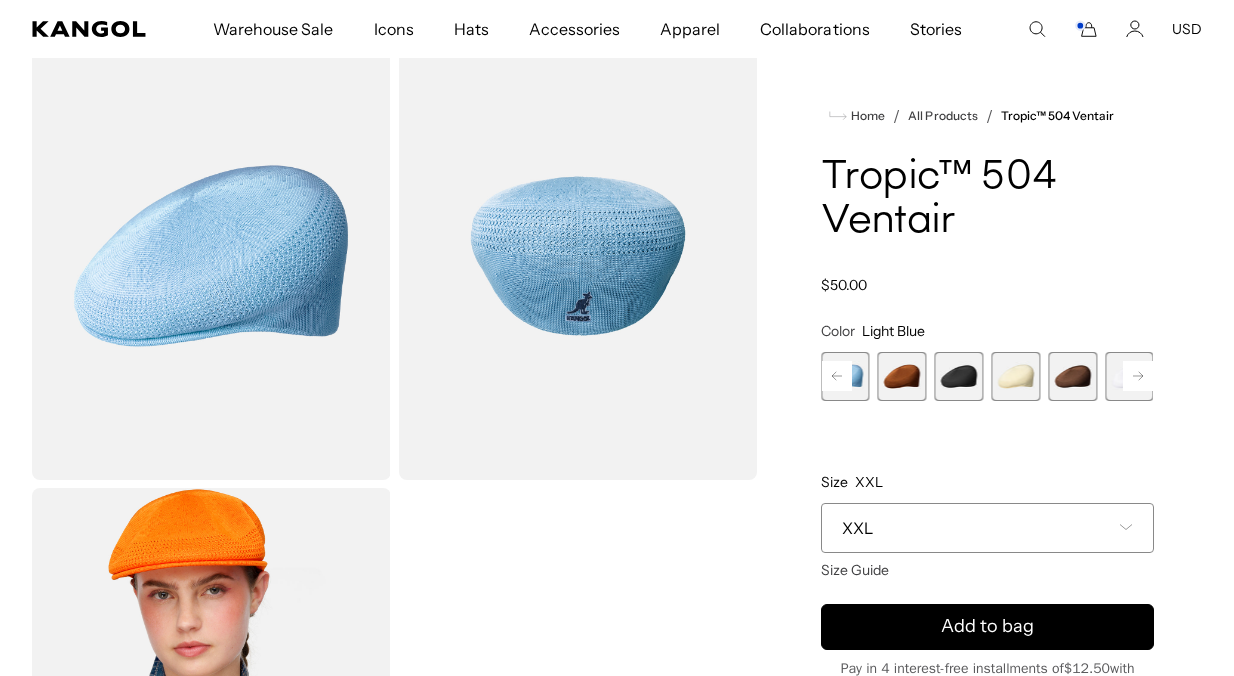 click at bounding box center (1015, 376) 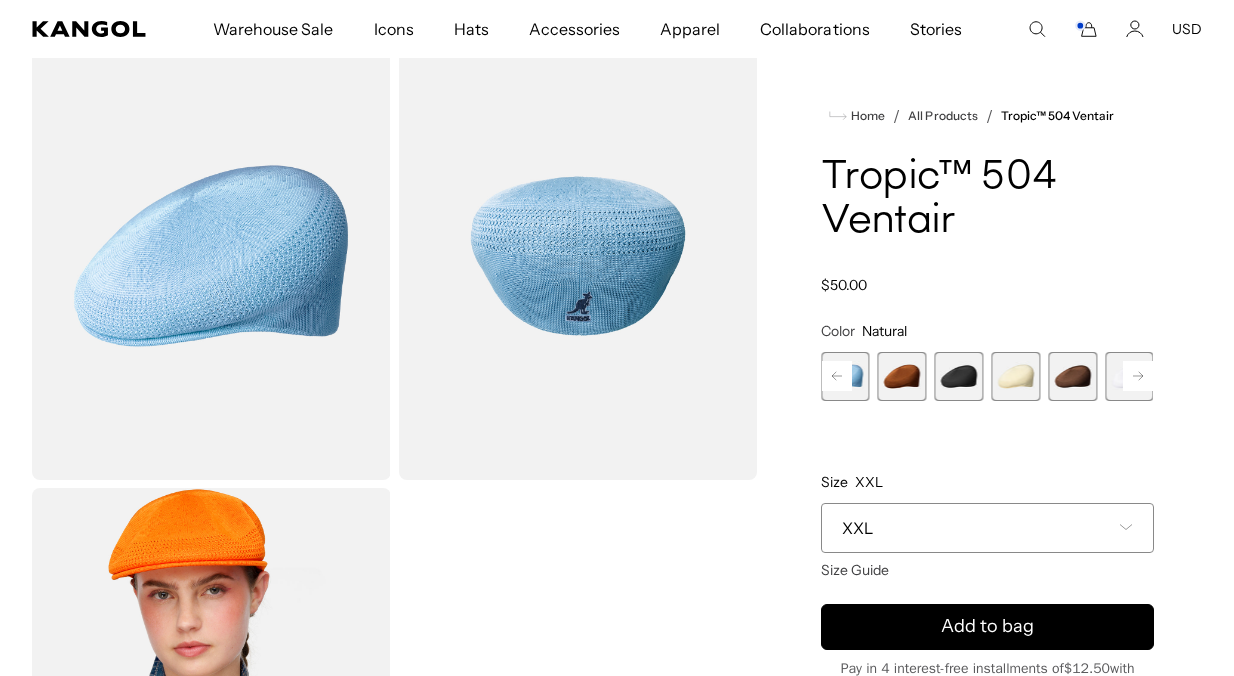 scroll, scrollTop: 0, scrollLeft: 412, axis: horizontal 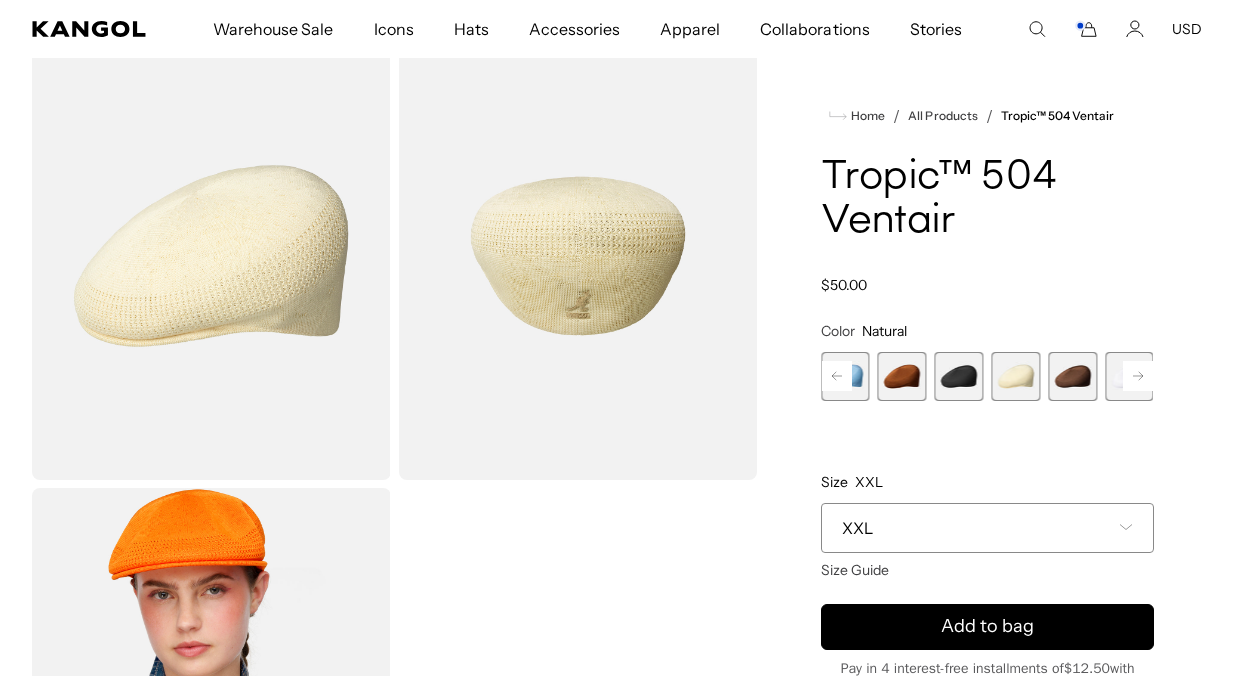 click at bounding box center [1072, 376] 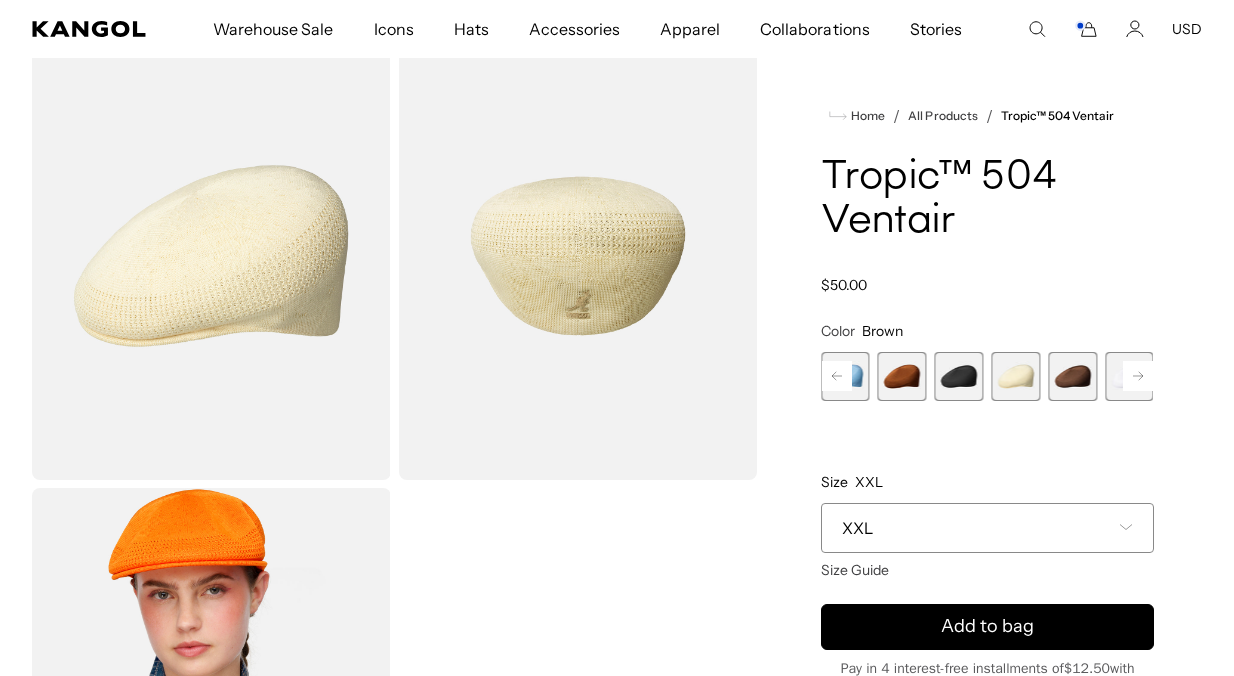 scroll, scrollTop: 0, scrollLeft: 0, axis: both 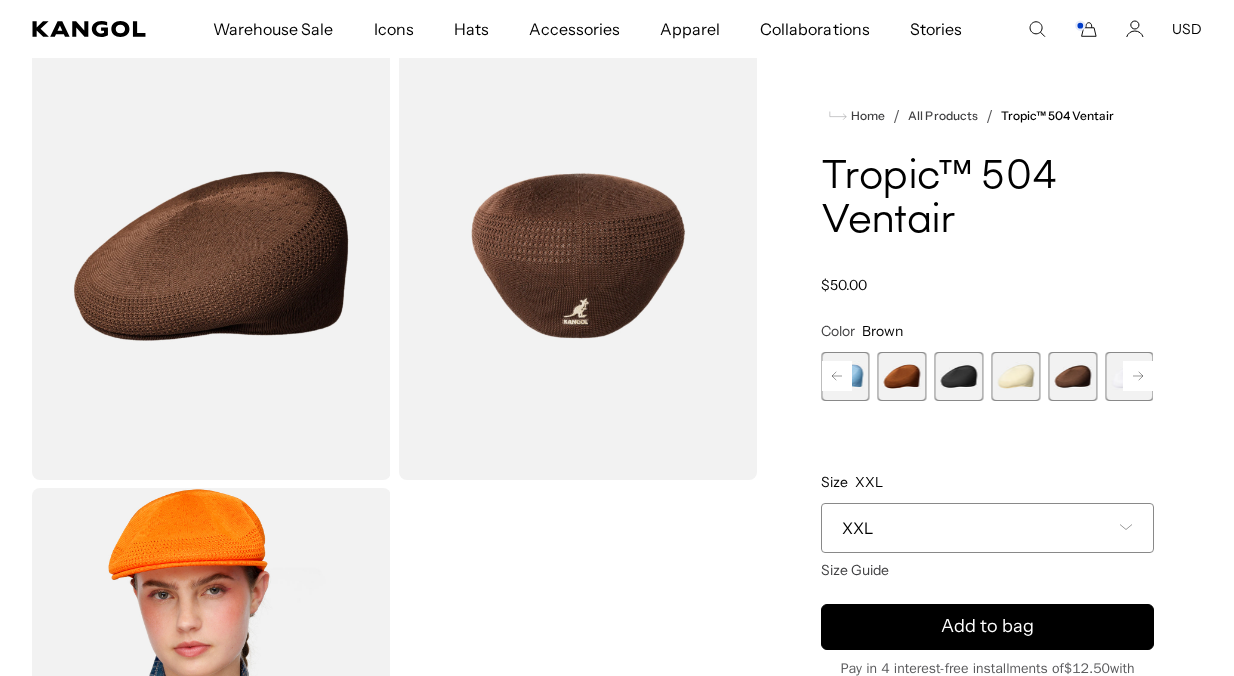 click 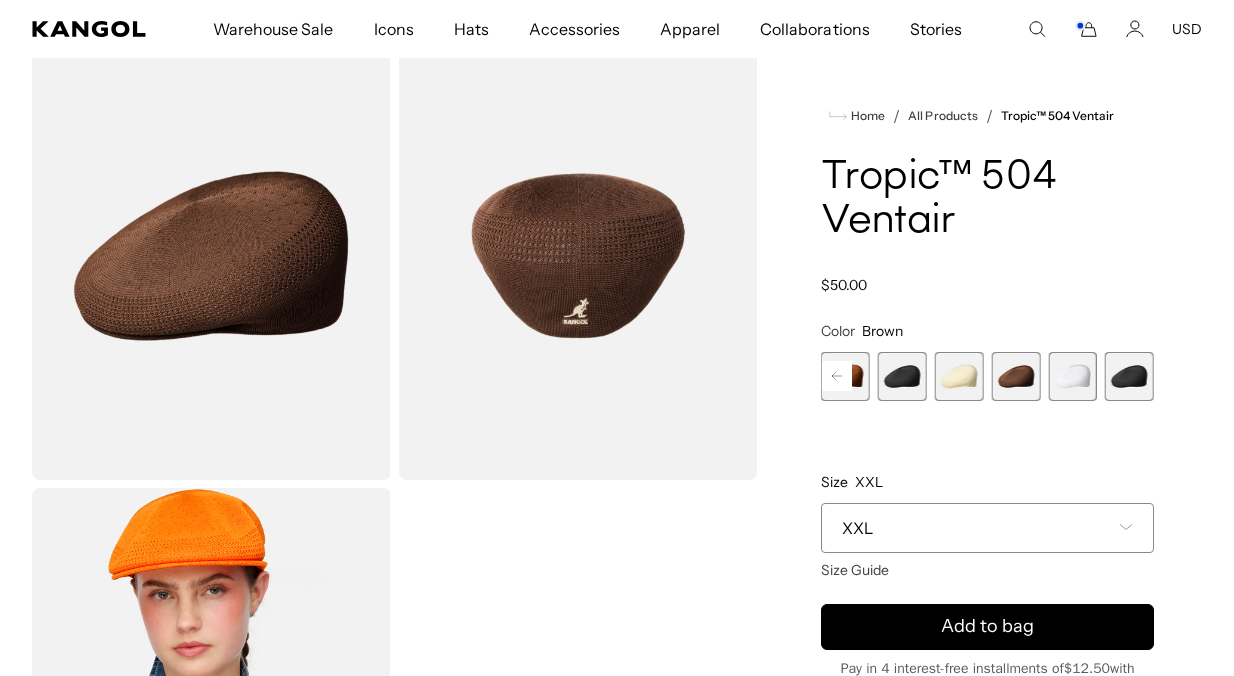 click at bounding box center (1129, 376) 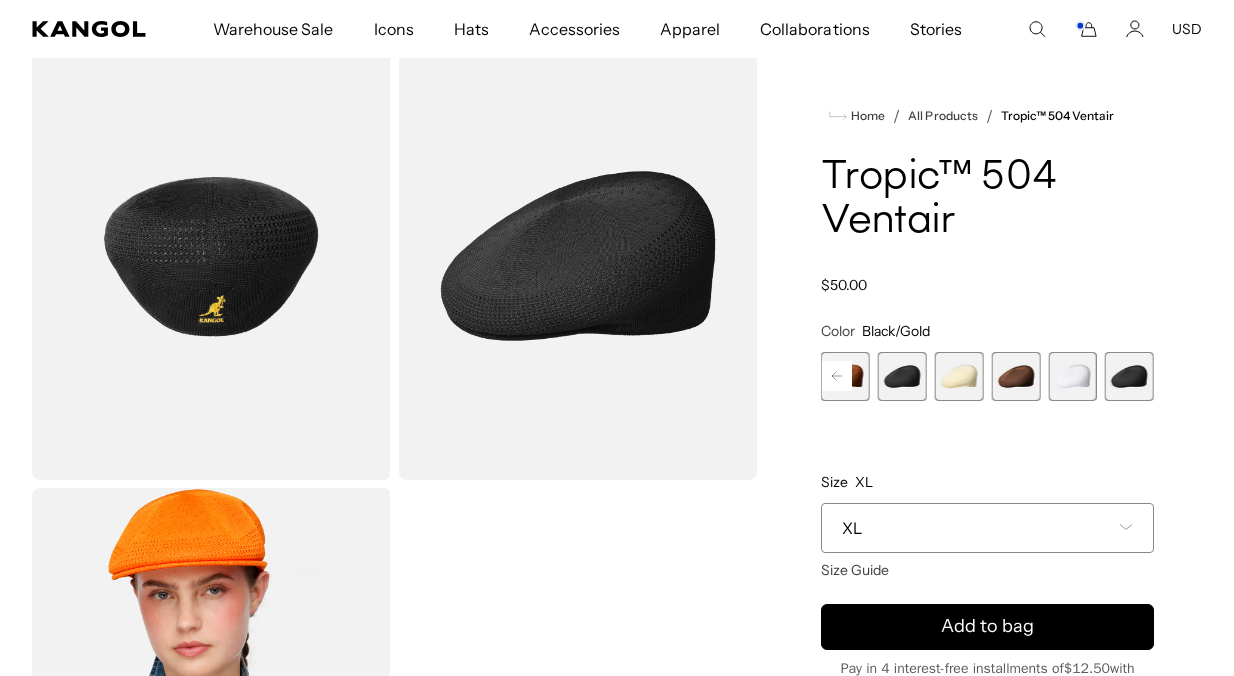 scroll, scrollTop: 0, scrollLeft: 412, axis: horizontal 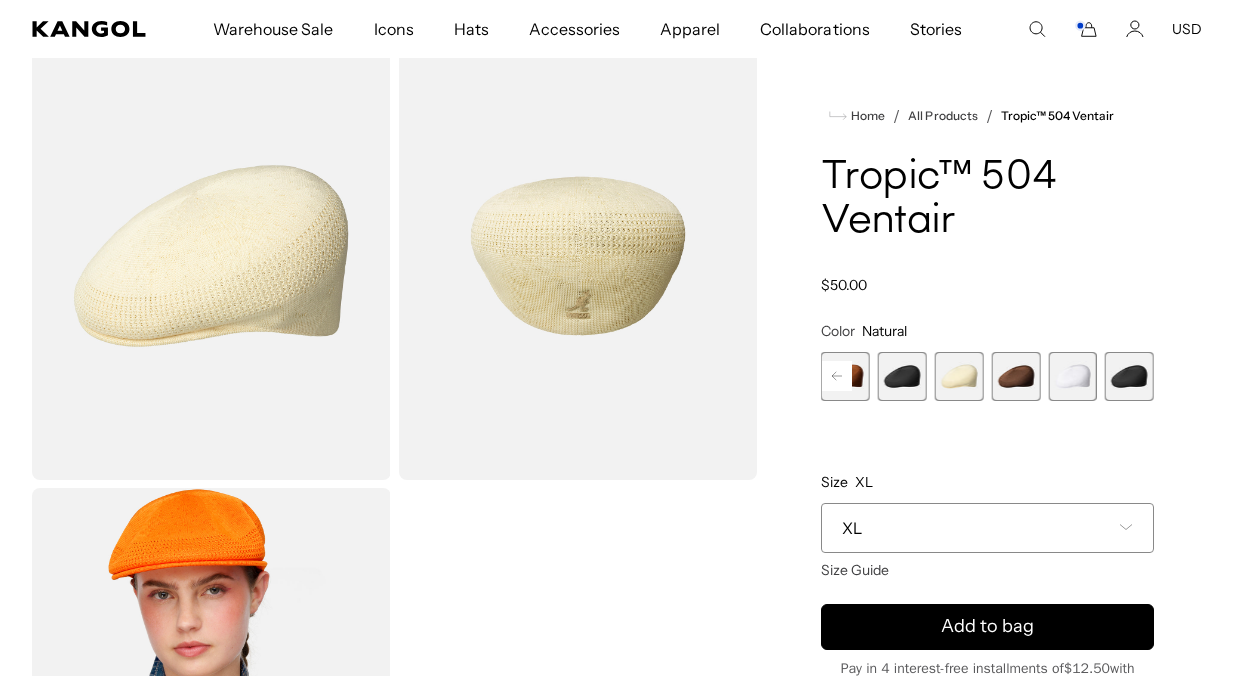 click 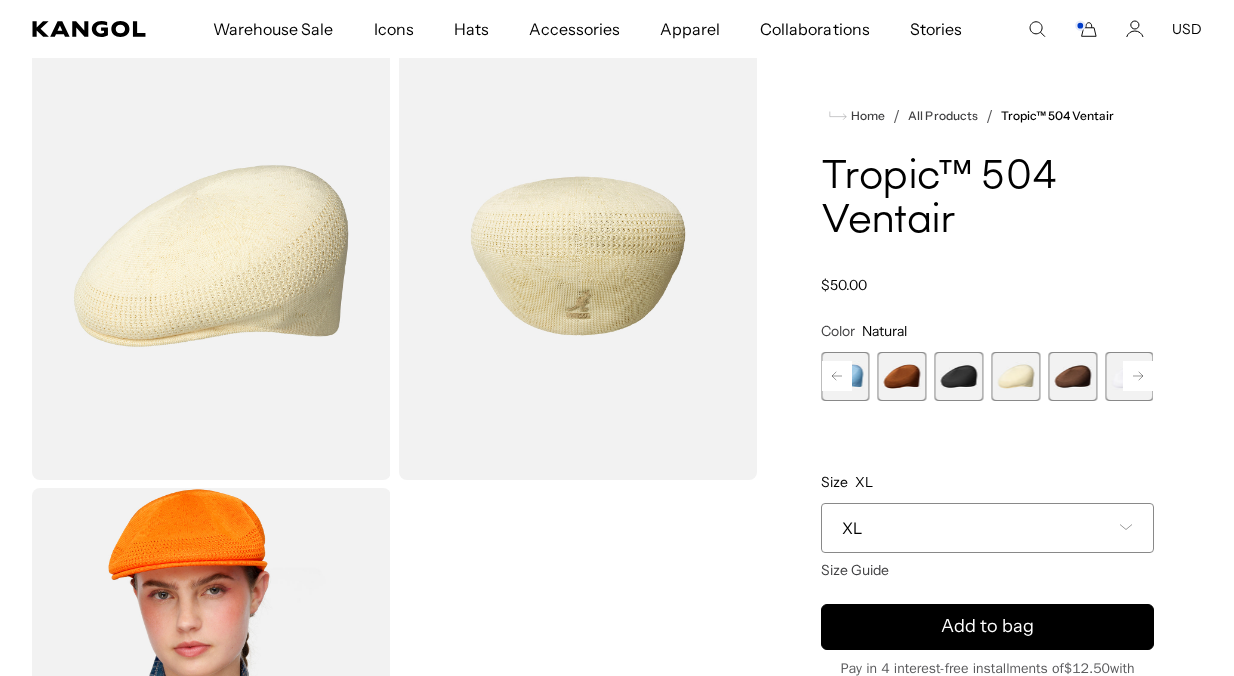 click 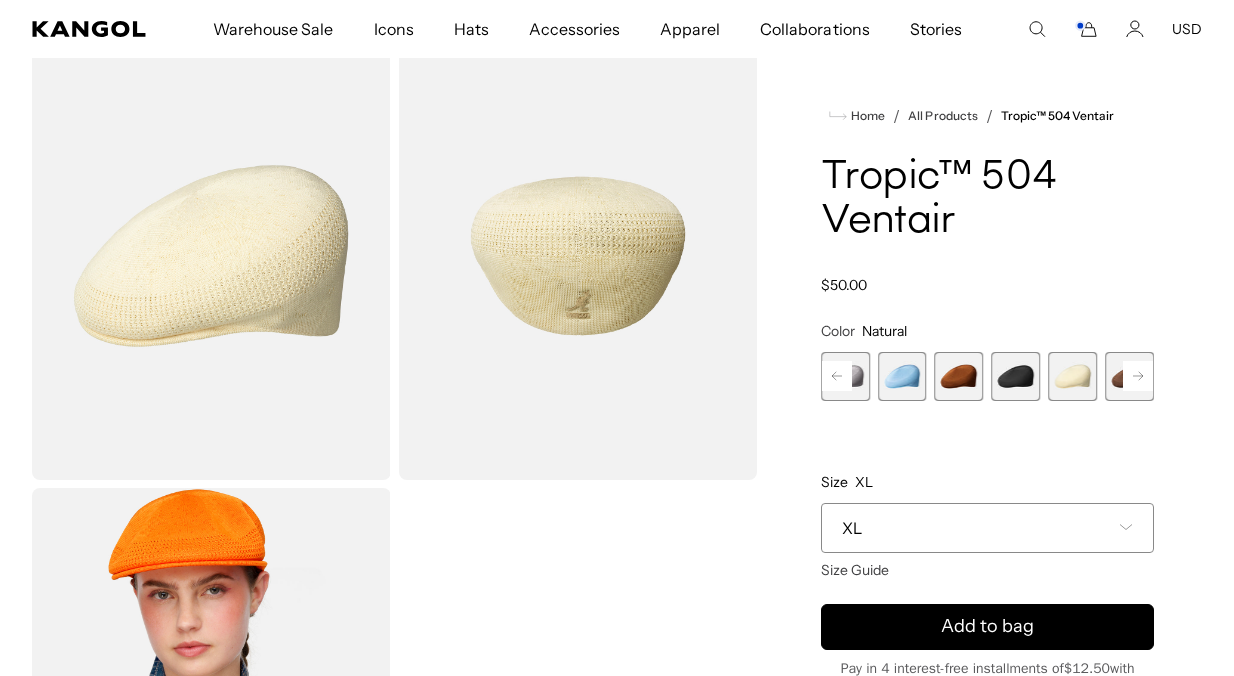 click 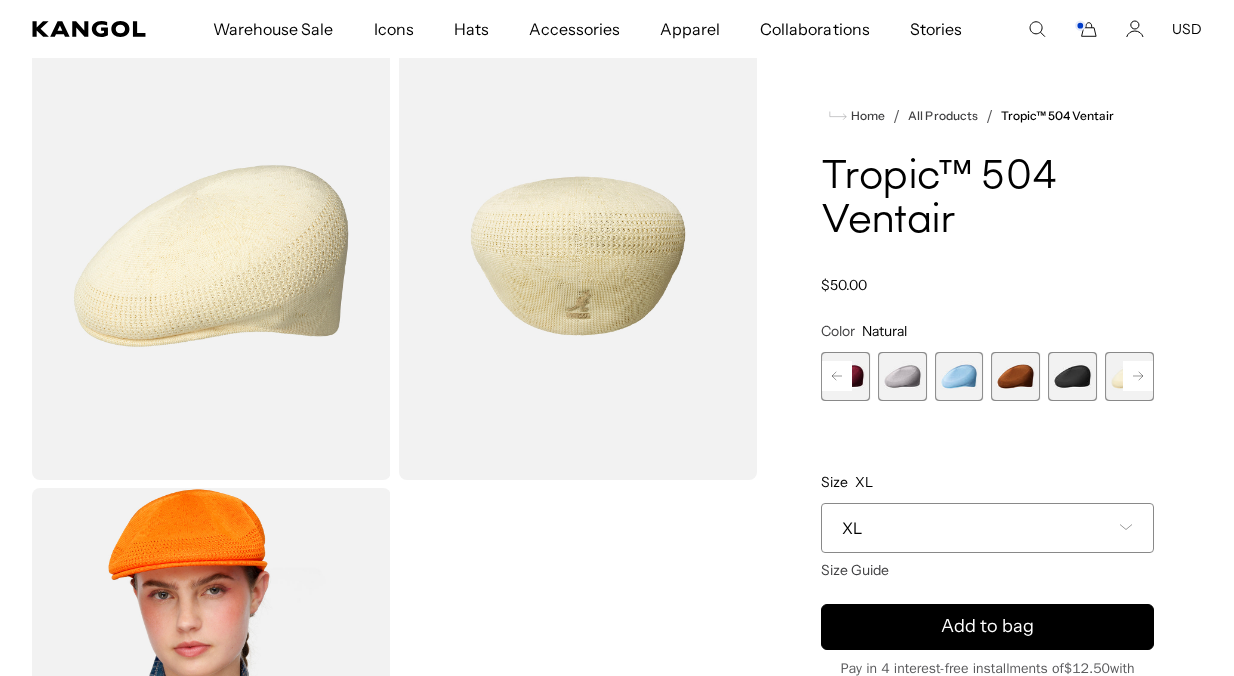 click 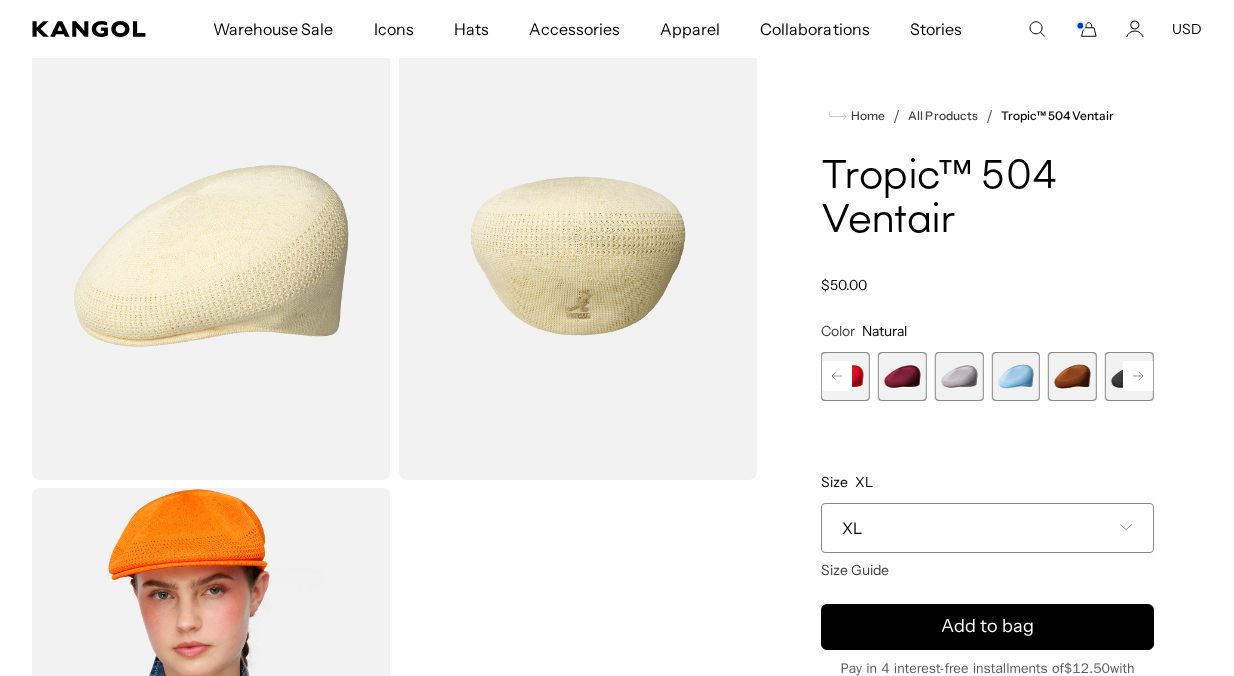 scroll, scrollTop: 0, scrollLeft: 0, axis: both 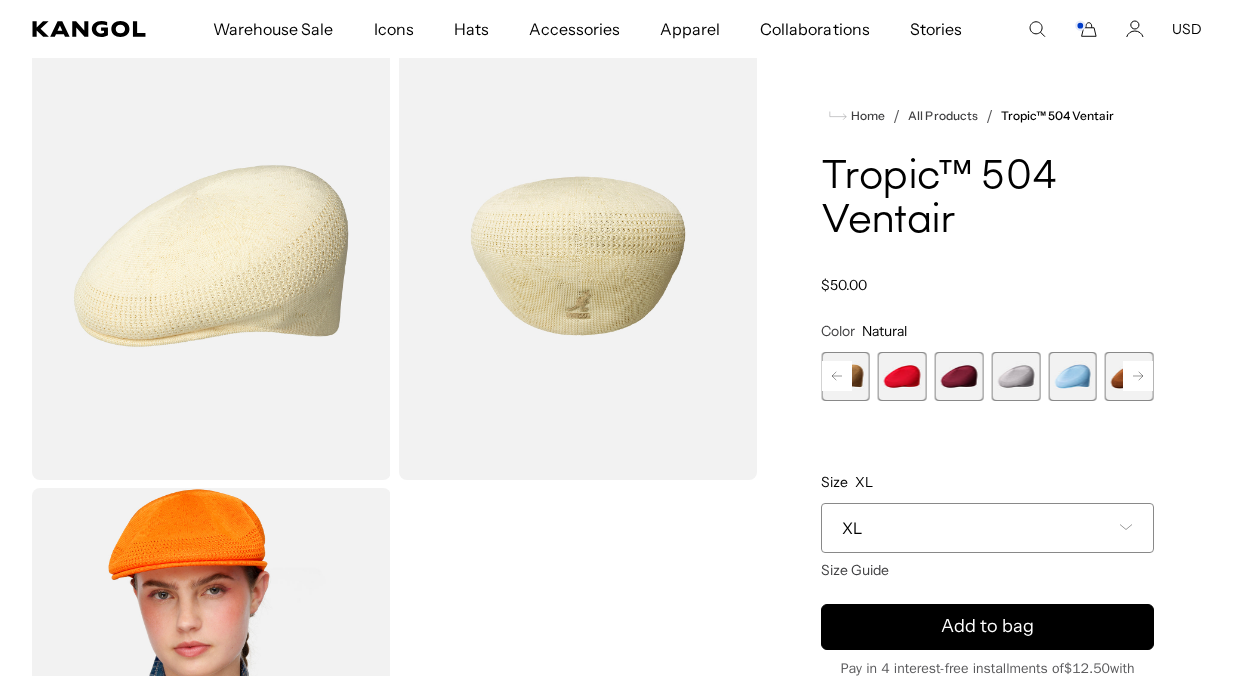 click 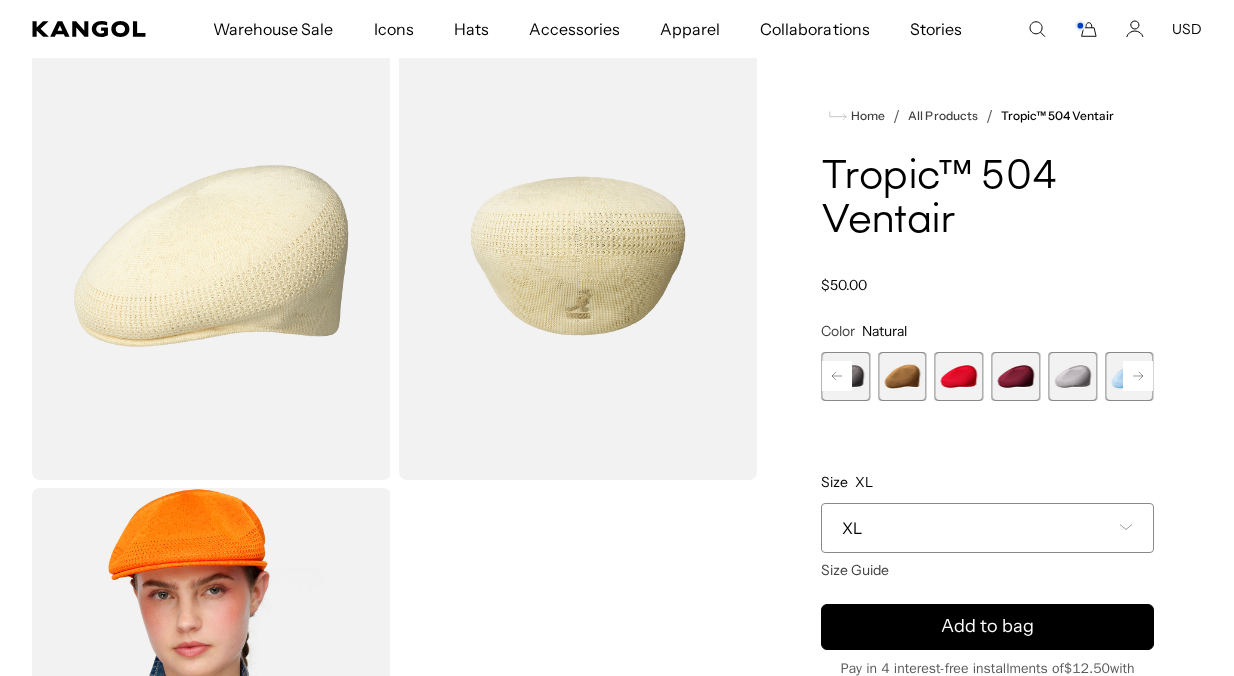 click 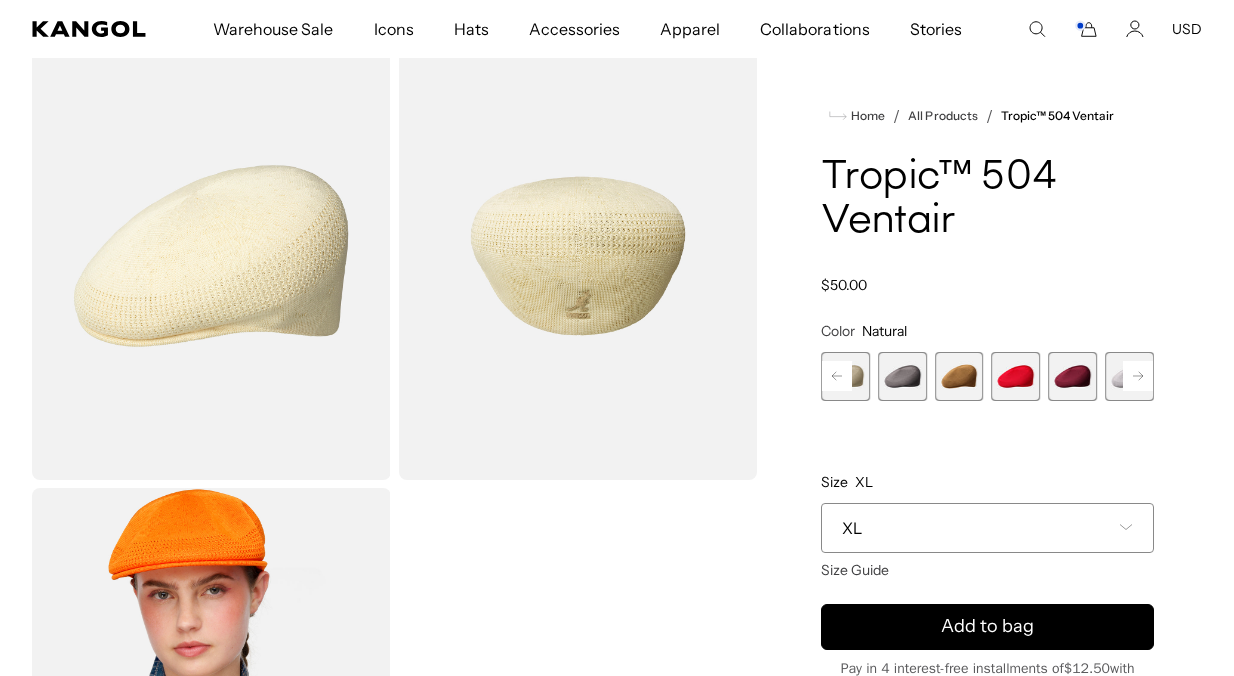 click 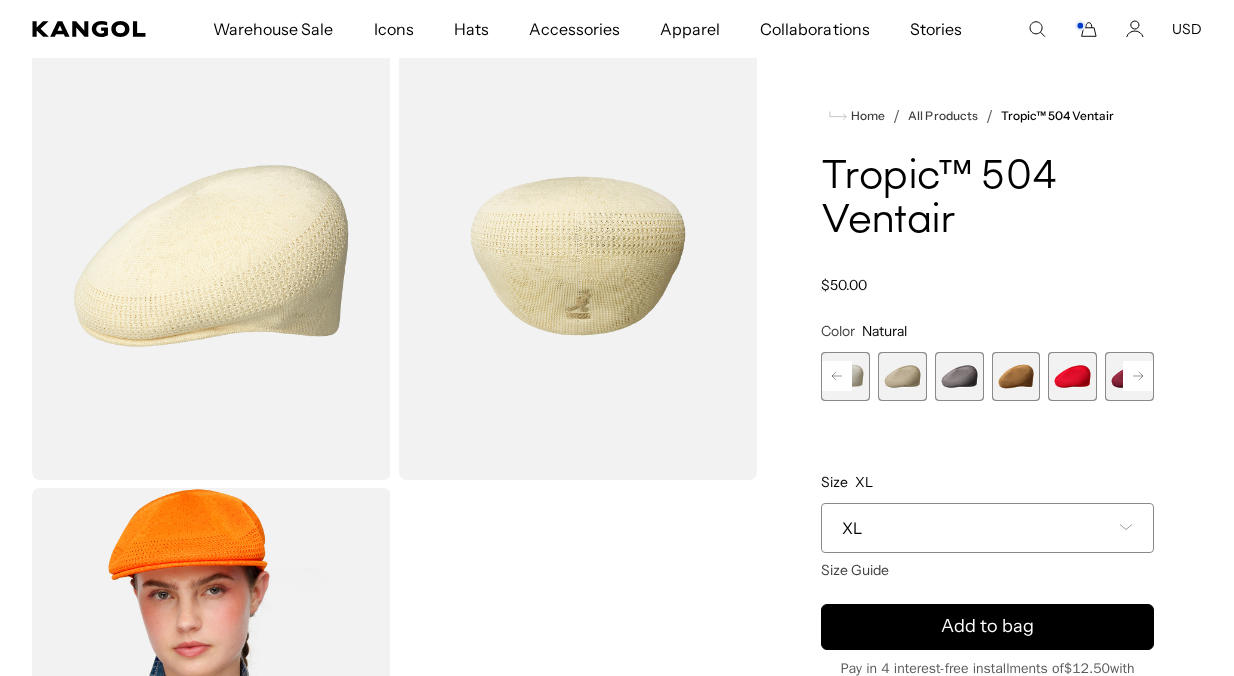 click 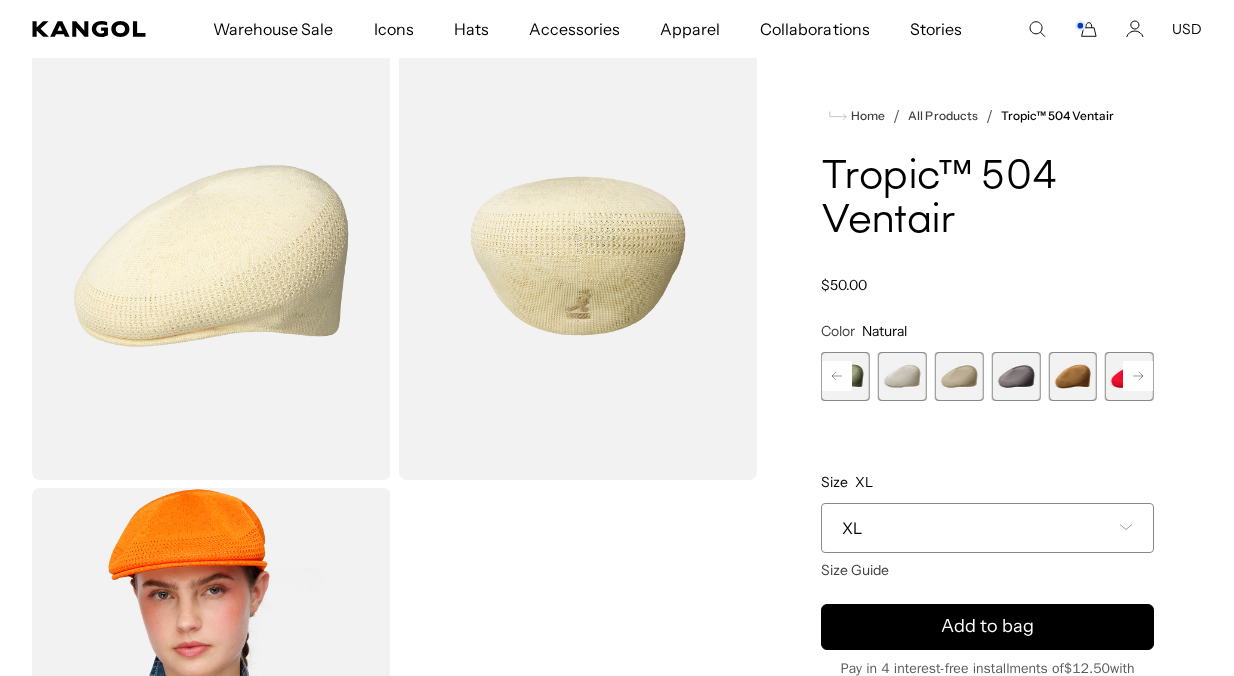scroll, scrollTop: 0, scrollLeft: 412, axis: horizontal 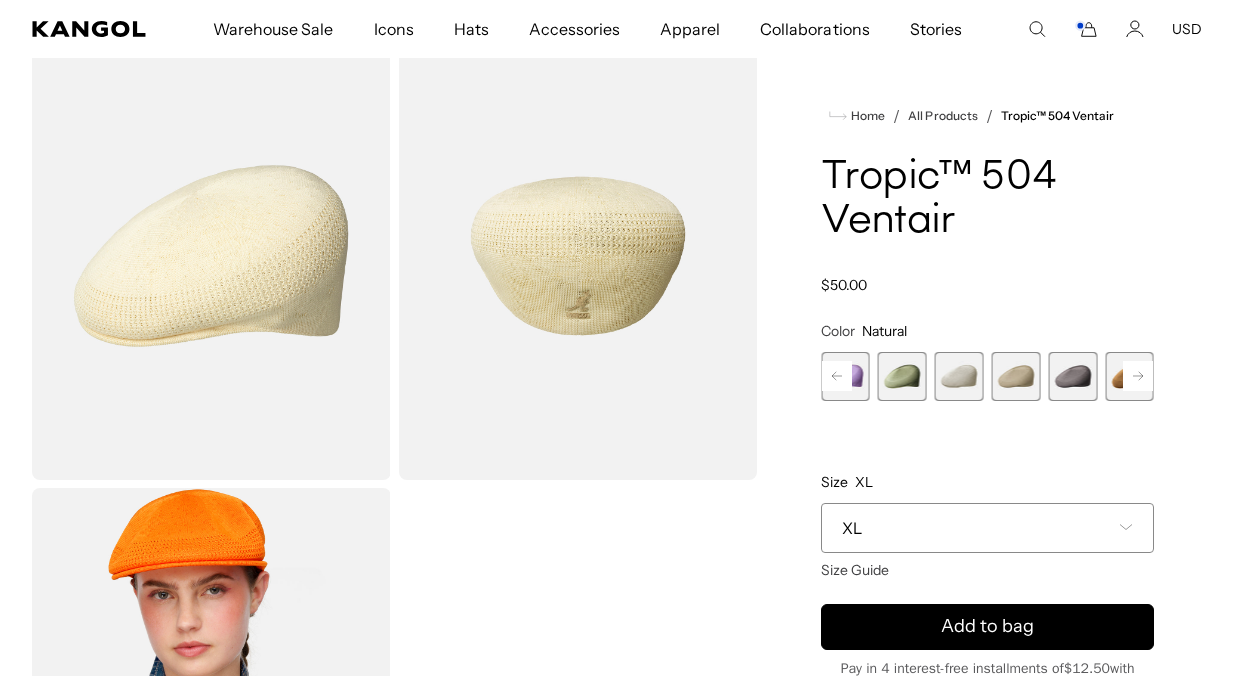 click 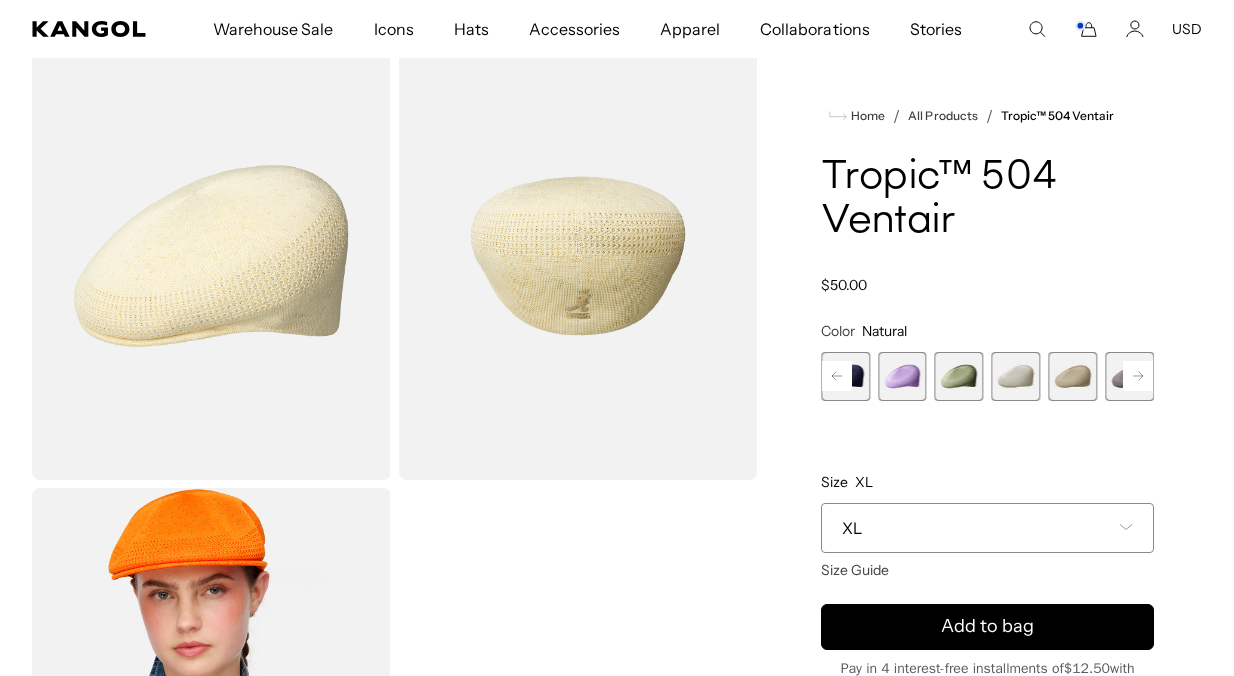 click 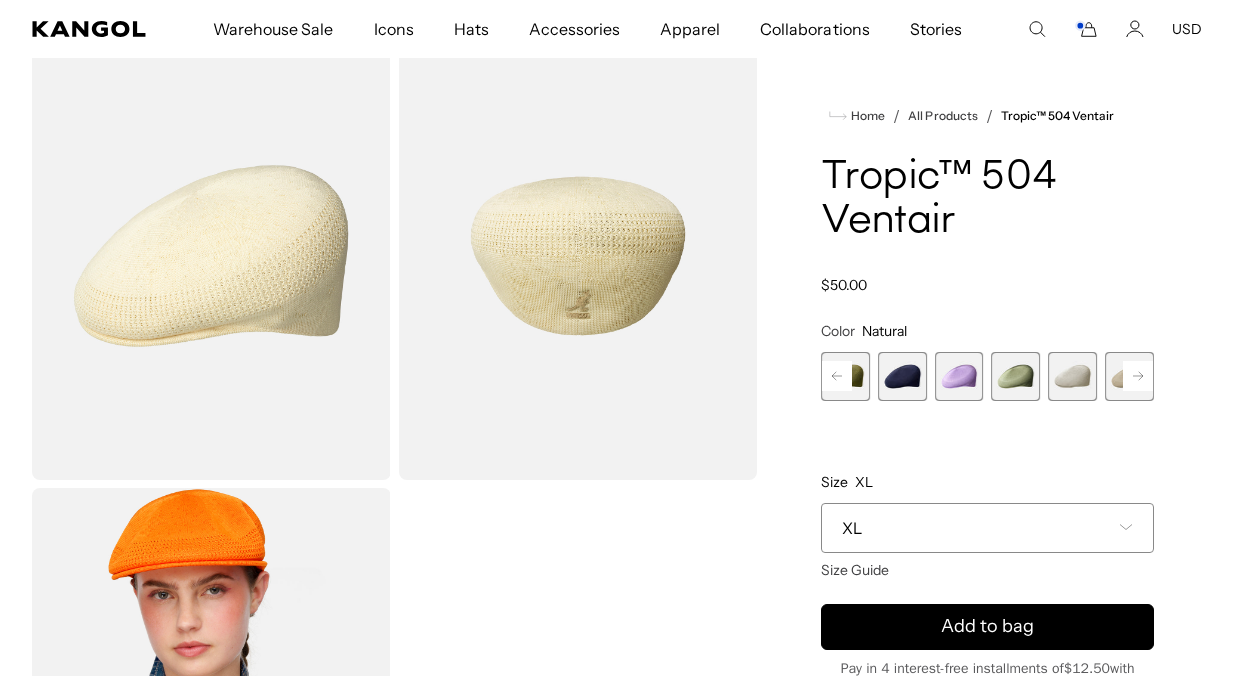 click 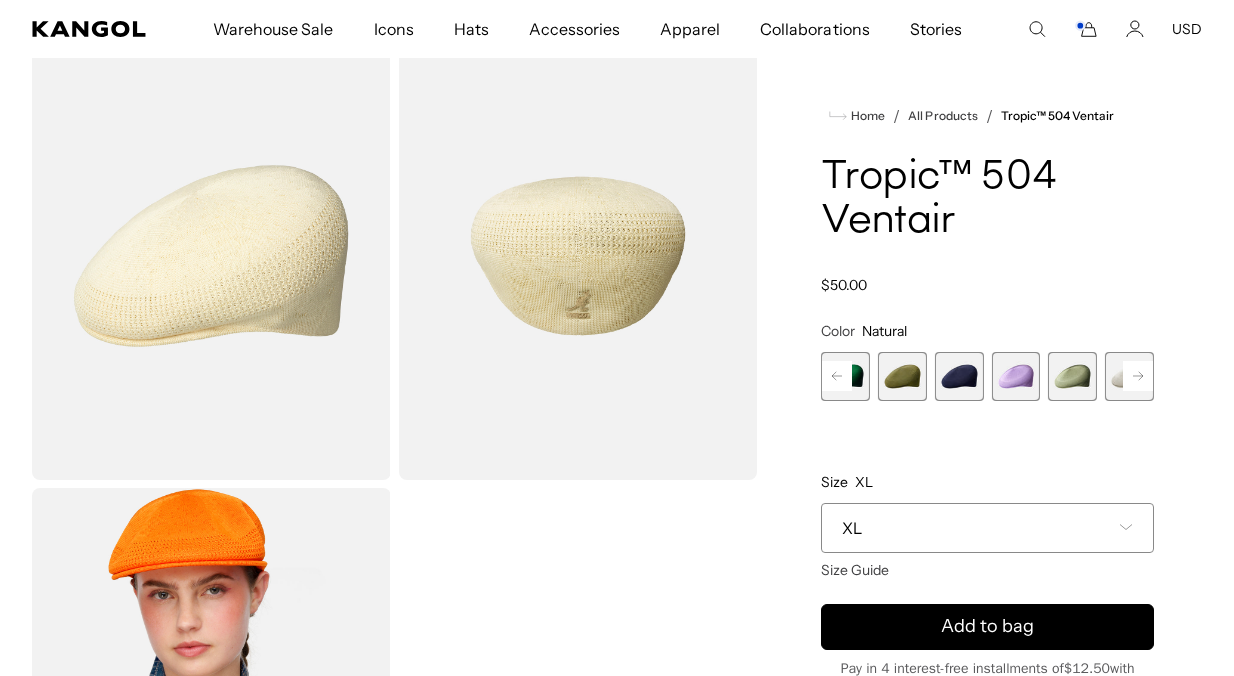 scroll, scrollTop: 0, scrollLeft: 0, axis: both 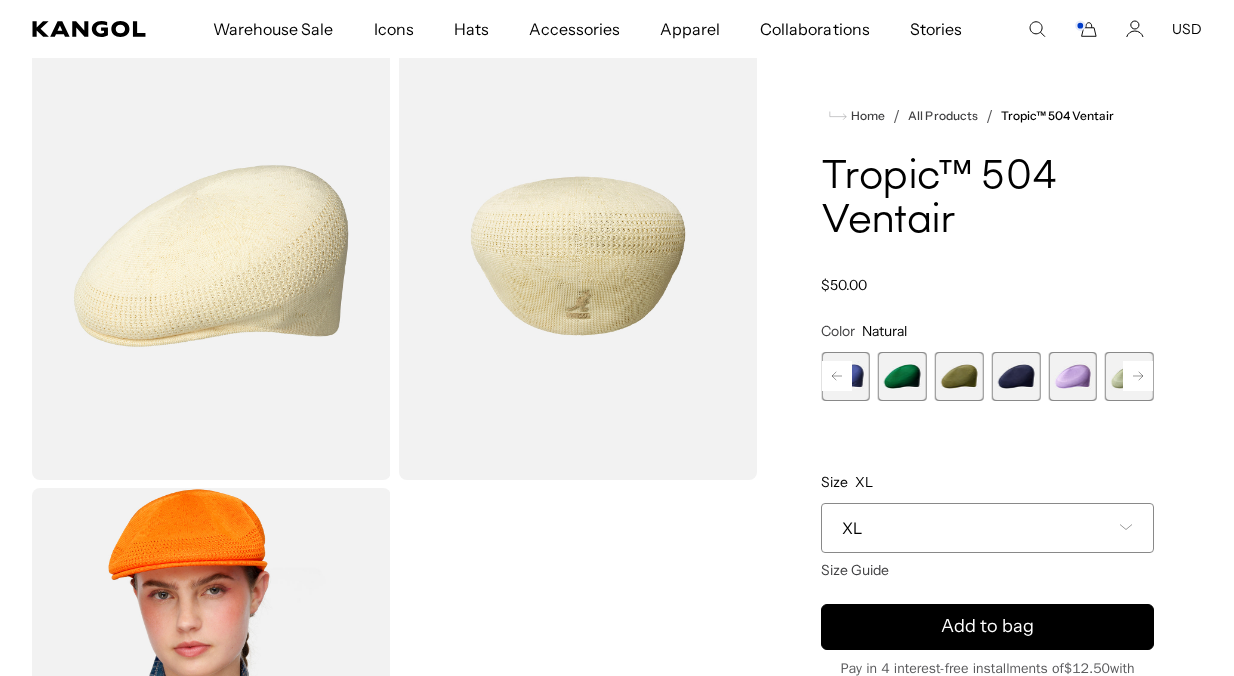click 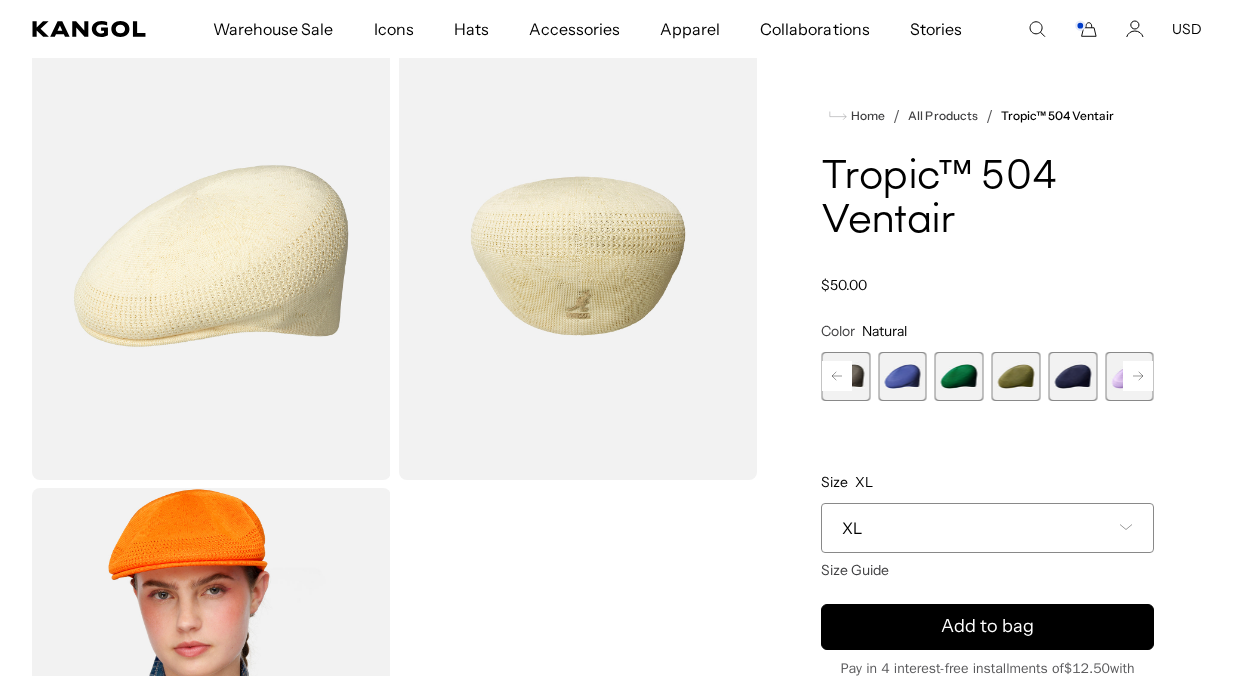 click 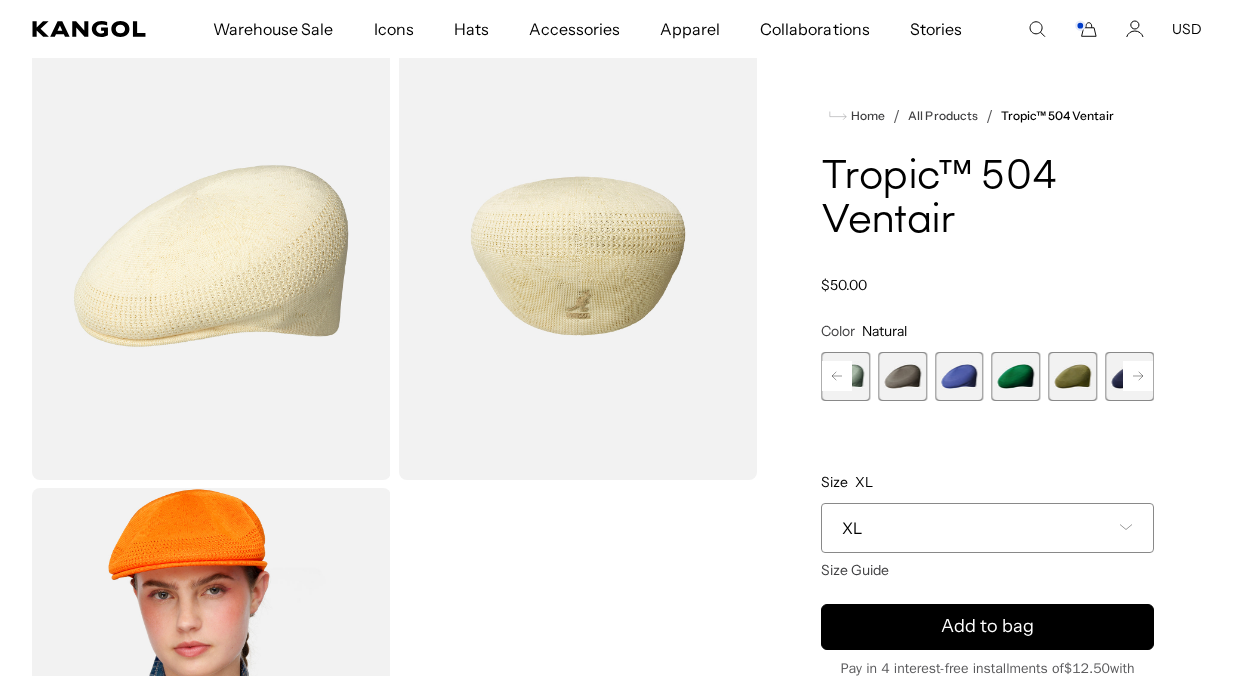 click 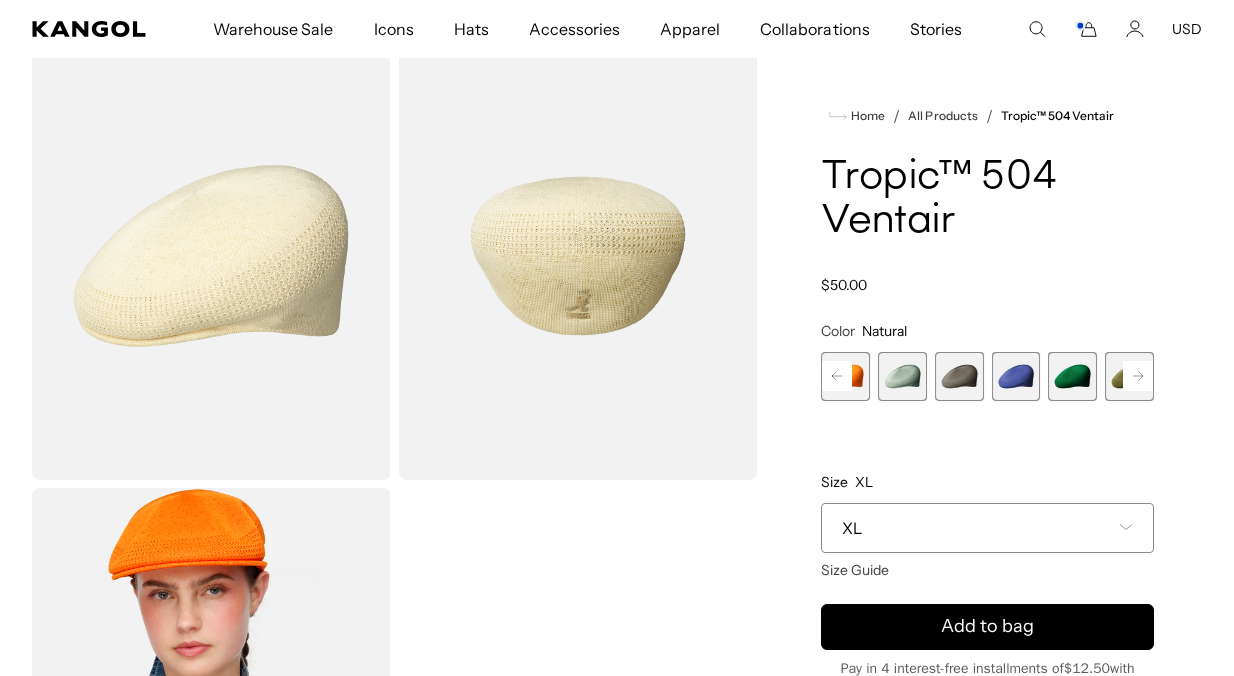 click 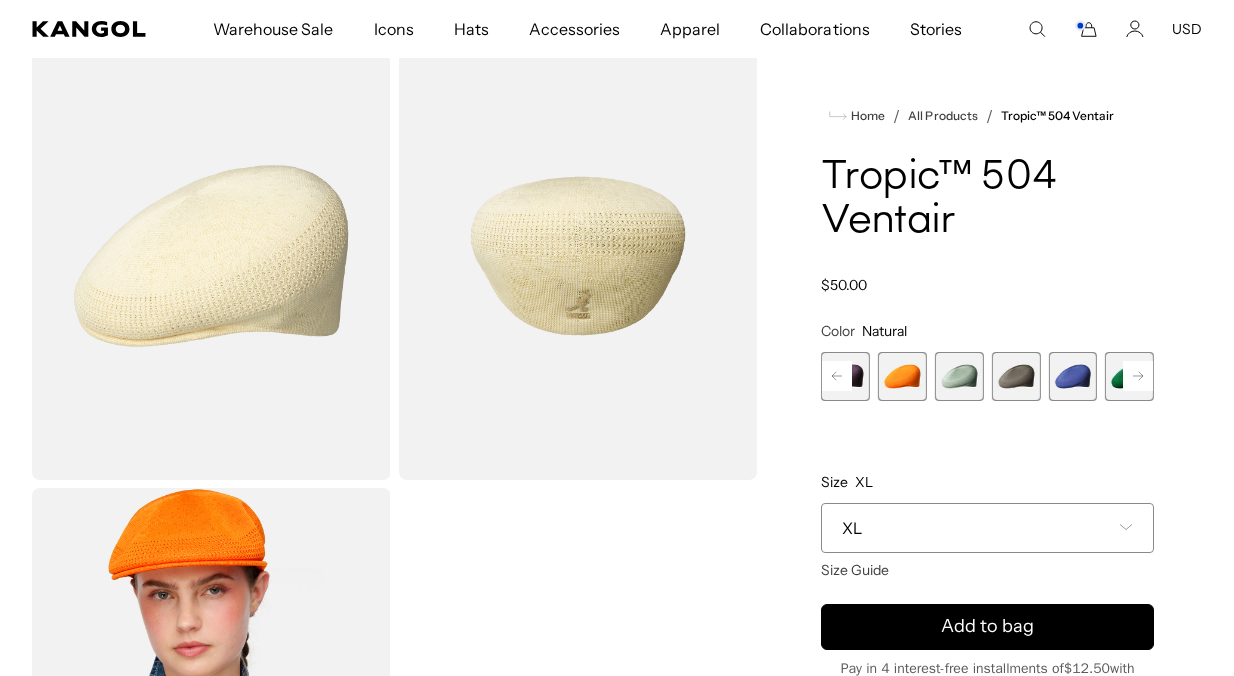 click 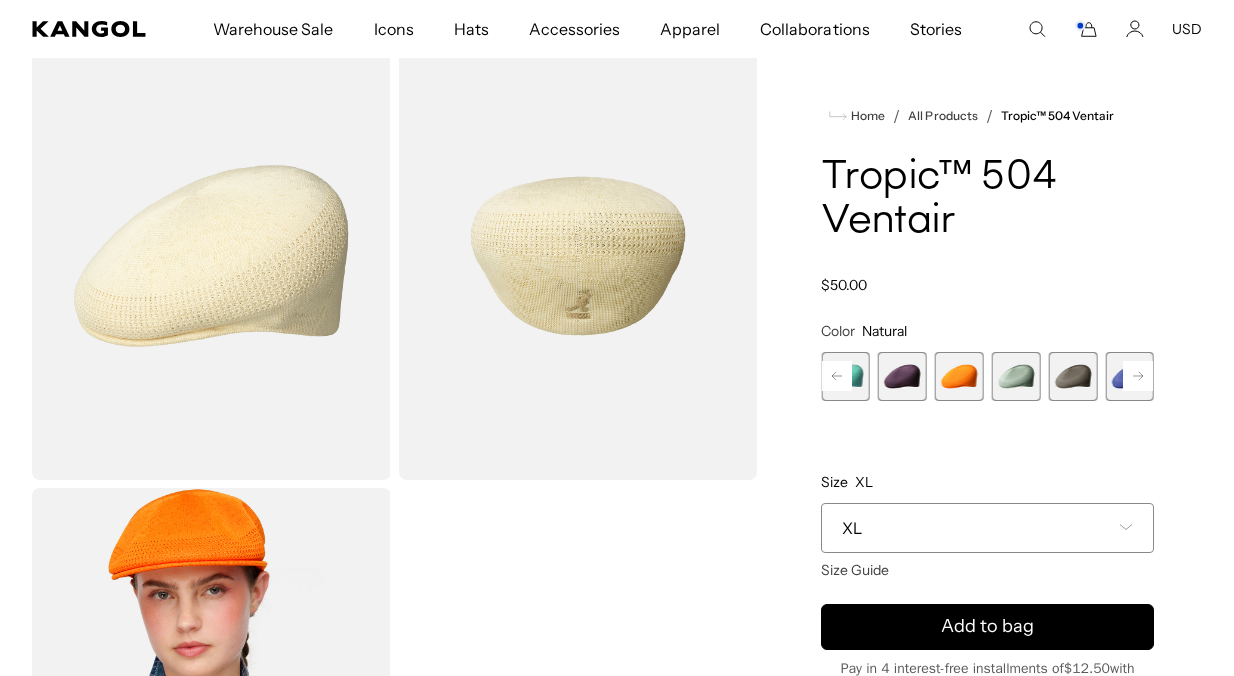 click 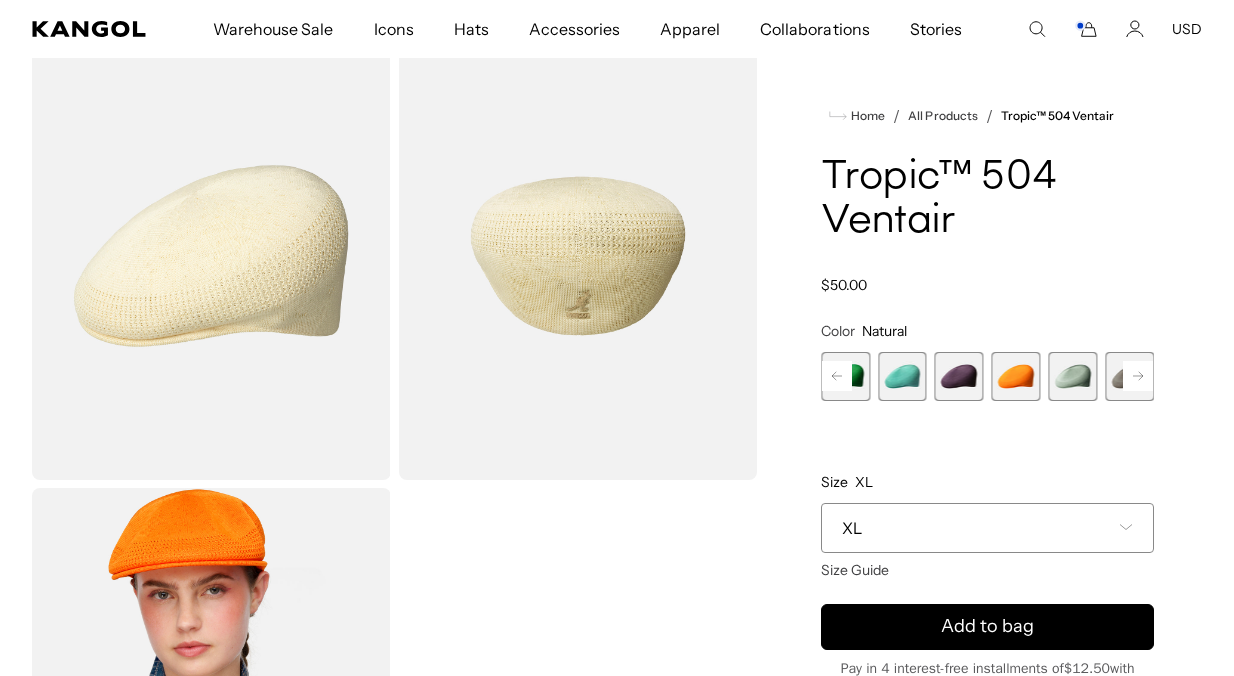 scroll, scrollTop: 0, scrollLeft: 0, axis: both 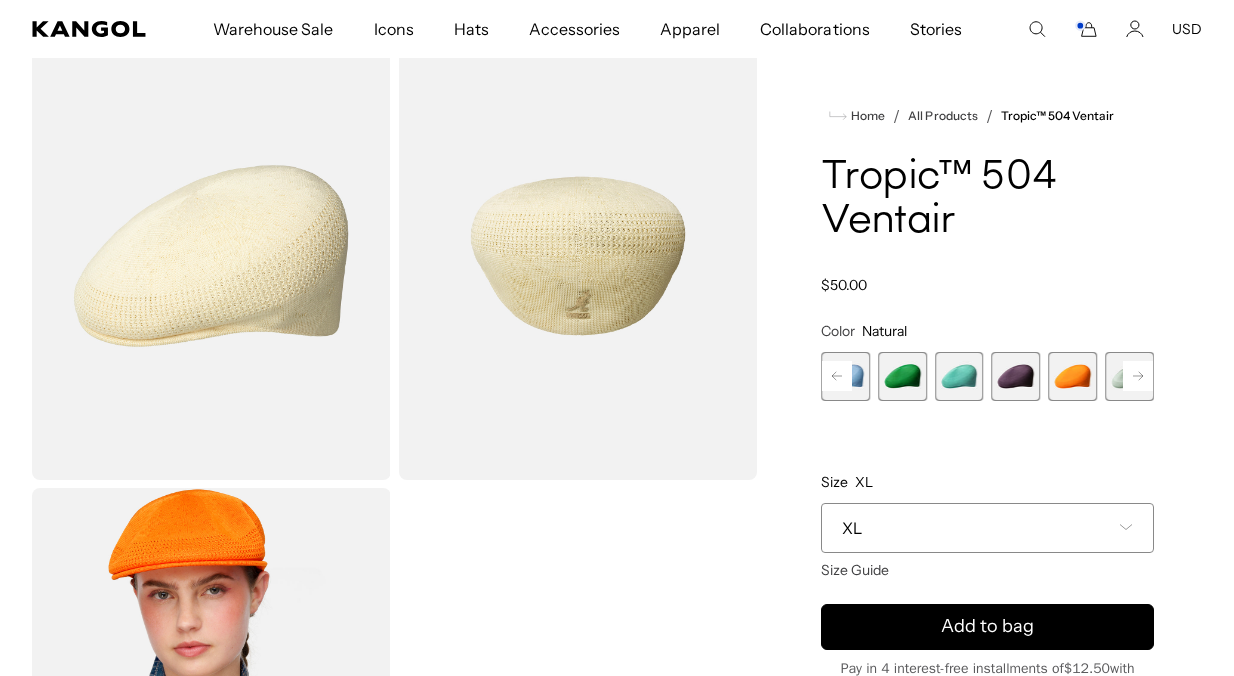 click 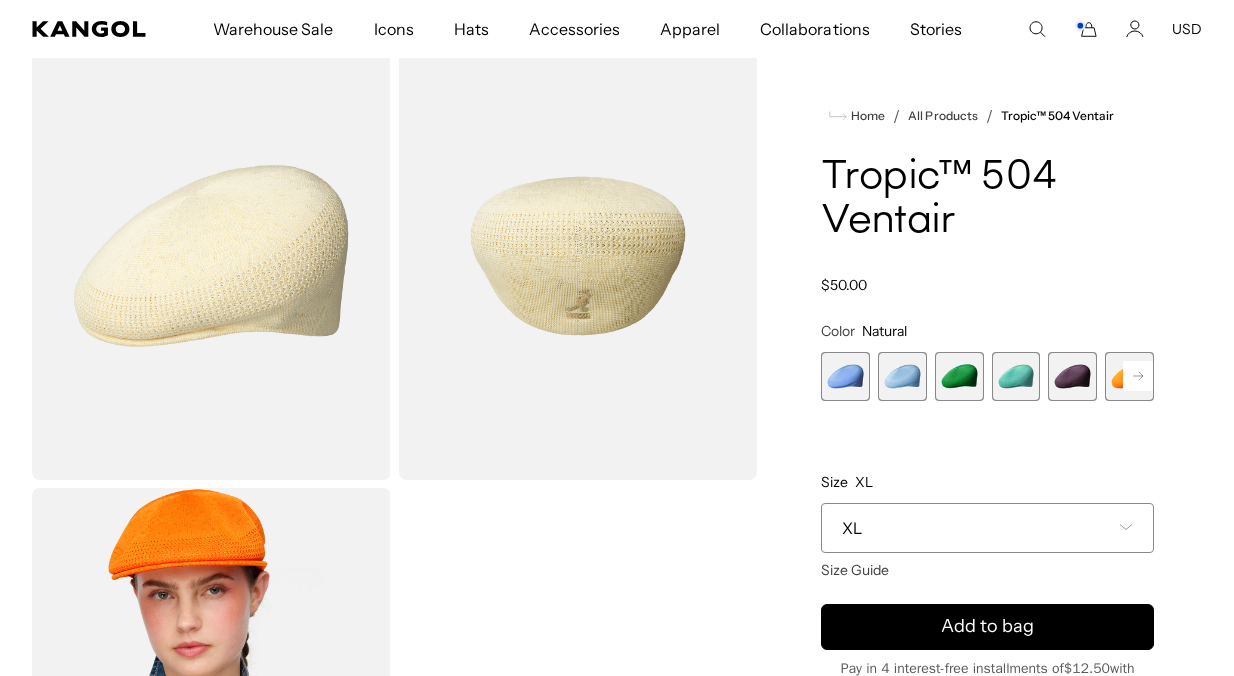 click at bounding box center (845, 376) 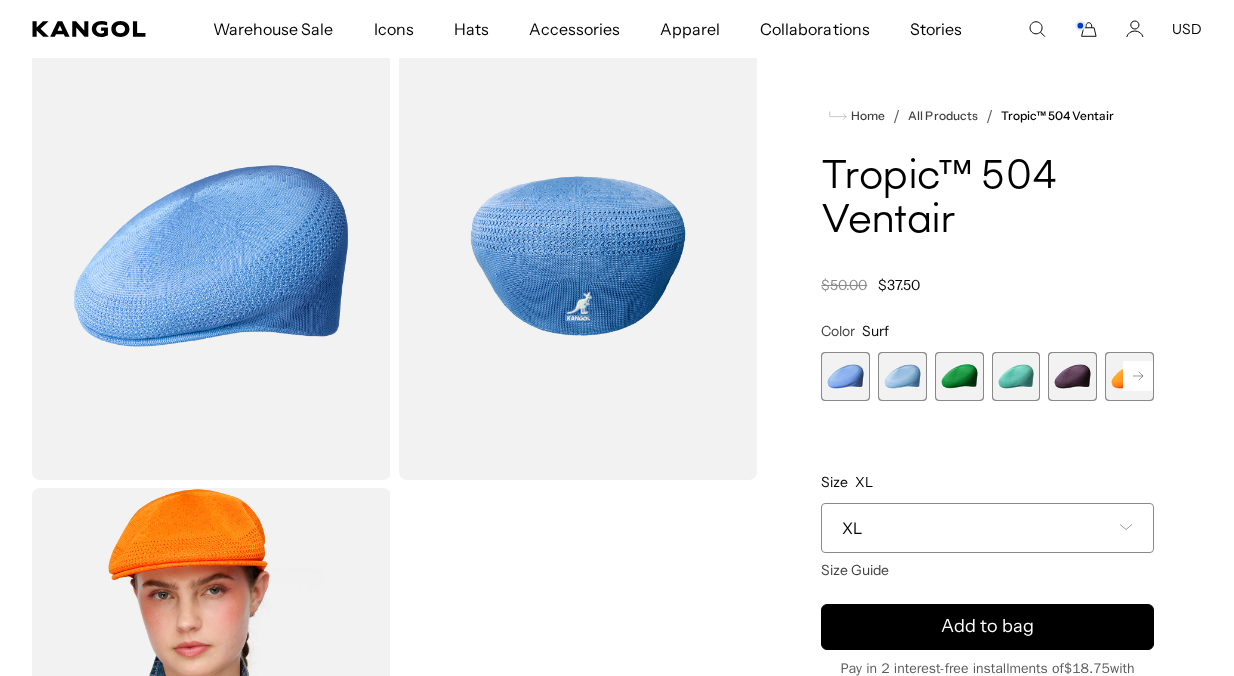 scroll, scrollTop: 0, scrollLeft: 0, axis: both 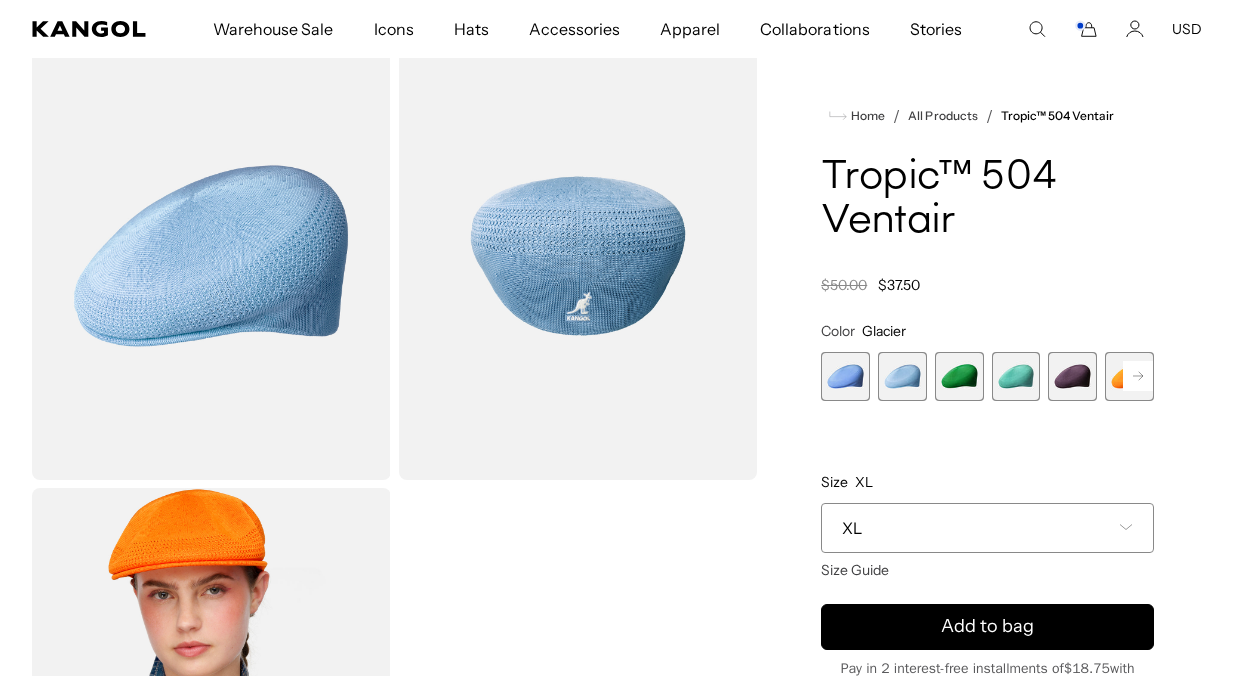 click at bounding box center (845, 376) 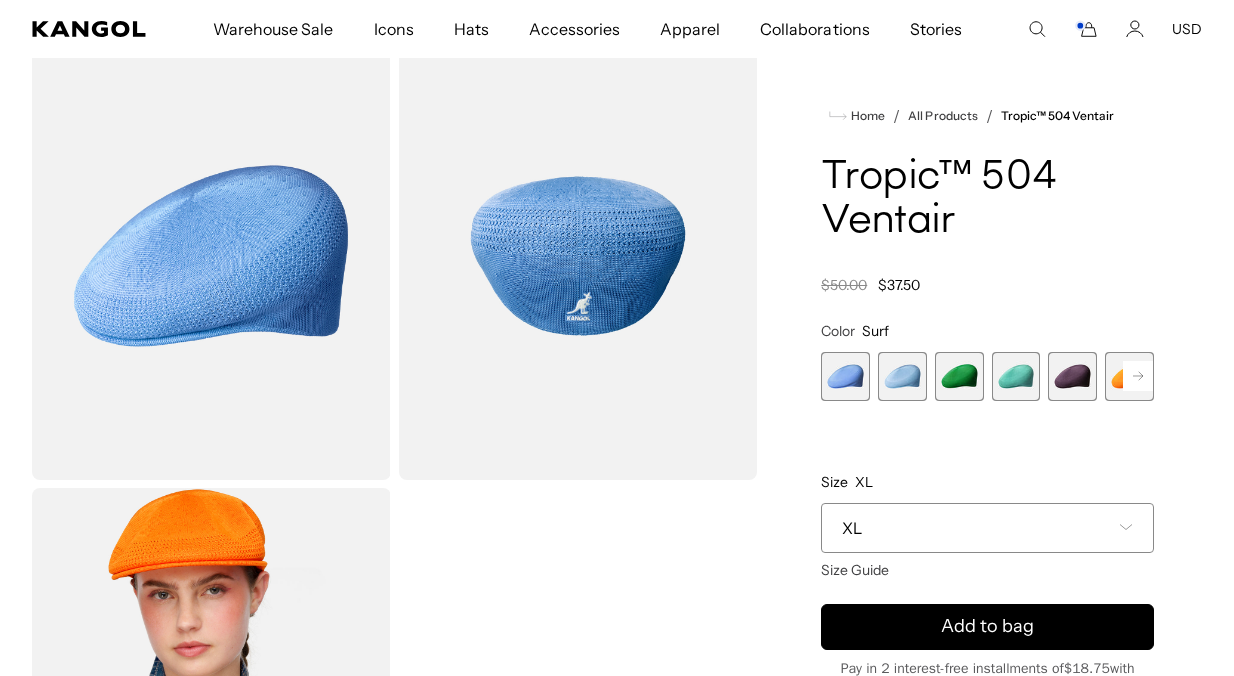 scroll, scrollTop: 0, scrollLeft: 0, axis: both 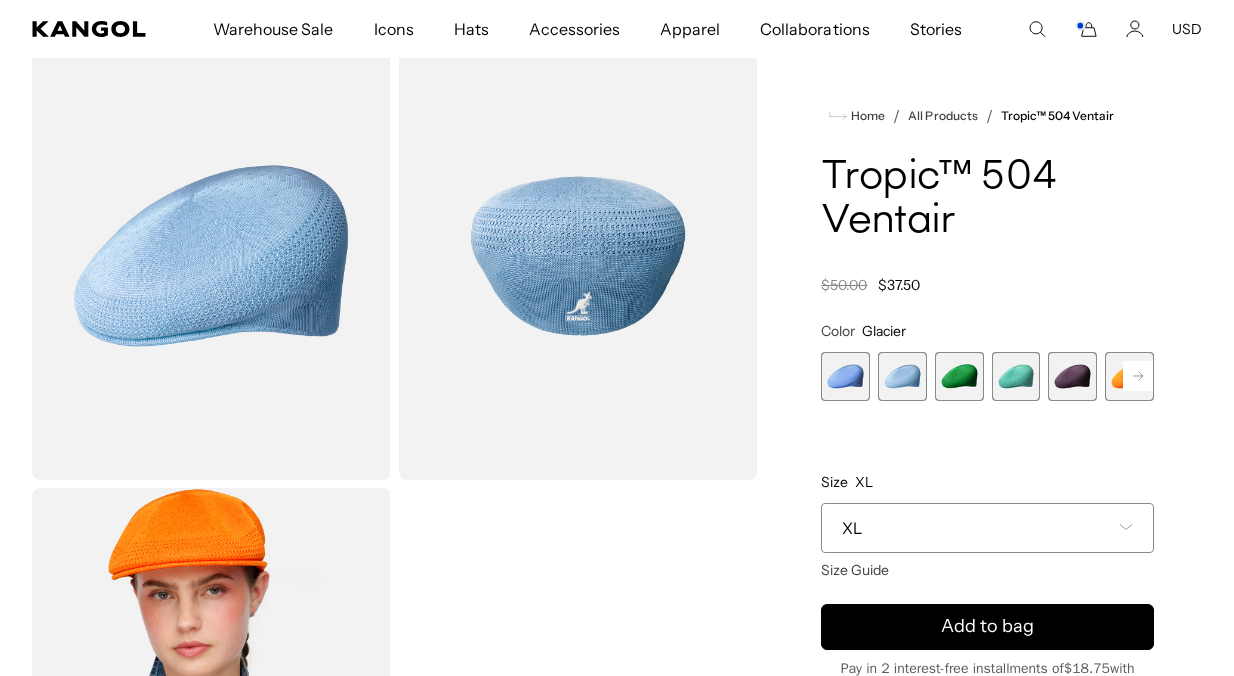 click at bounding box center (845, 376) 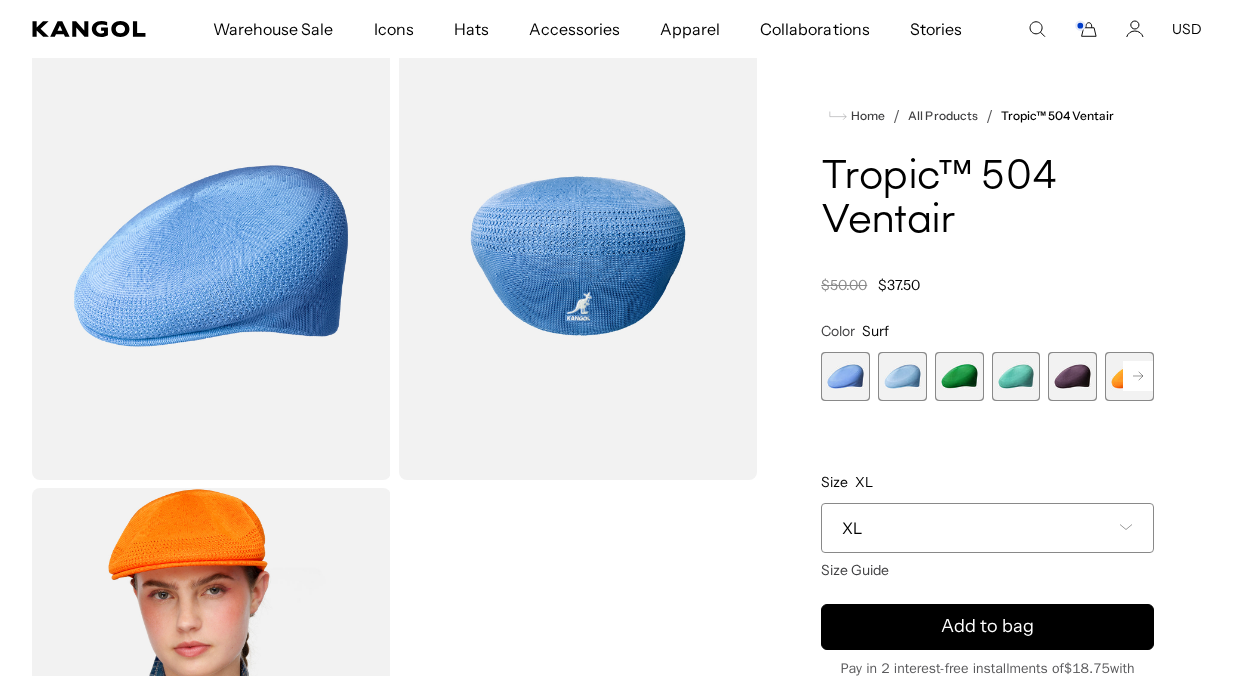 click on "XL" at bounding box center (987, 528) 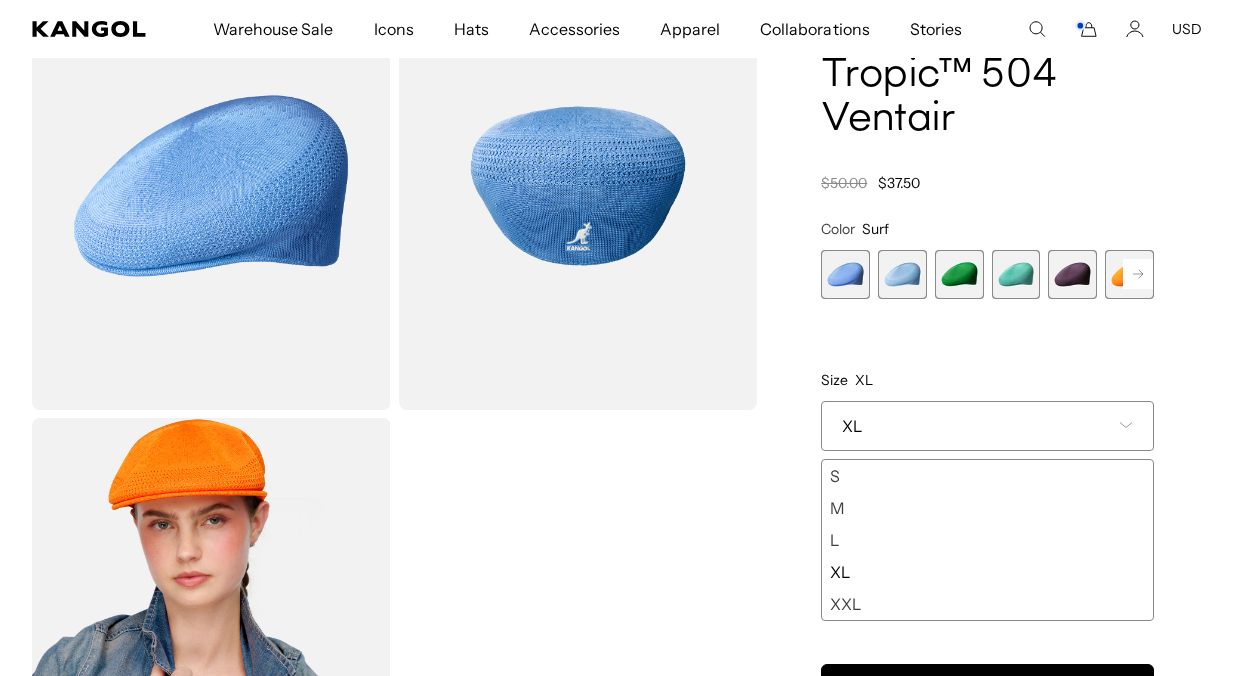 scroll, scrollTop: 191, scrollLeft: 0, axis: vertical 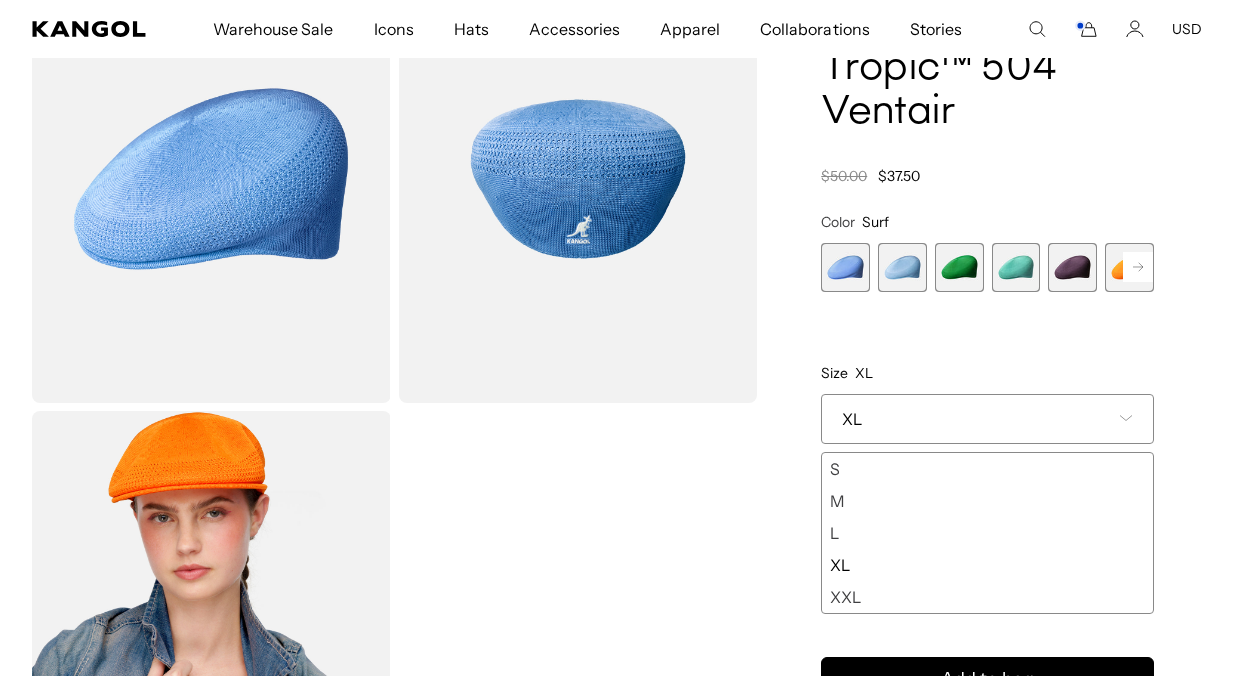 click on "XXL" at bounding box center (987, 597) 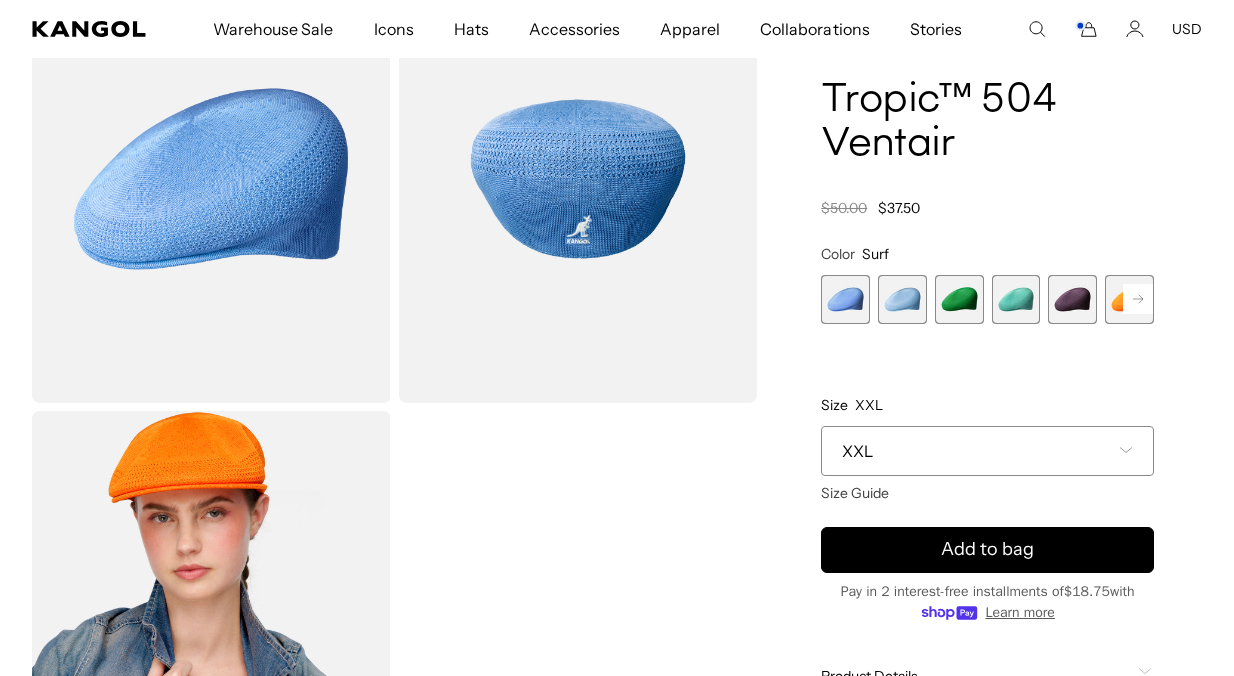 scroll, scrollTop: 0, scrollLeft: 412, axis: horizontal 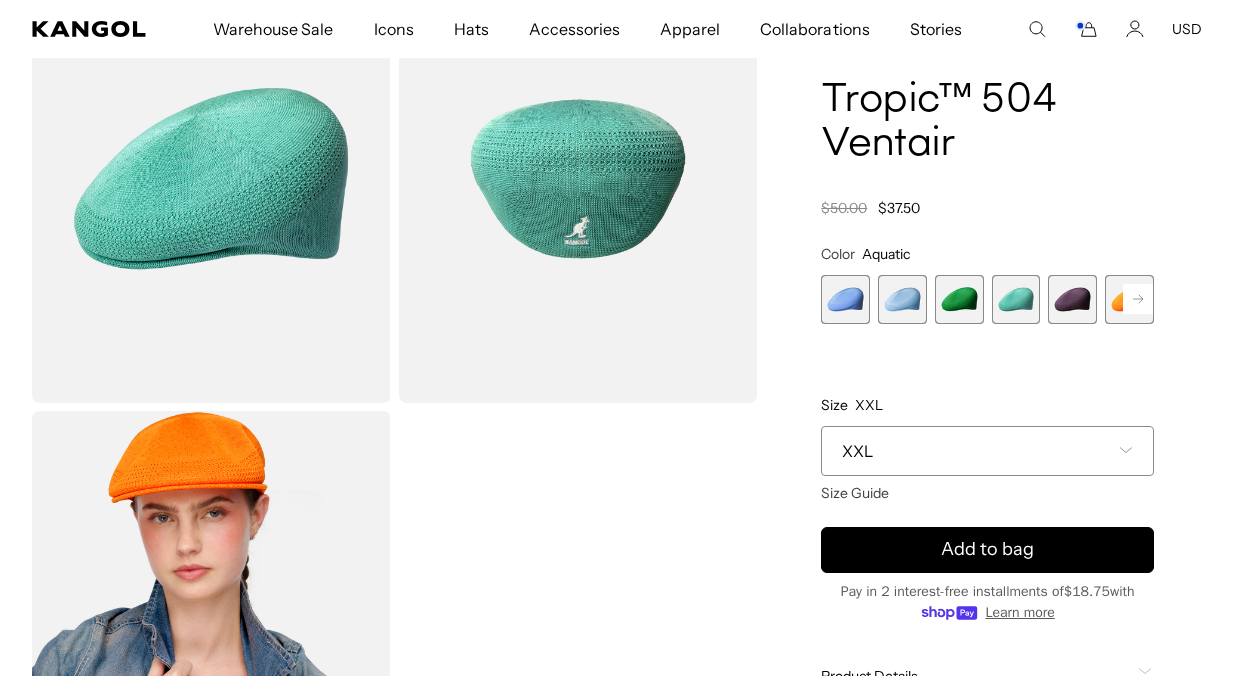 click at bounding box center [845, 299] 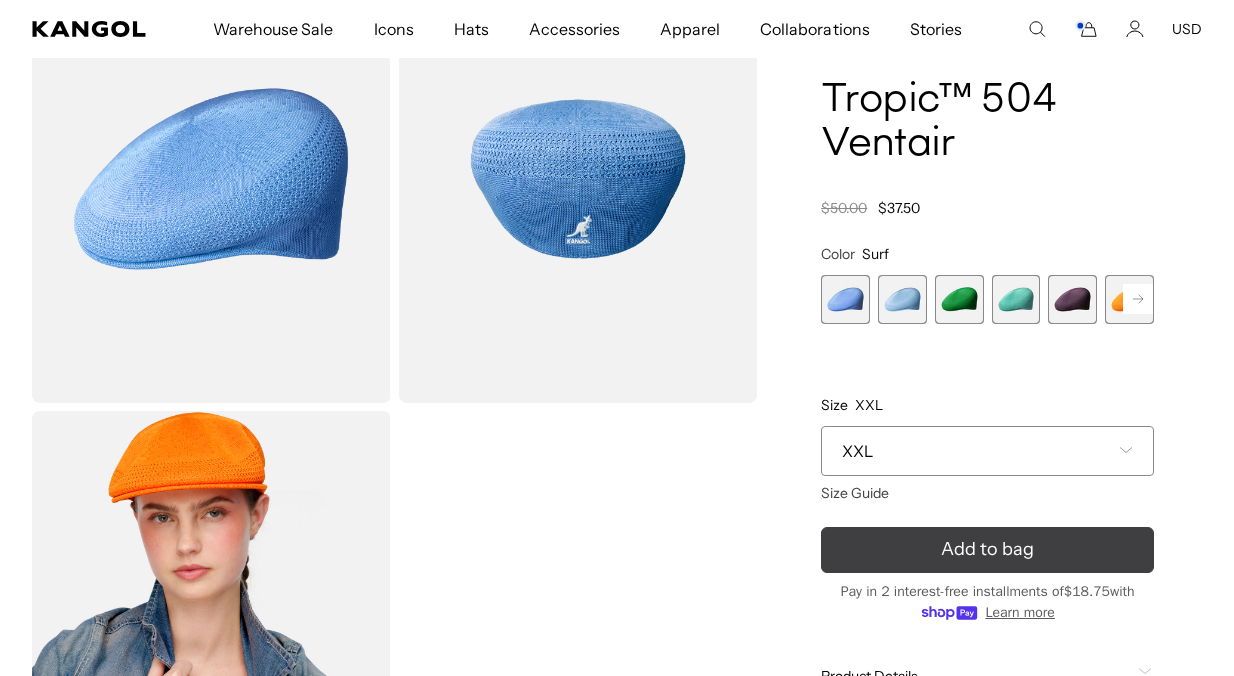 scroll, scrollTop: 0, scrollLeft: 412, axis: horizontal 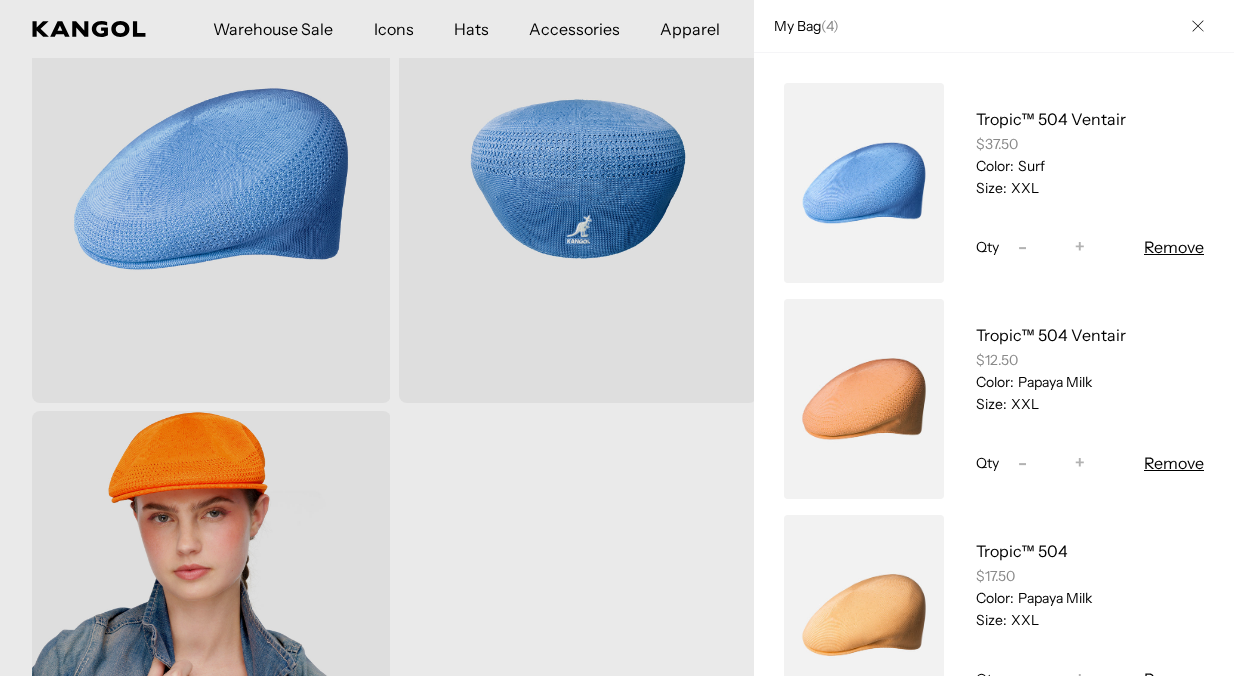 click on "My Bag
( 4 )" at bounding box center [801, 26] 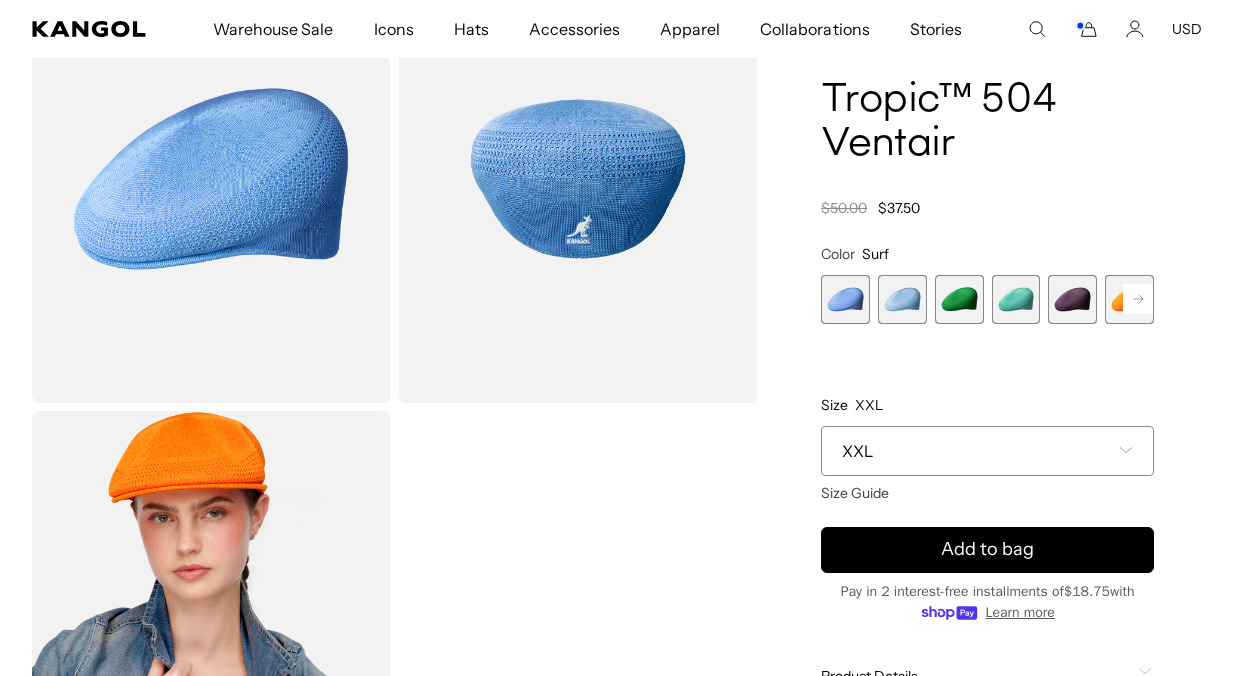 click 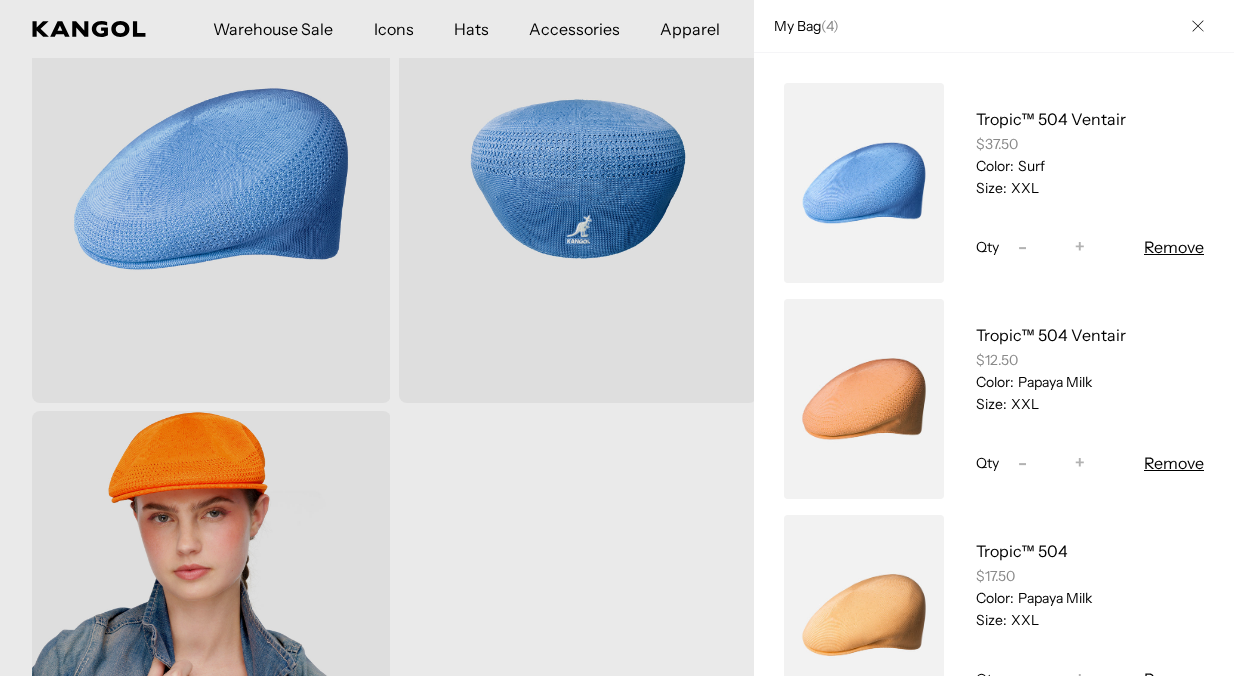 scroll, scrollTop: 0, scrollLeft: 0, axis: both 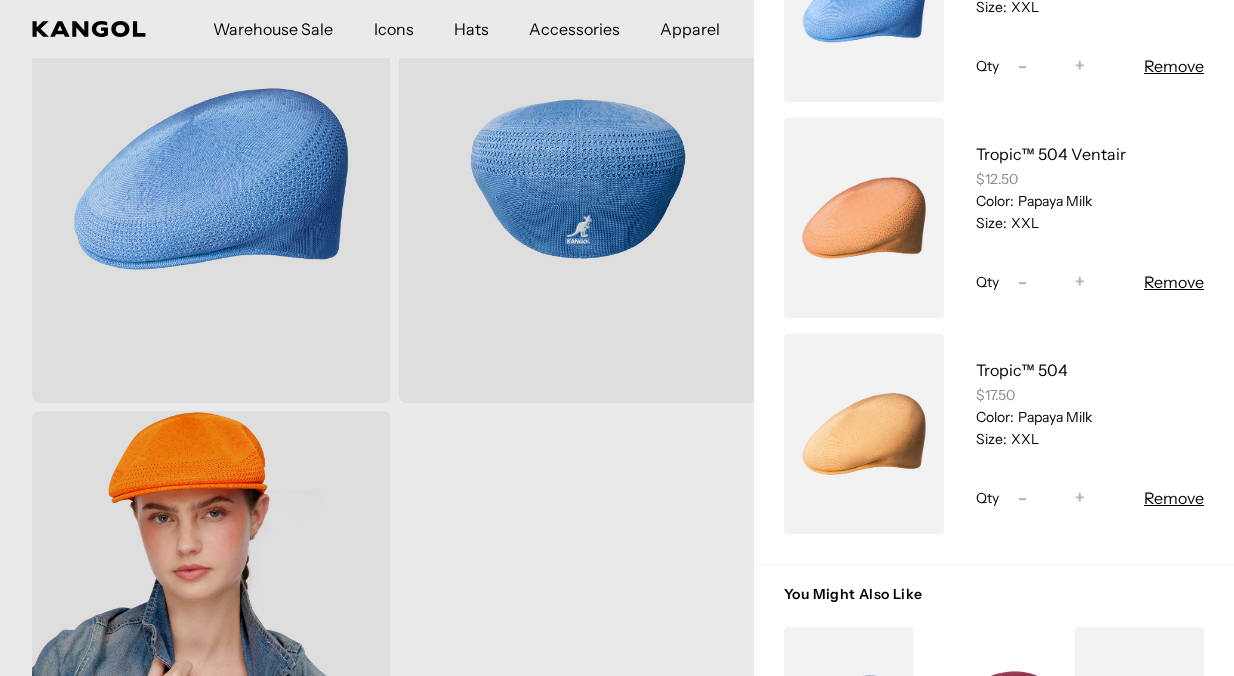 click on "-" at bounding box center (1022, 282) 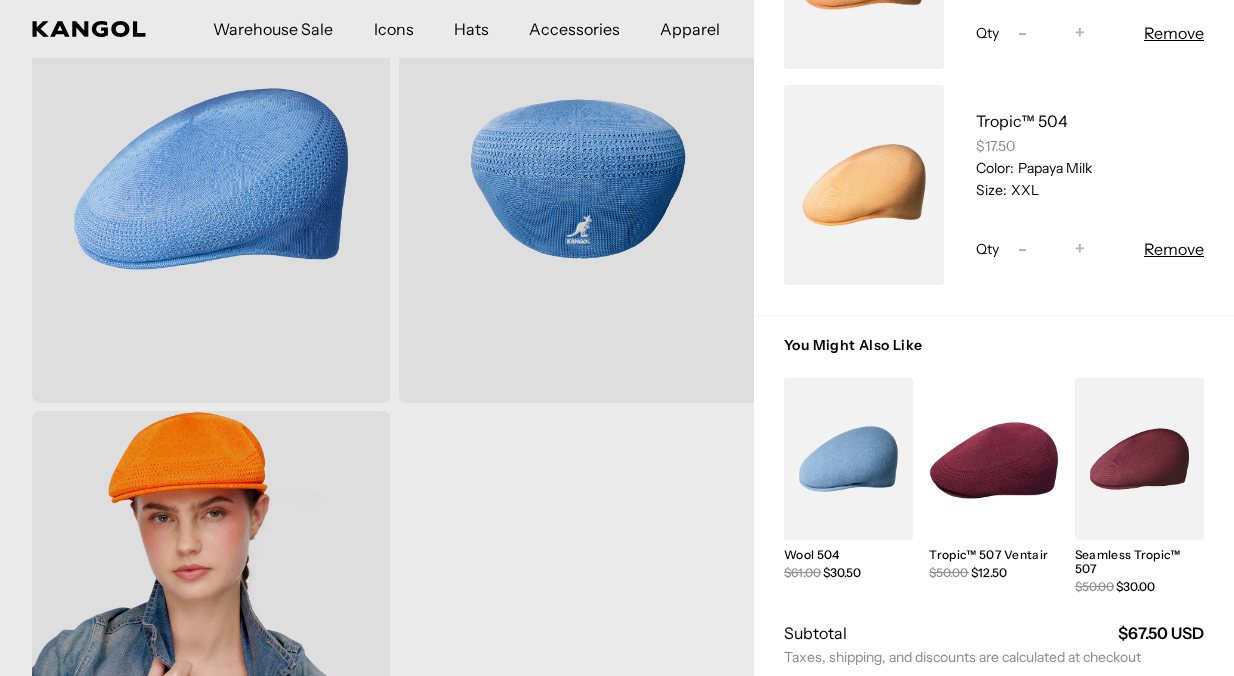 scroll, scrollTop: 546, scrollLeft: 0, axis: vertical 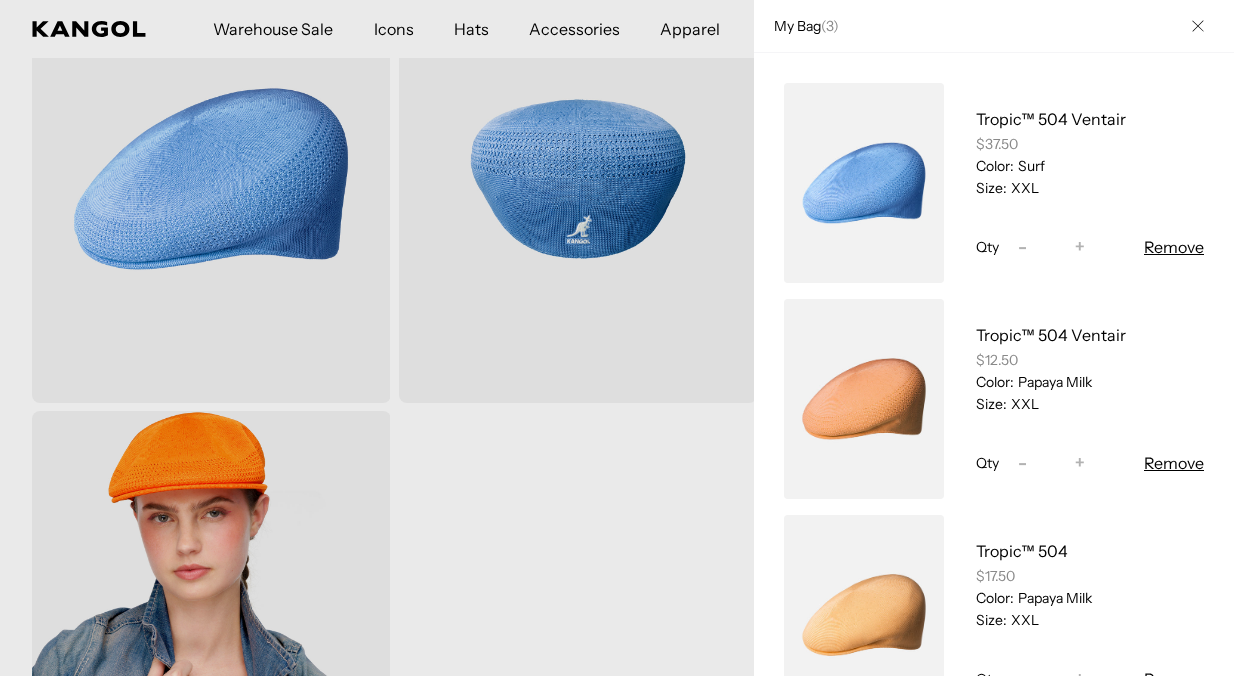 click at bounding box center (1198, 26) 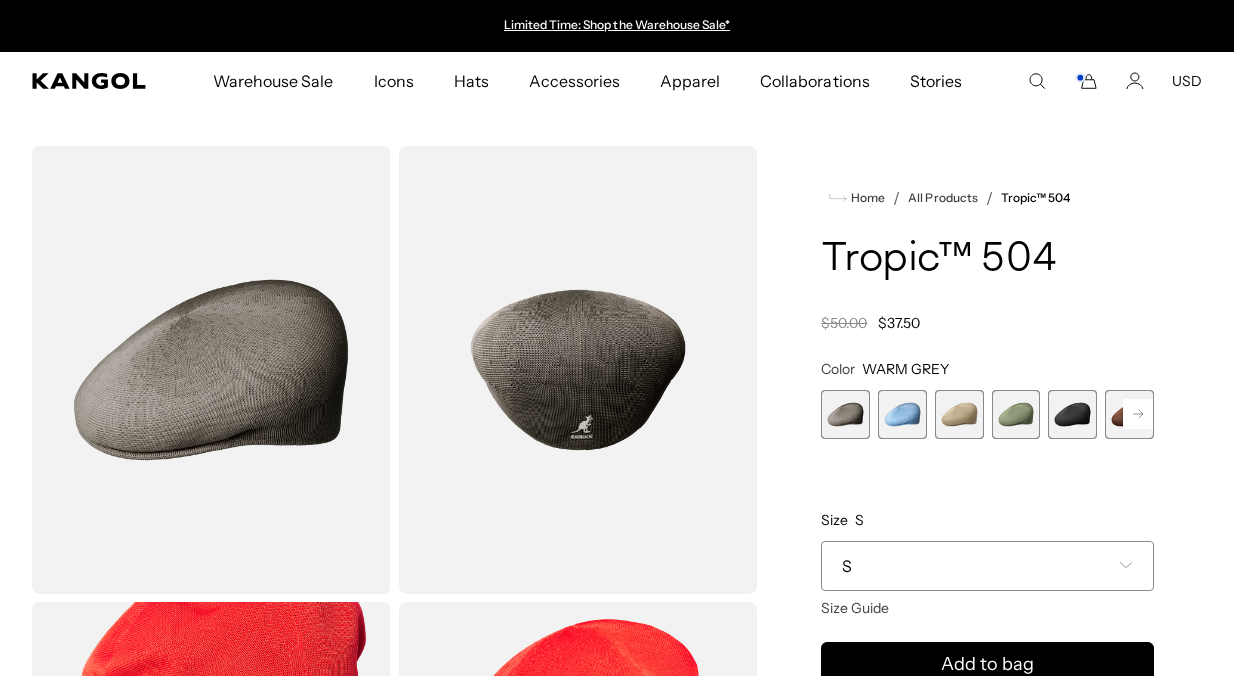 scroll, scrollTop: 0, scrollLeft: 0, axis: both 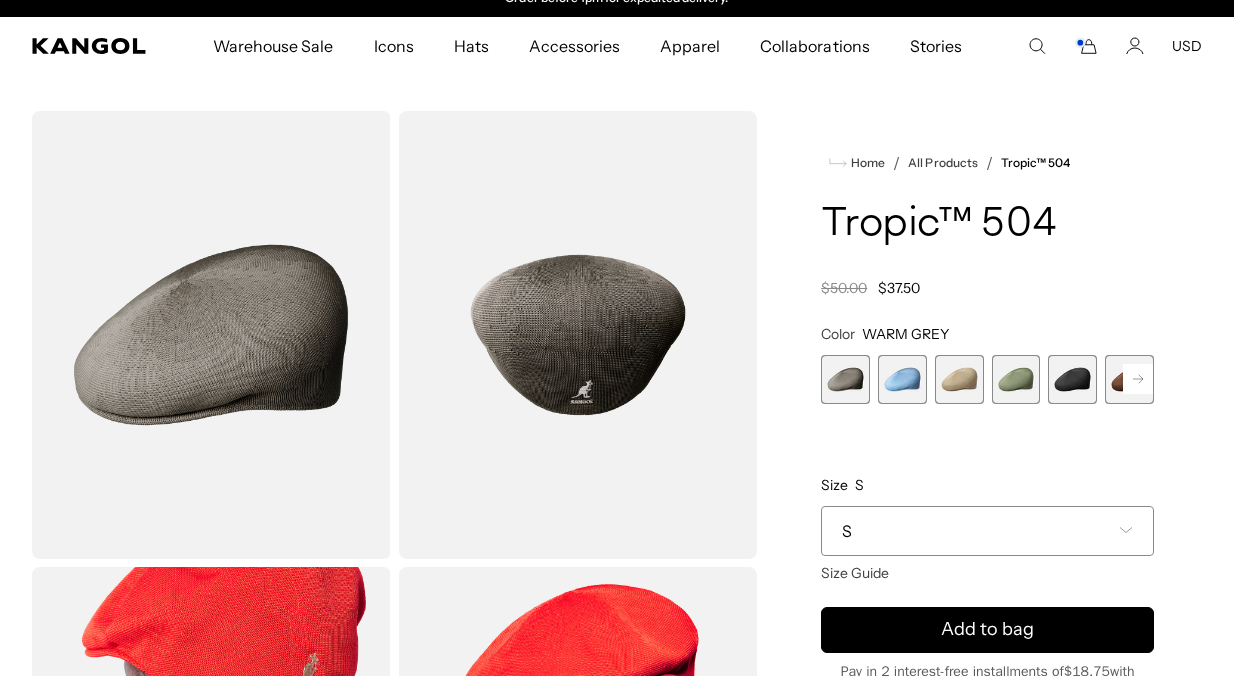 click on "S" at bounding box center (987, 531) 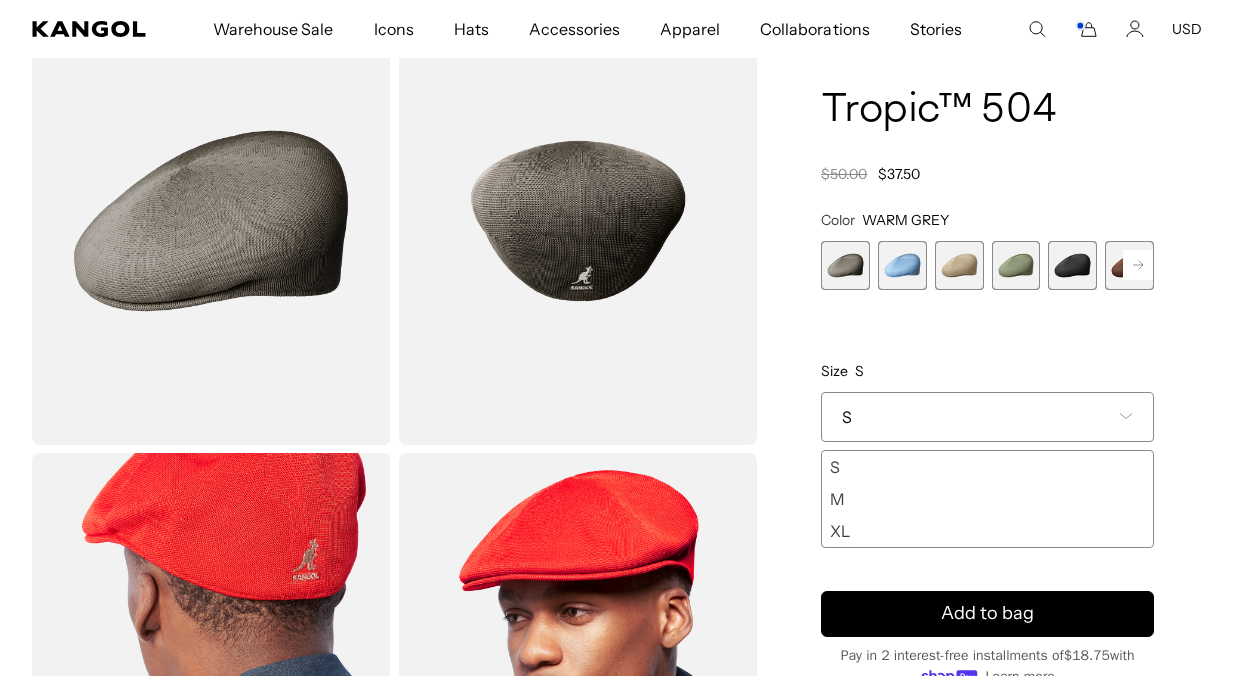 scroll, scrollTop: 165, scrollLeft: 0, axis: vertical 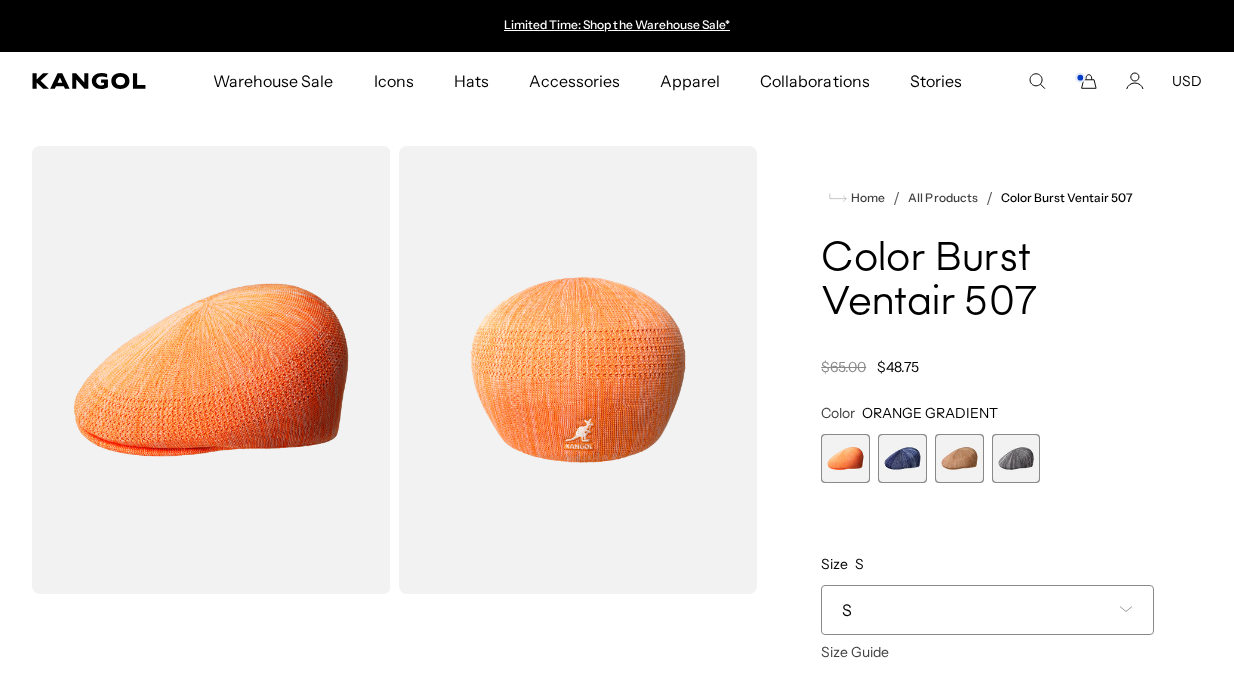 click on "S" at bounding box center (987, 610) 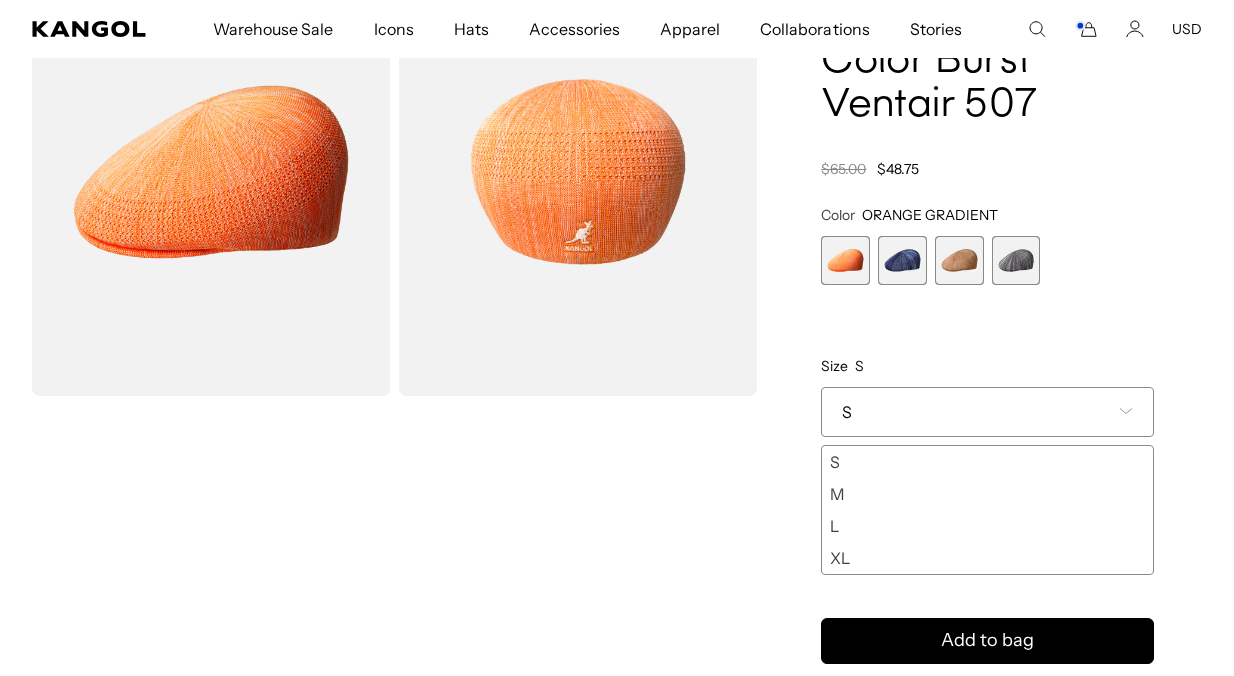 scroll, scrollTop: 199, scrollLeft: 0, axis: vertical 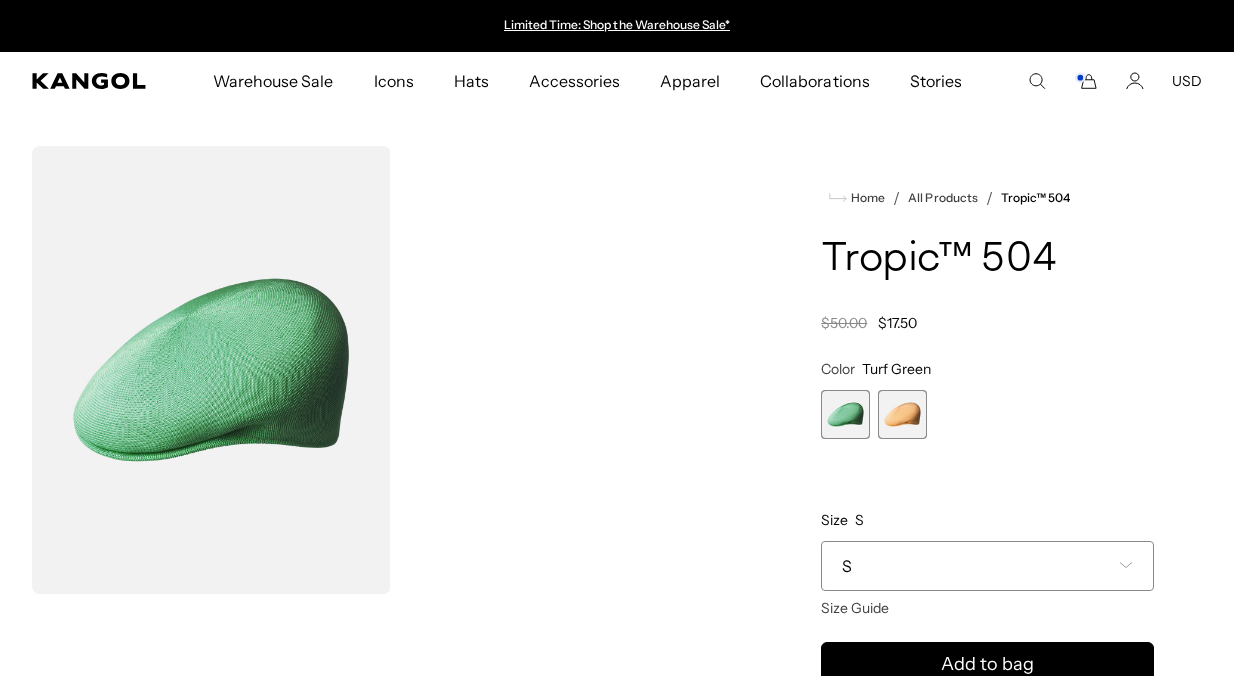 click on "S" at bounding box center (987, 566) 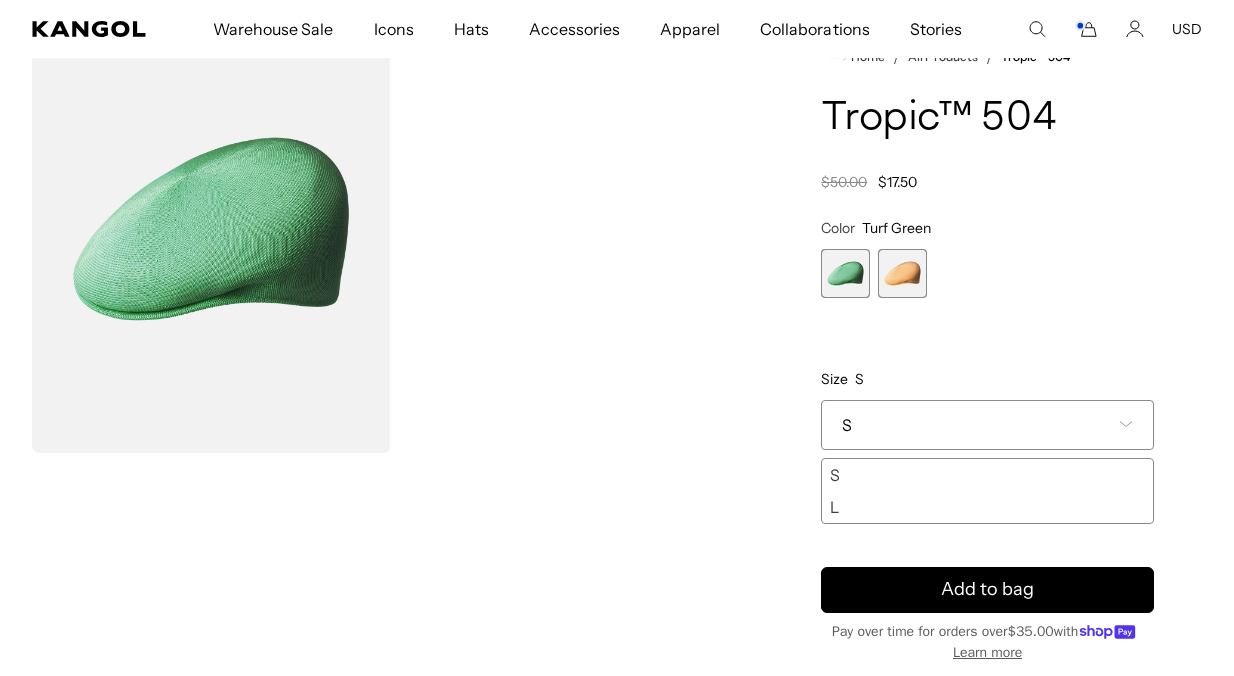 scroll, scrollTop: 154, scrollLeft: 0, axis: vertical 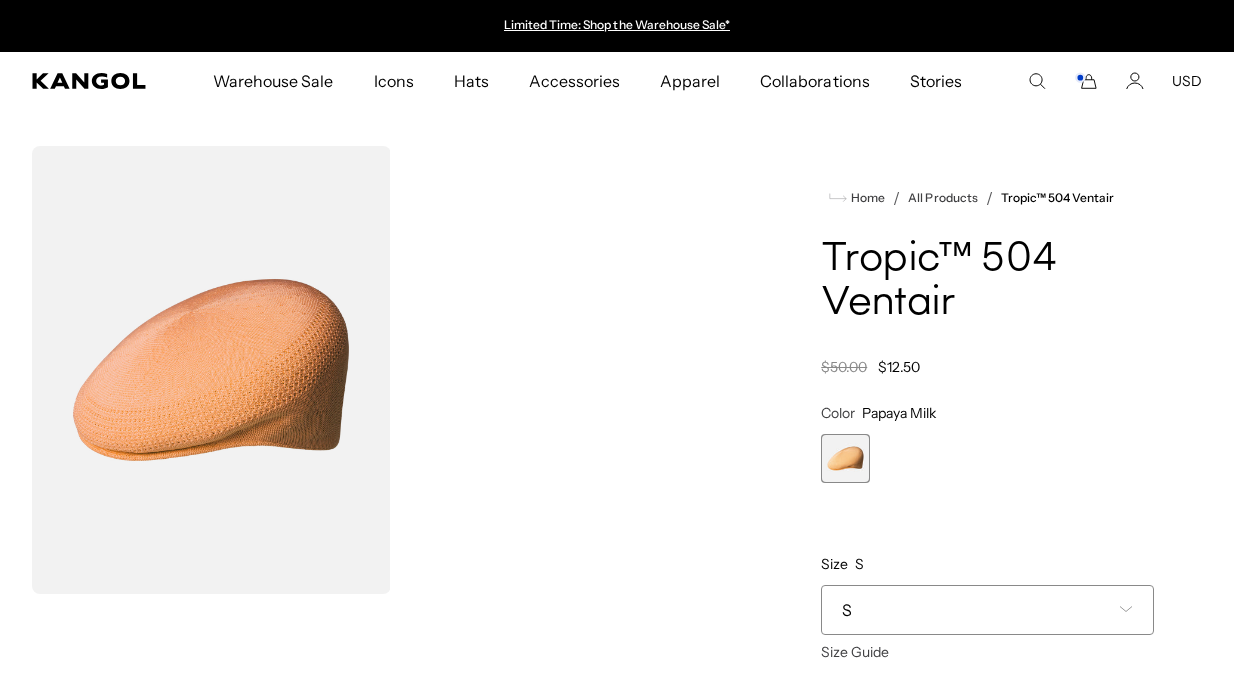 click on "S" at bounding box center (987, 610) 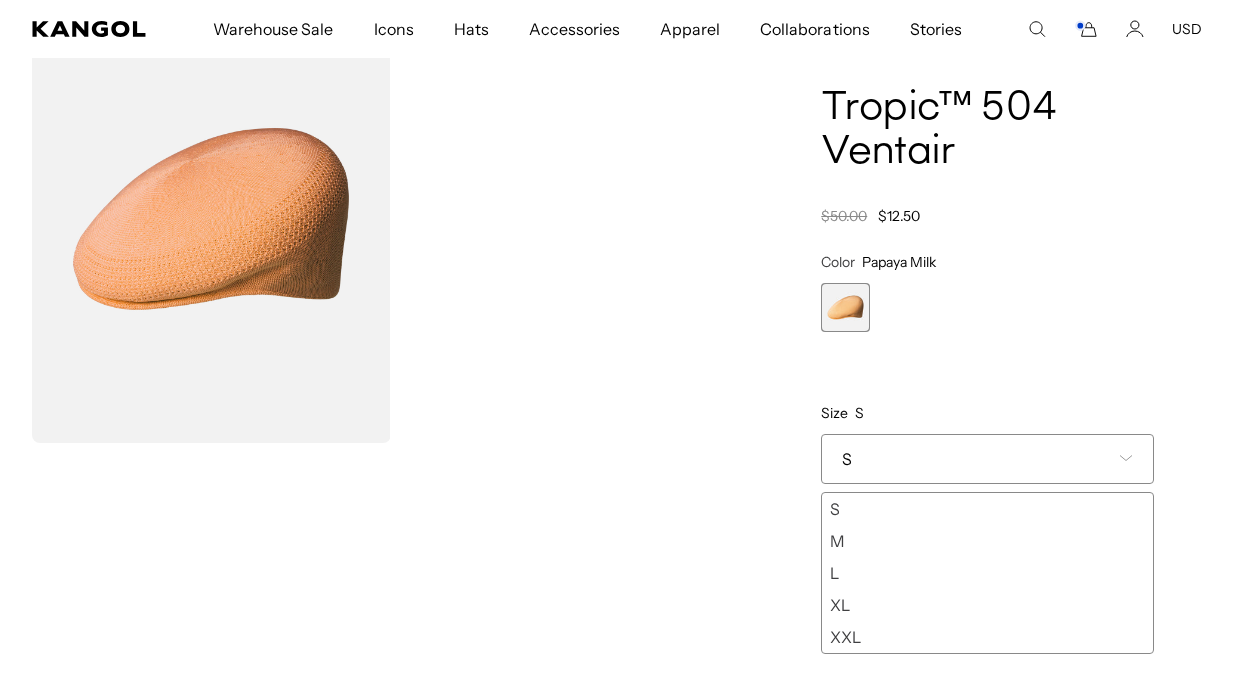 scroll, scrollTop: 172, scrollLeft: 0, axis: vertical 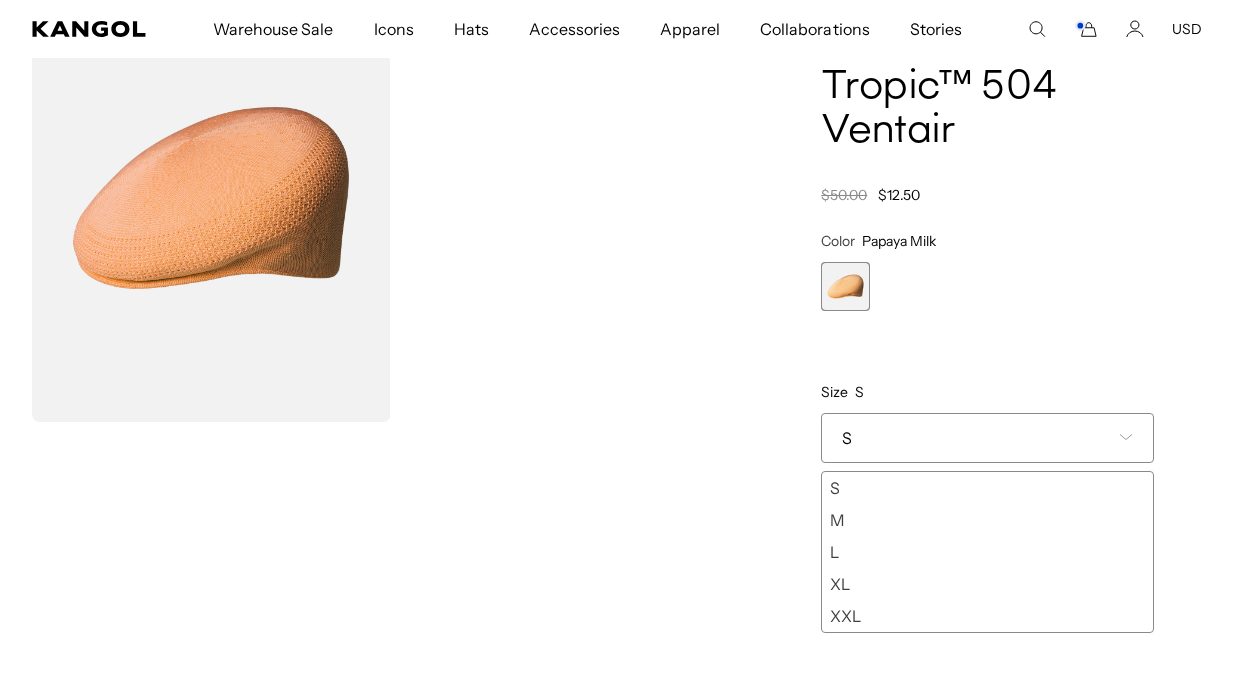 click on "XXL" at bounding box center (987, 616) 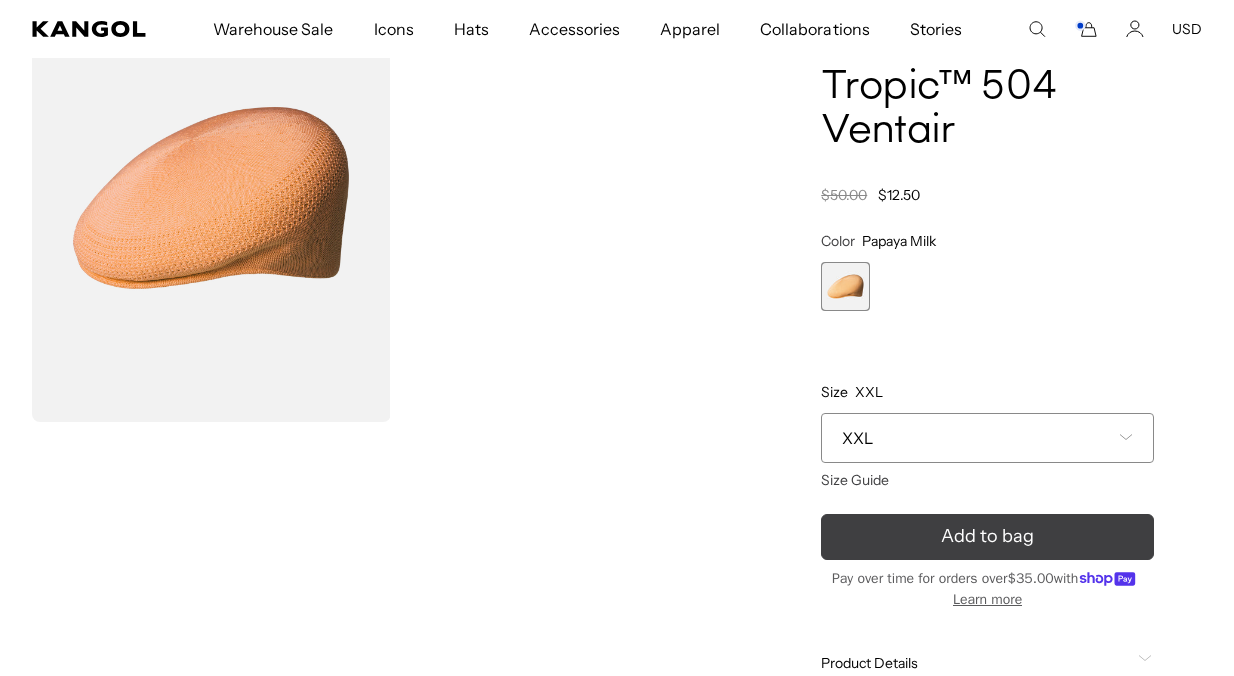 click 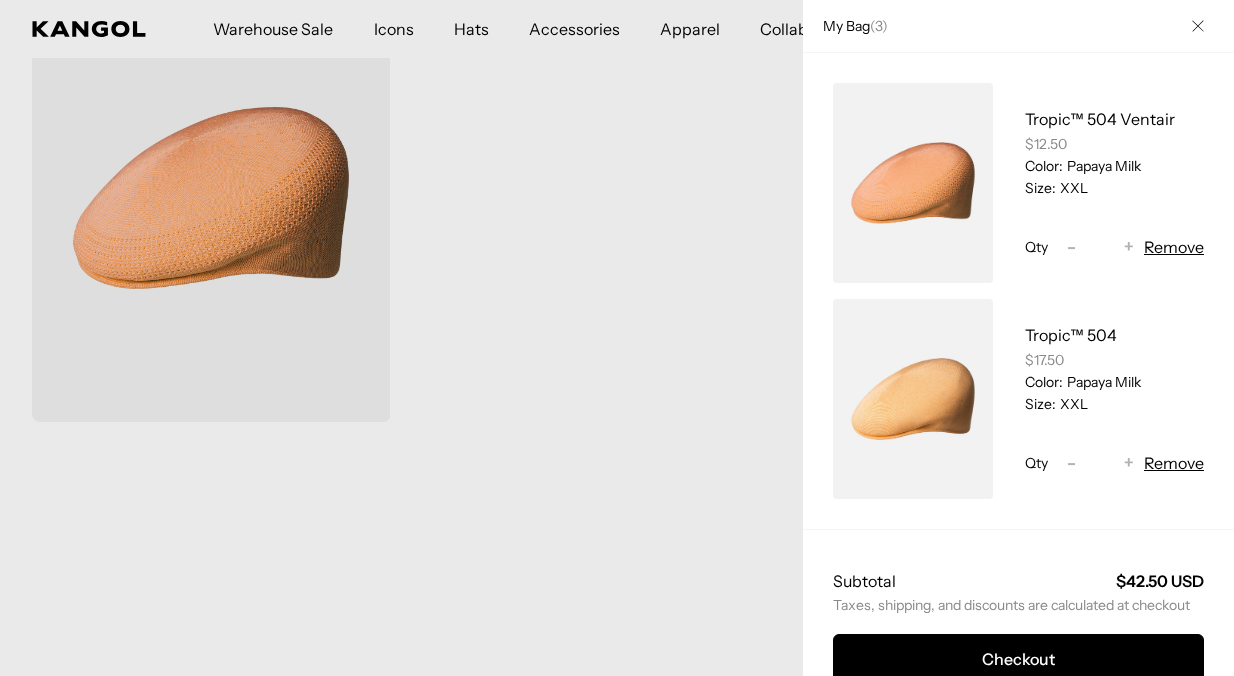 scroll, scrollTop: 0, scrollLeft: 0, axis: both 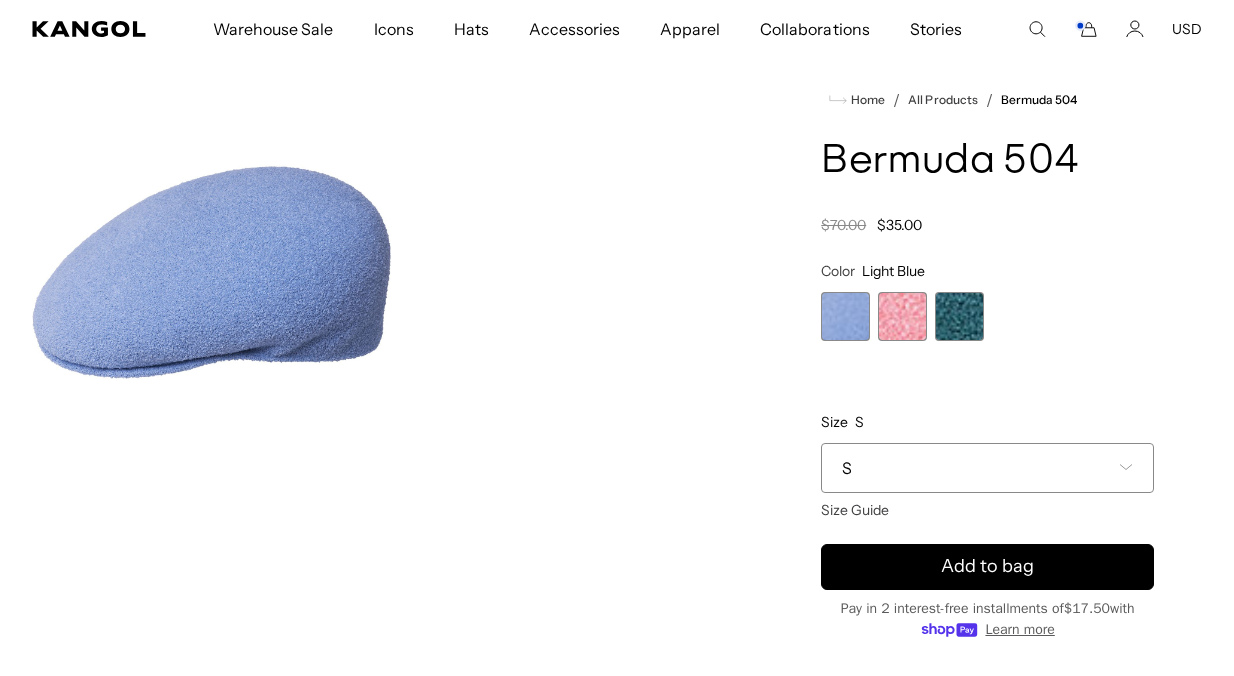click on "S" at bounding box center [987, 468] 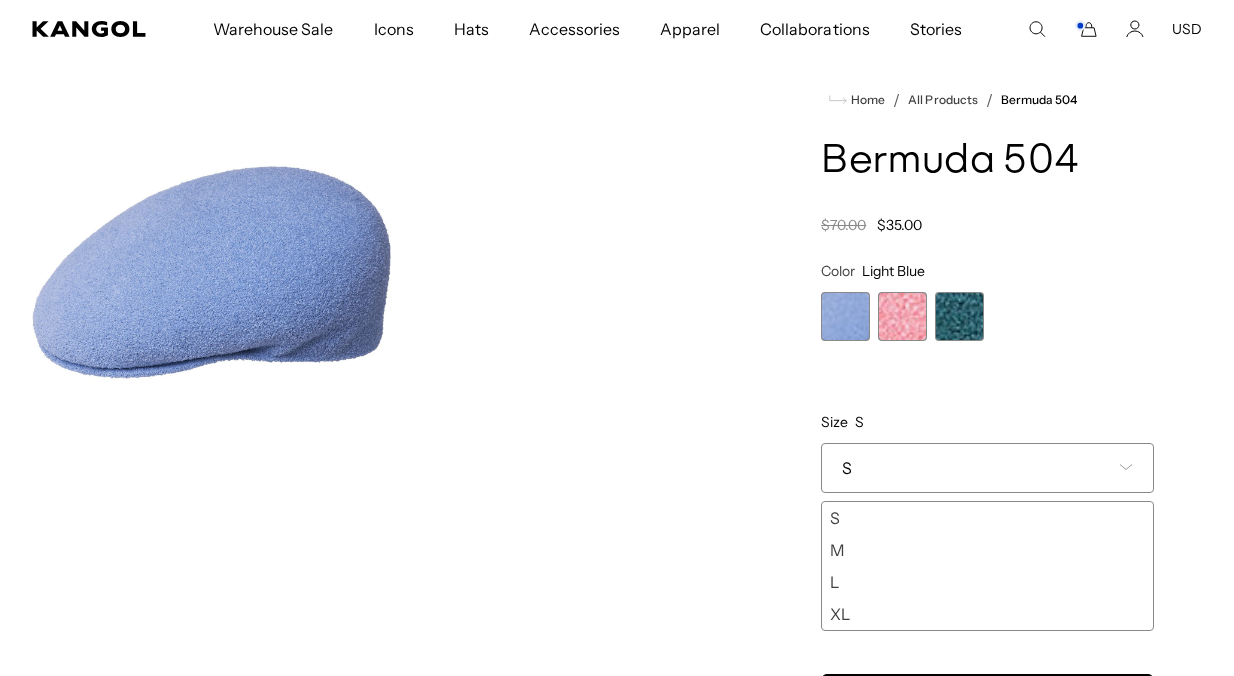 scroll, scrollTop: 0, scrollLeft: 412, axis: horizontal 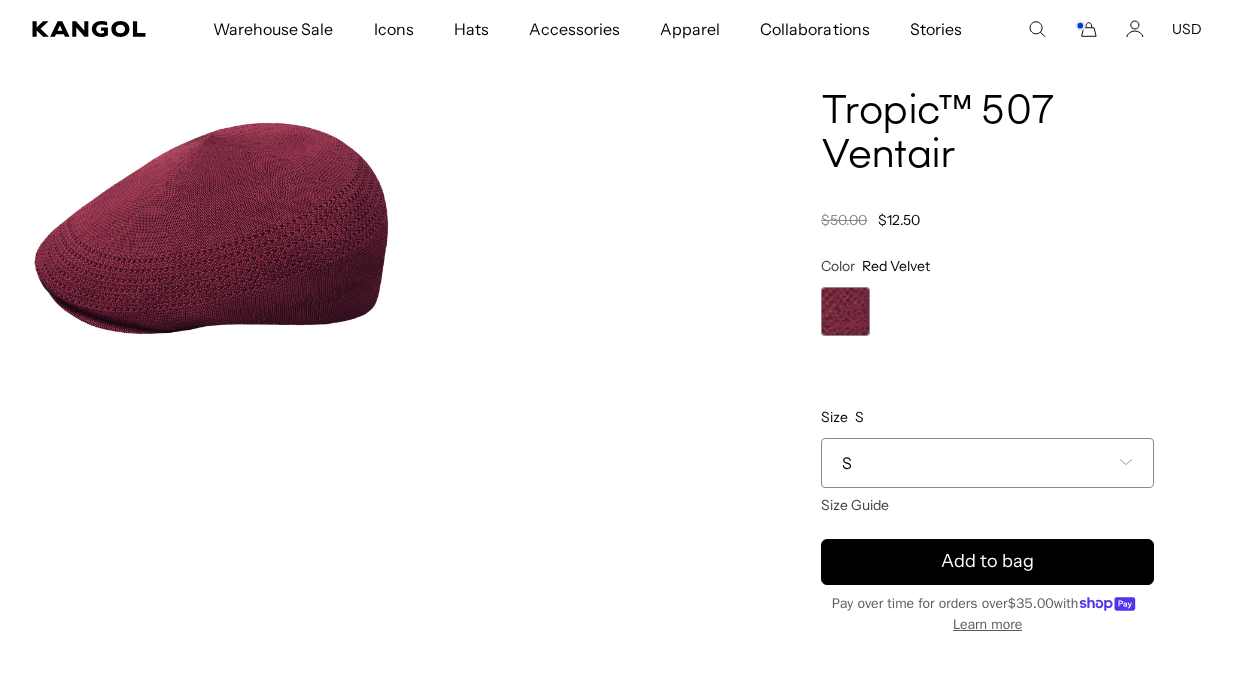 click on "S" at bounding box center [987, 463] 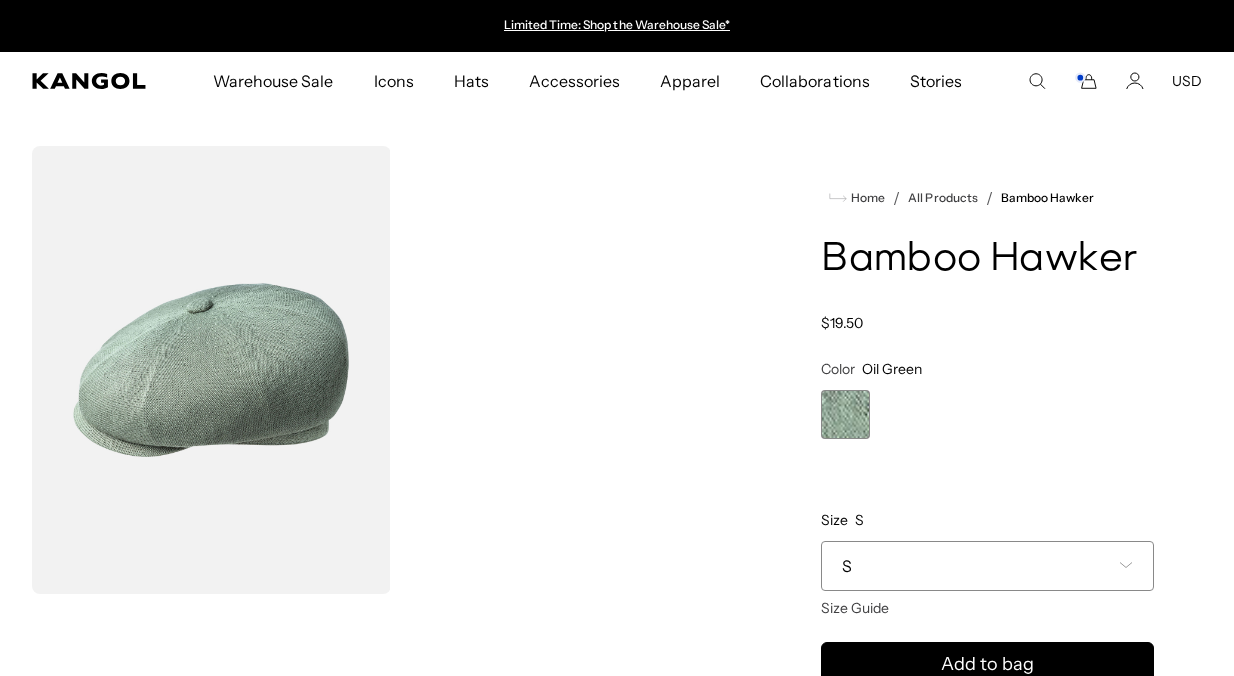 scroll, scrollTop: 0, scrollLeft: 0, axis: both 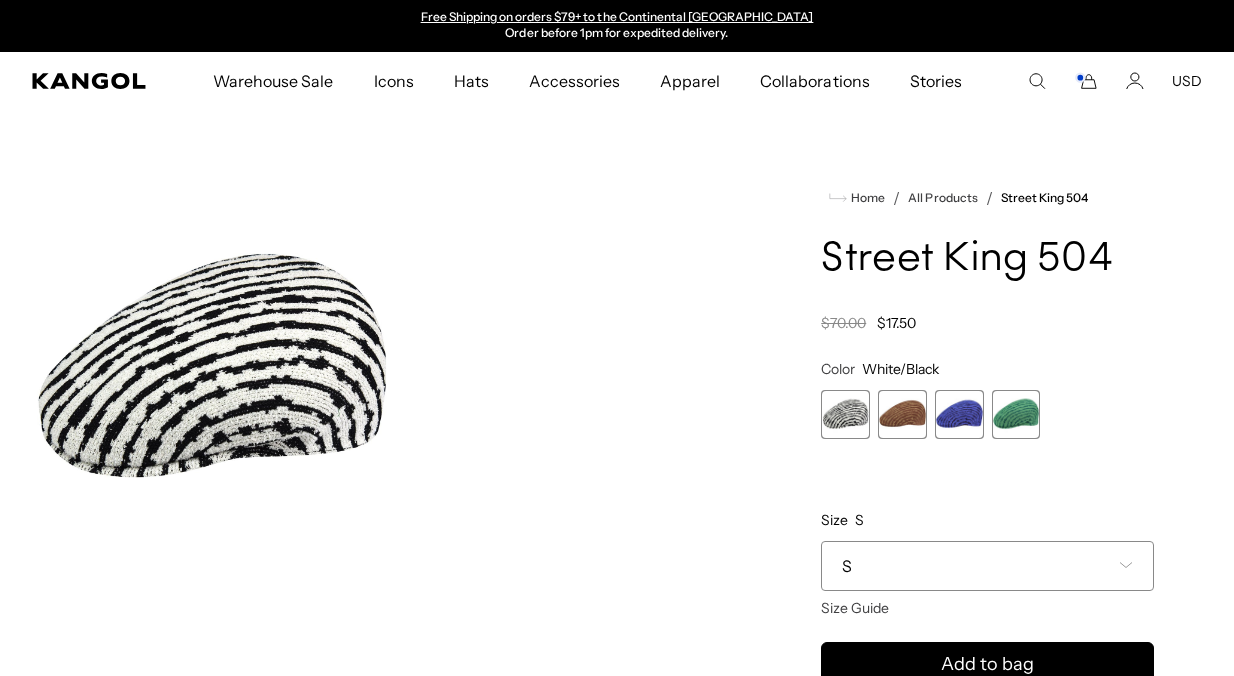 click on "S" at bounding box center (987, 566) 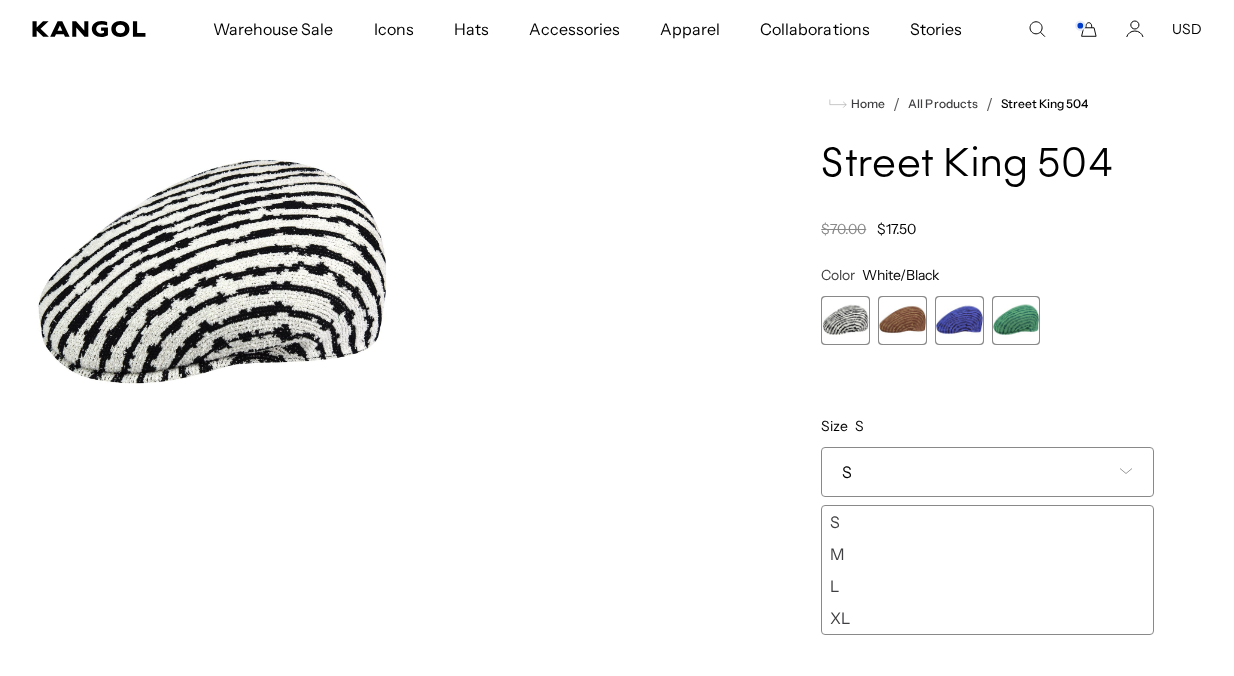 scroll, scrollTop: 203, scrollLeft: 0, axis: vertical 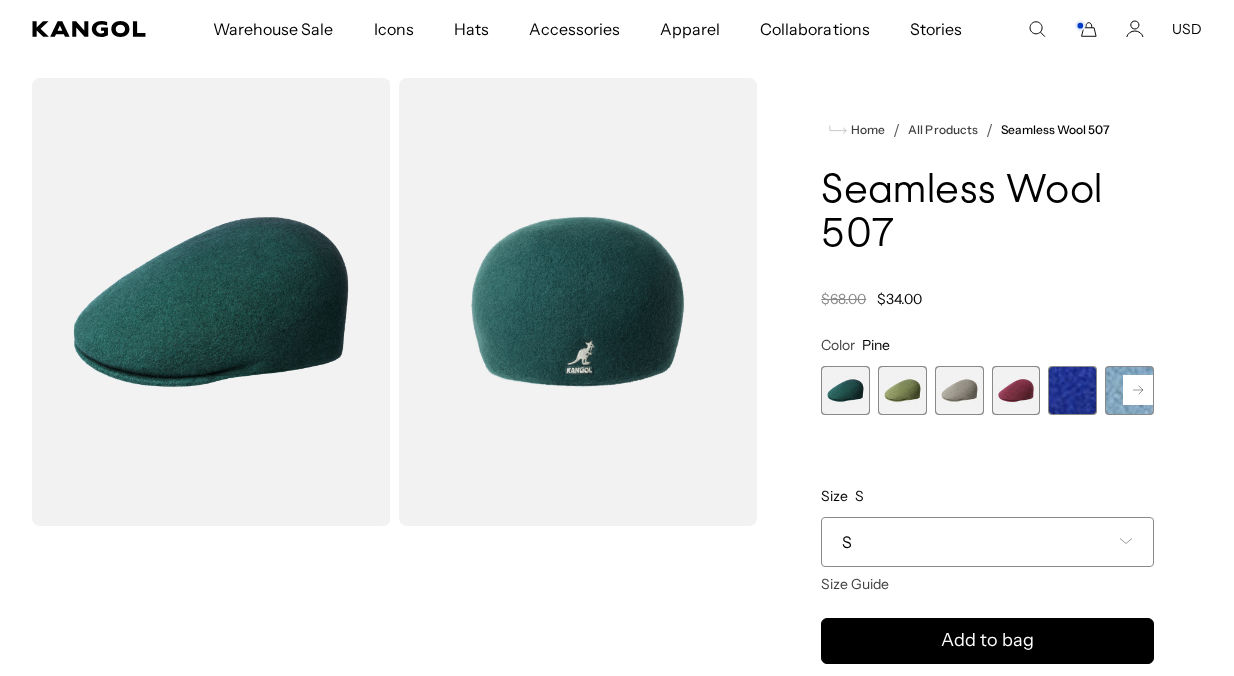 click on "S" at bounding box center (987, 542) 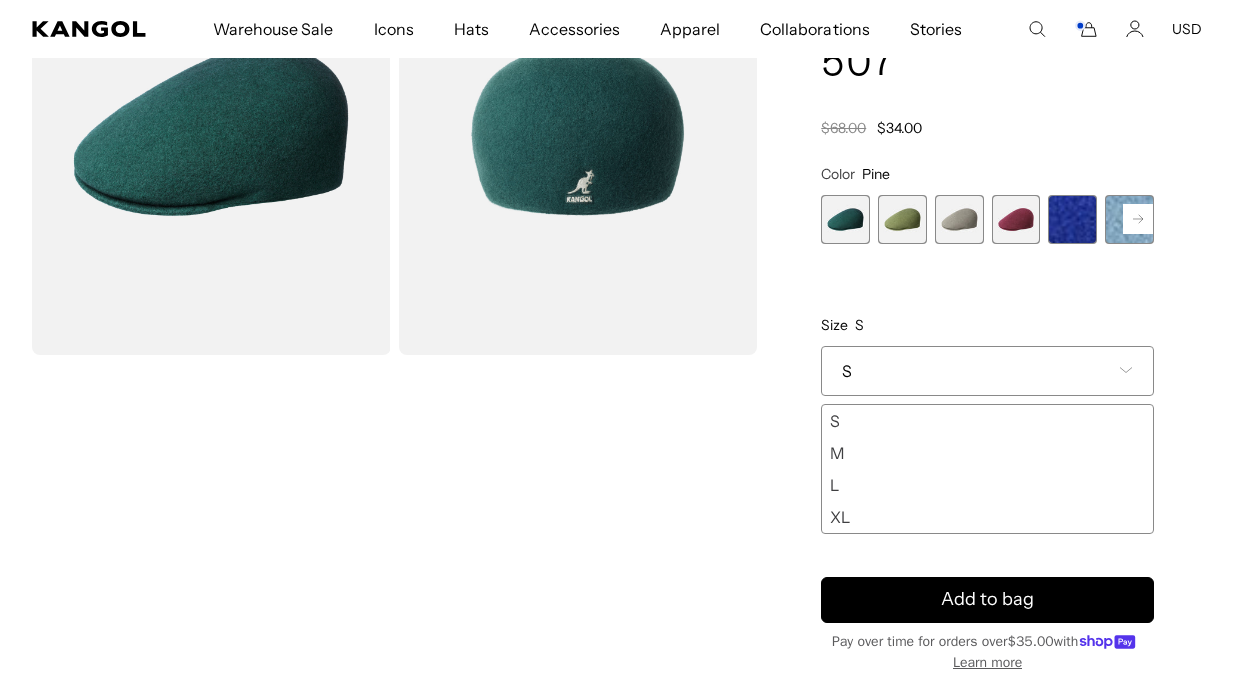 scroll, scrollTop: 244, scrollLeft: 0, axis: vertical 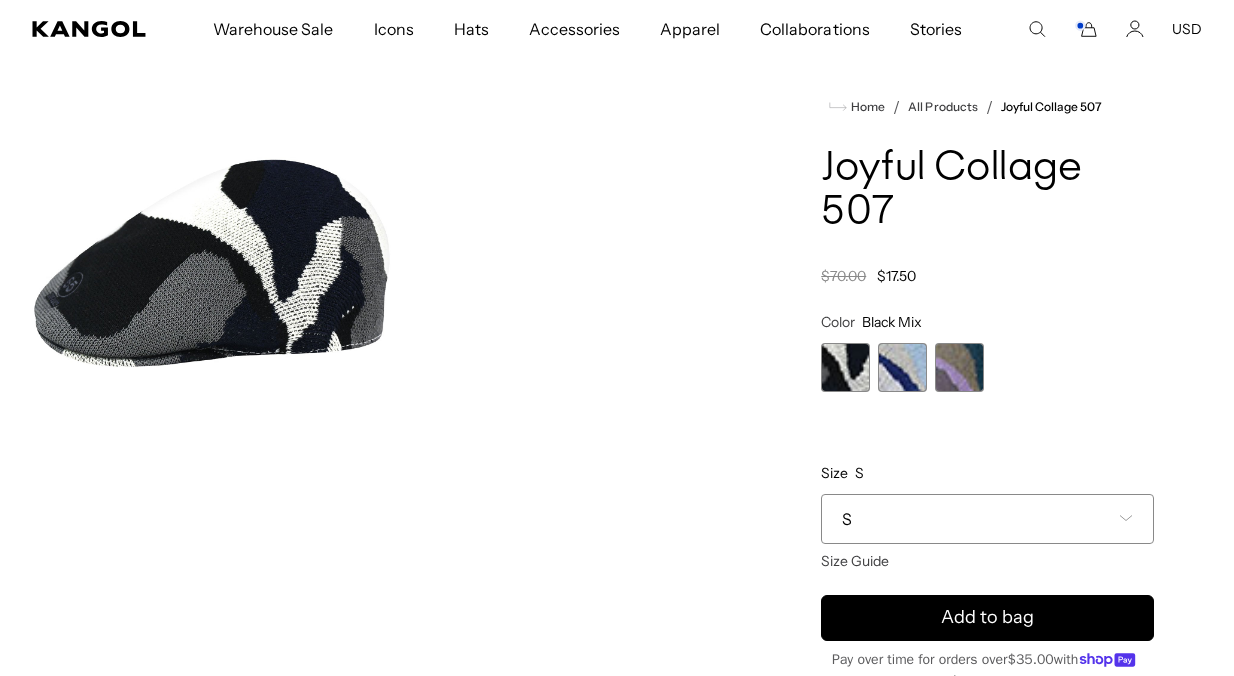 click on "S" at bounding box center (987, 519) 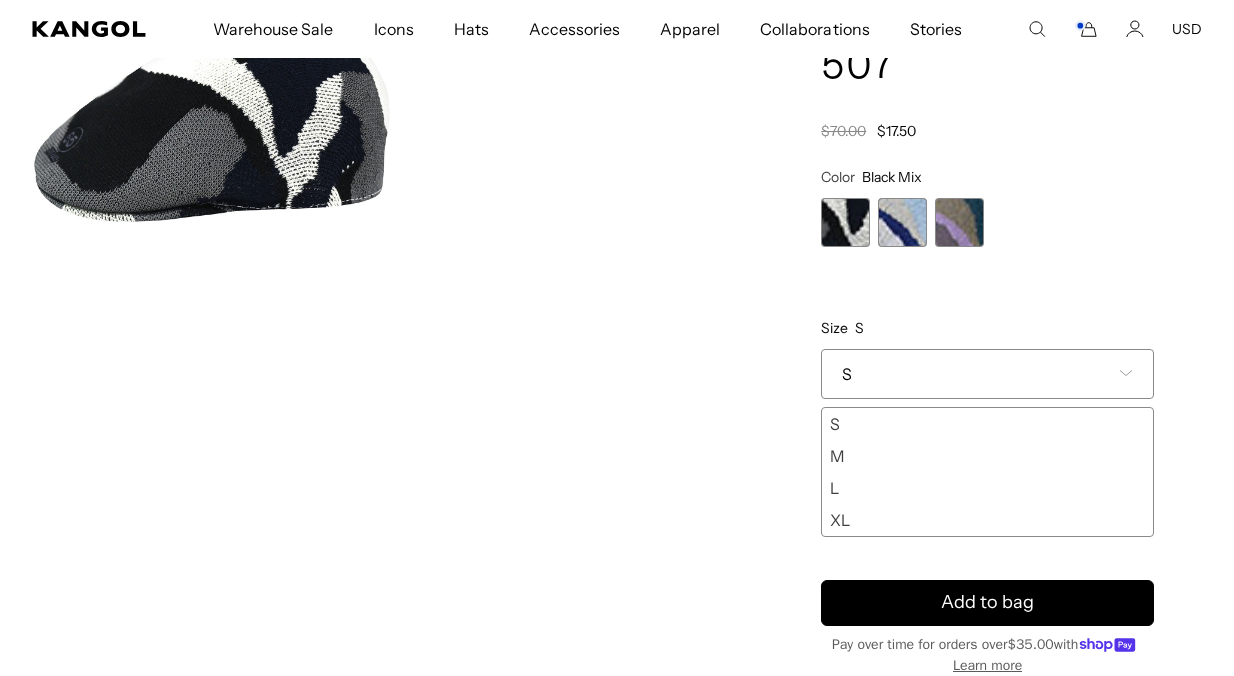 scroll, scrollTop: 239, scrollLeft: 0, axis: vertical 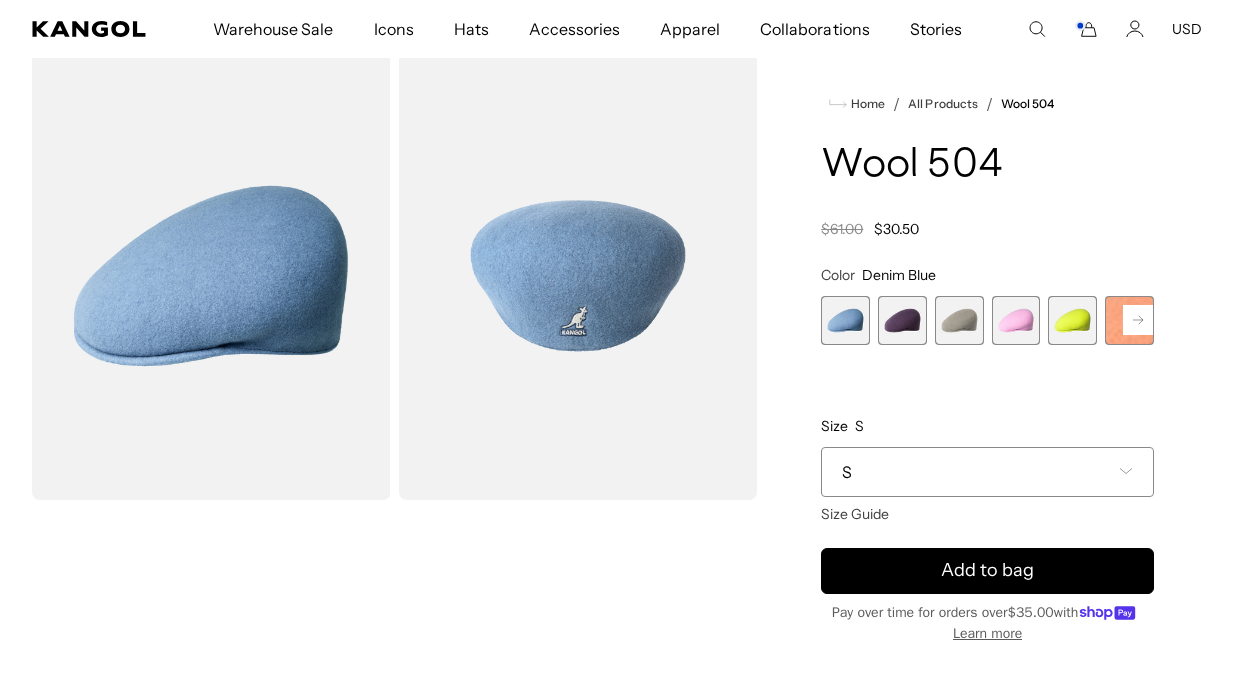 click on "S" at bounding box center [987, 472] 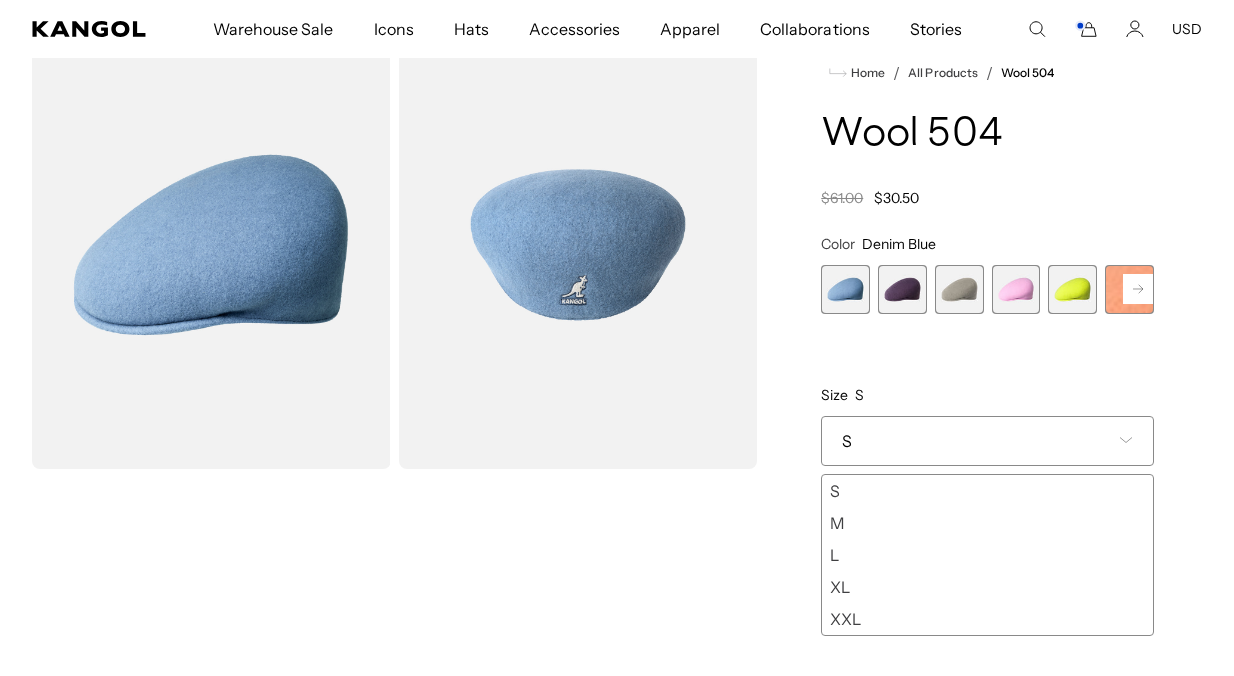 scroll, scrollTop: 120, scrollLeft: 0, axis: vertical 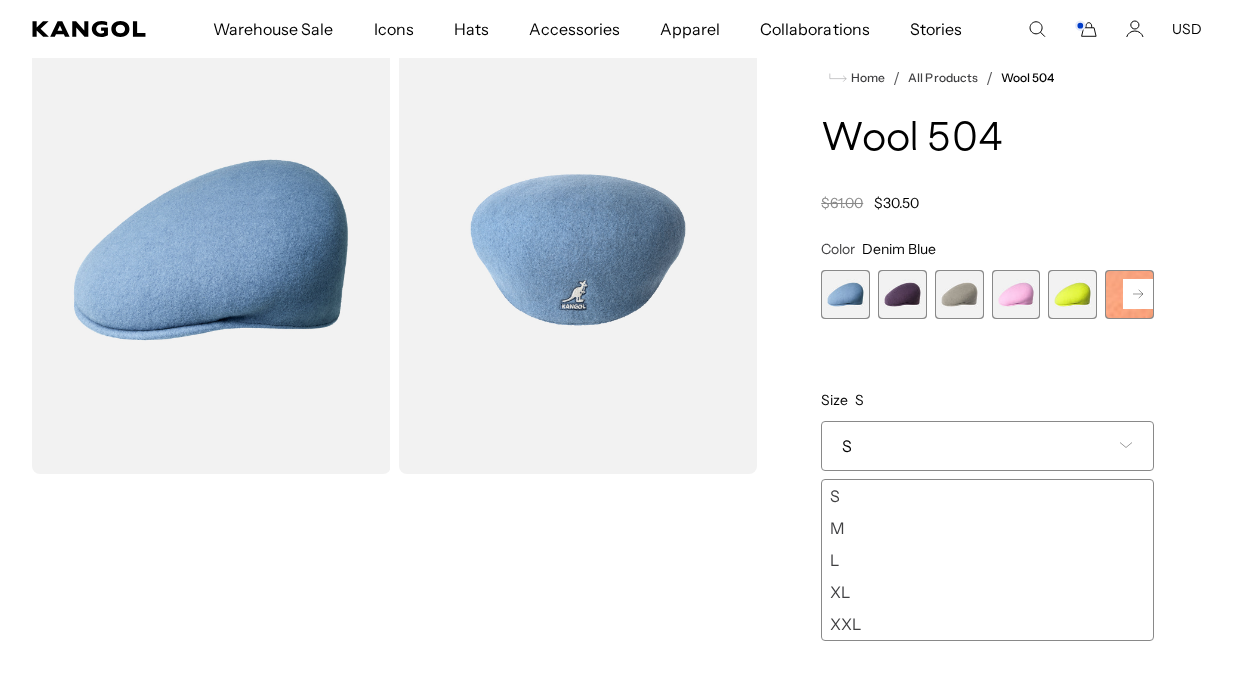 click at bounding box center [902, 294] 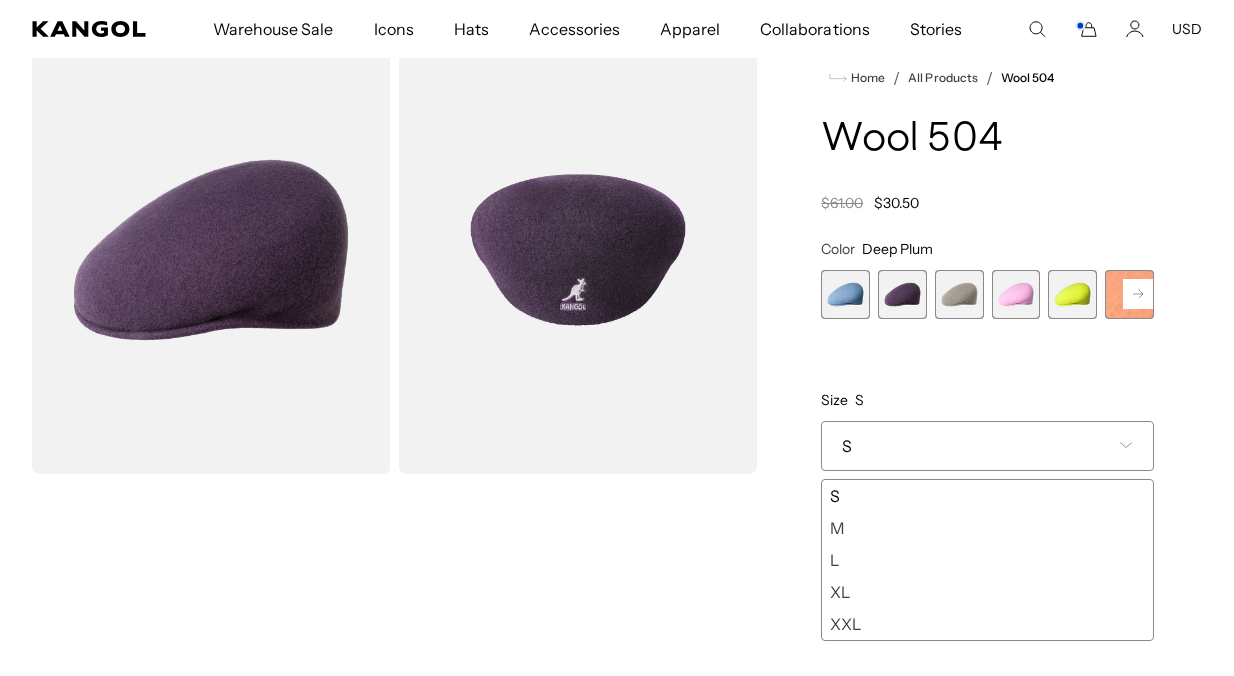scroll, scrollTop: 0, scrollLeft: 412, axis: horizontal 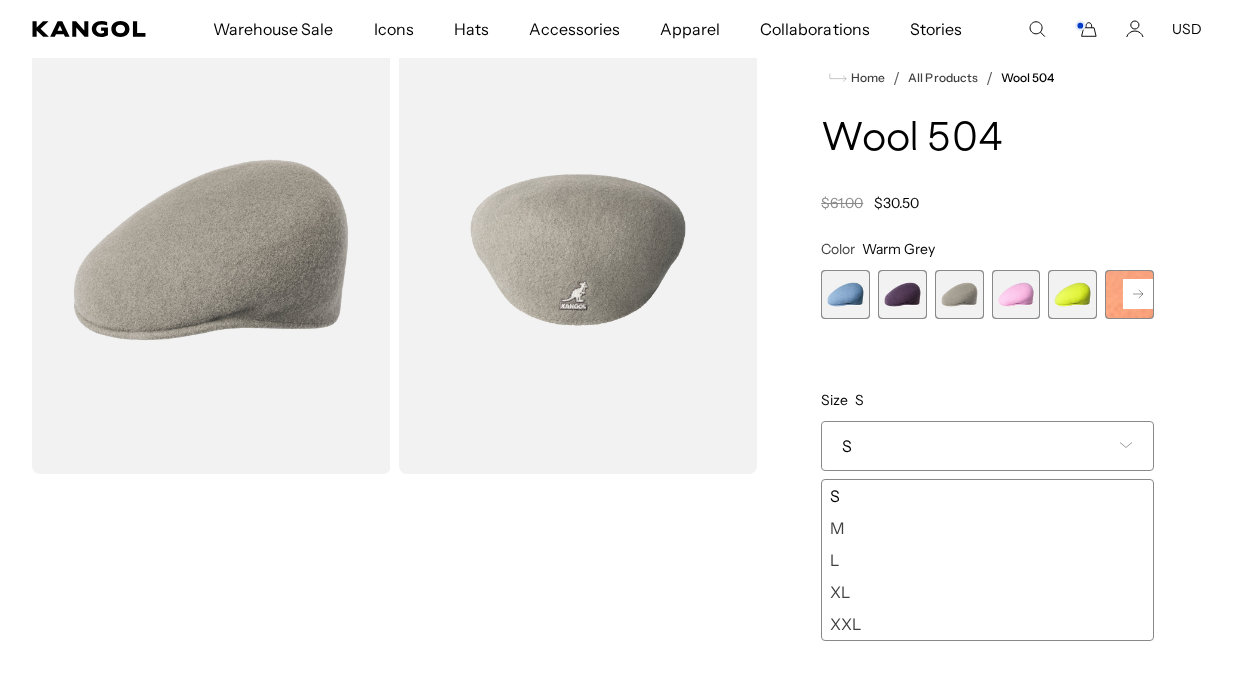click at bounding box center [1016, 294] 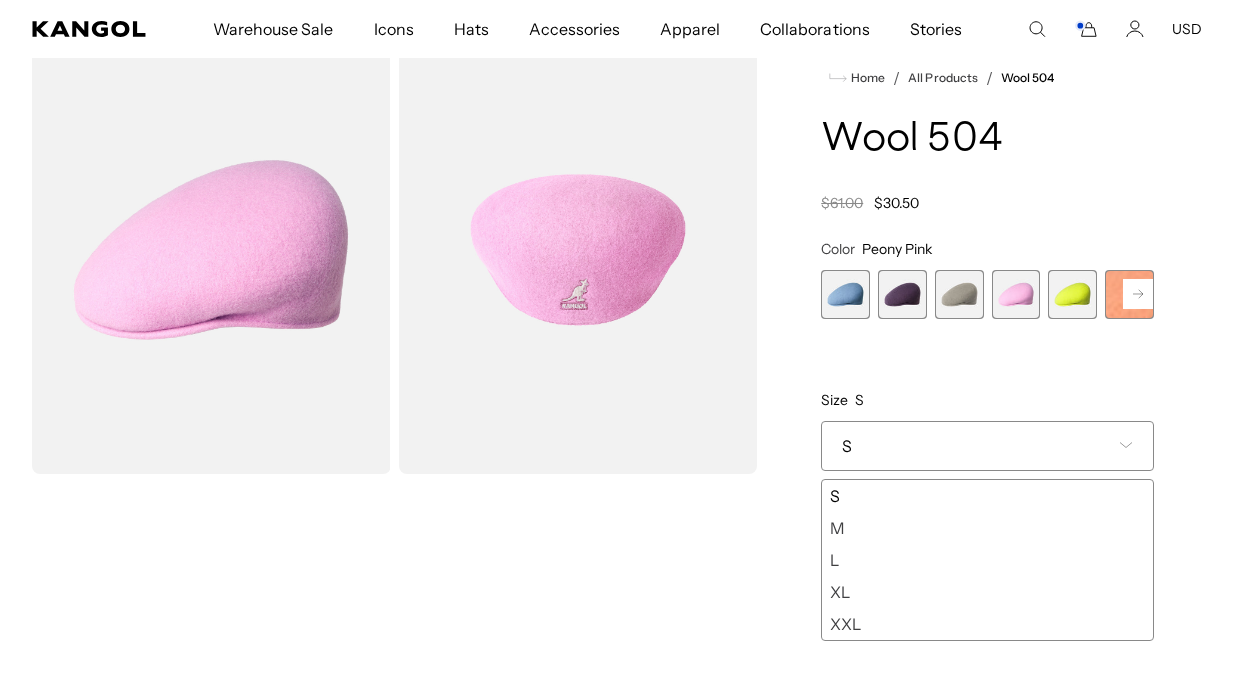scroll, scrollTop: 0, scrollLeft: 0, axis: both 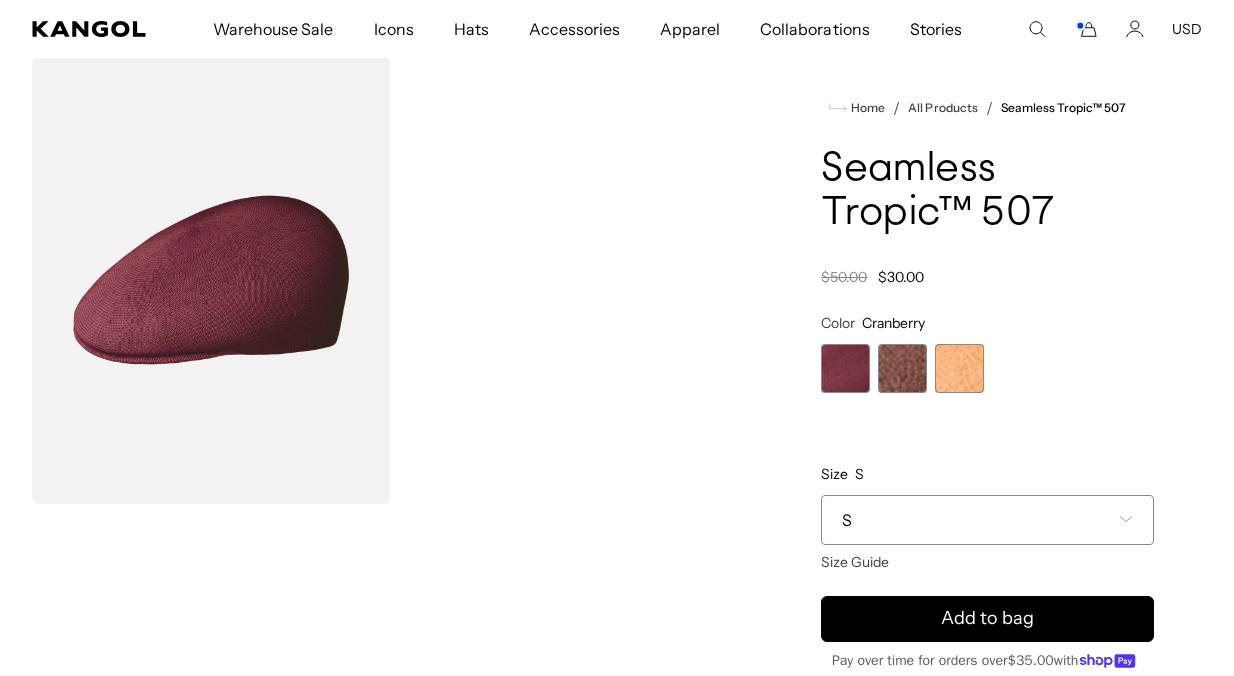 click on "S" at bounding box center (987, 520) 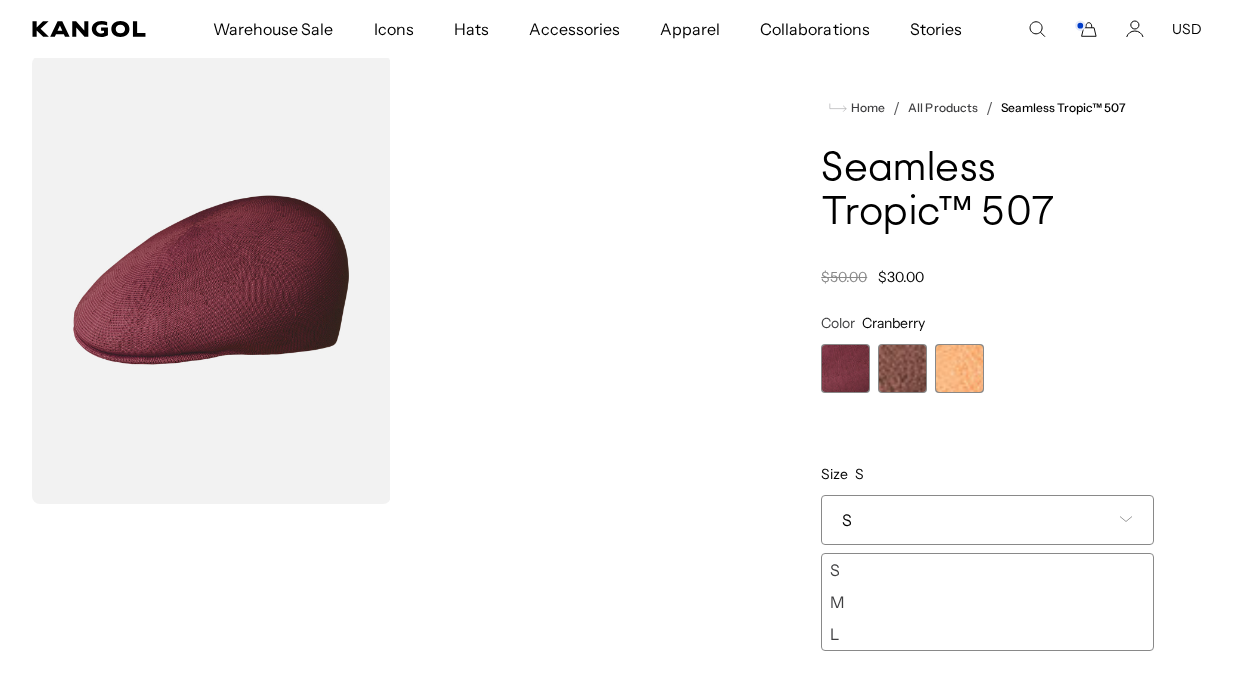 scroll, scrollTop: 224, scrollLeft: 0, axis: vertical 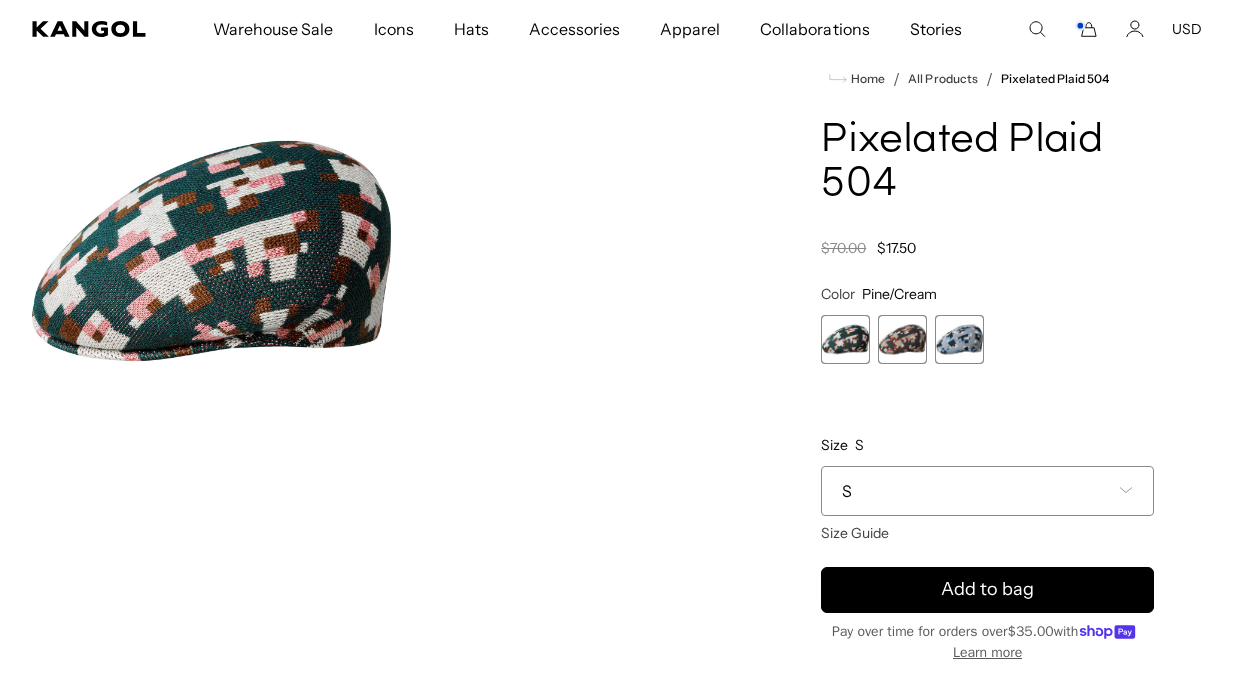 click on "S" at bounding box center (987, 491) 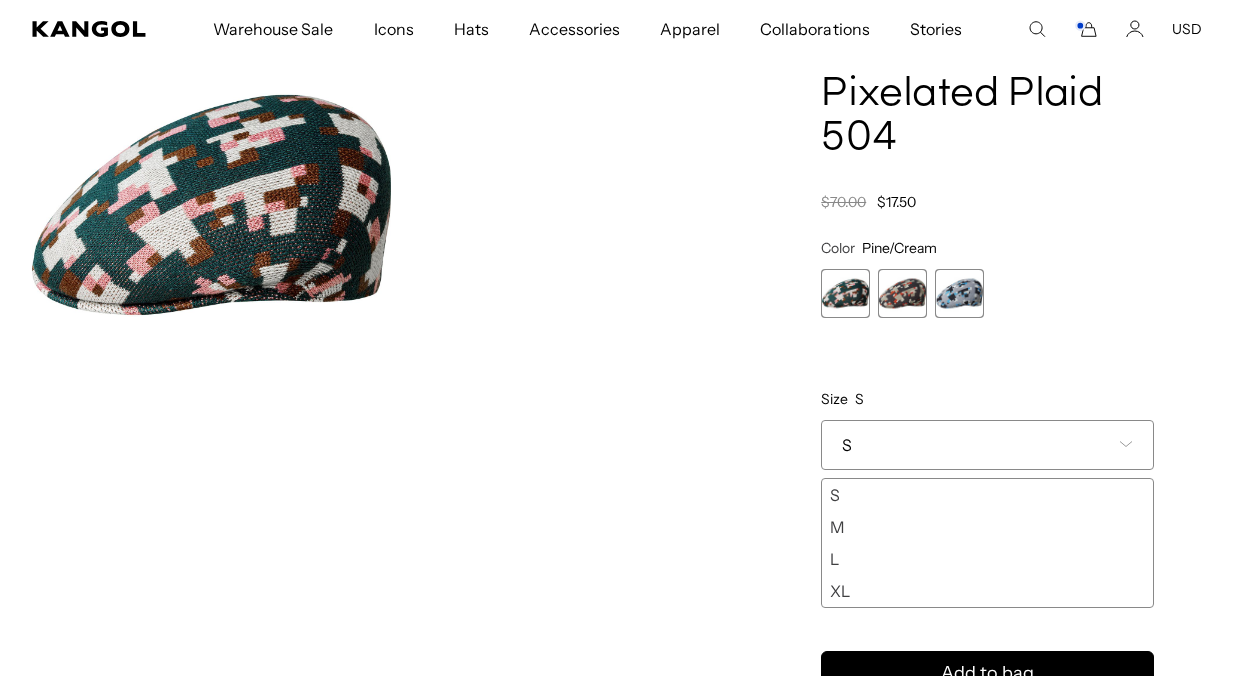scroll, scrollTop: 170, scrollLeft: 0, axis: vertical 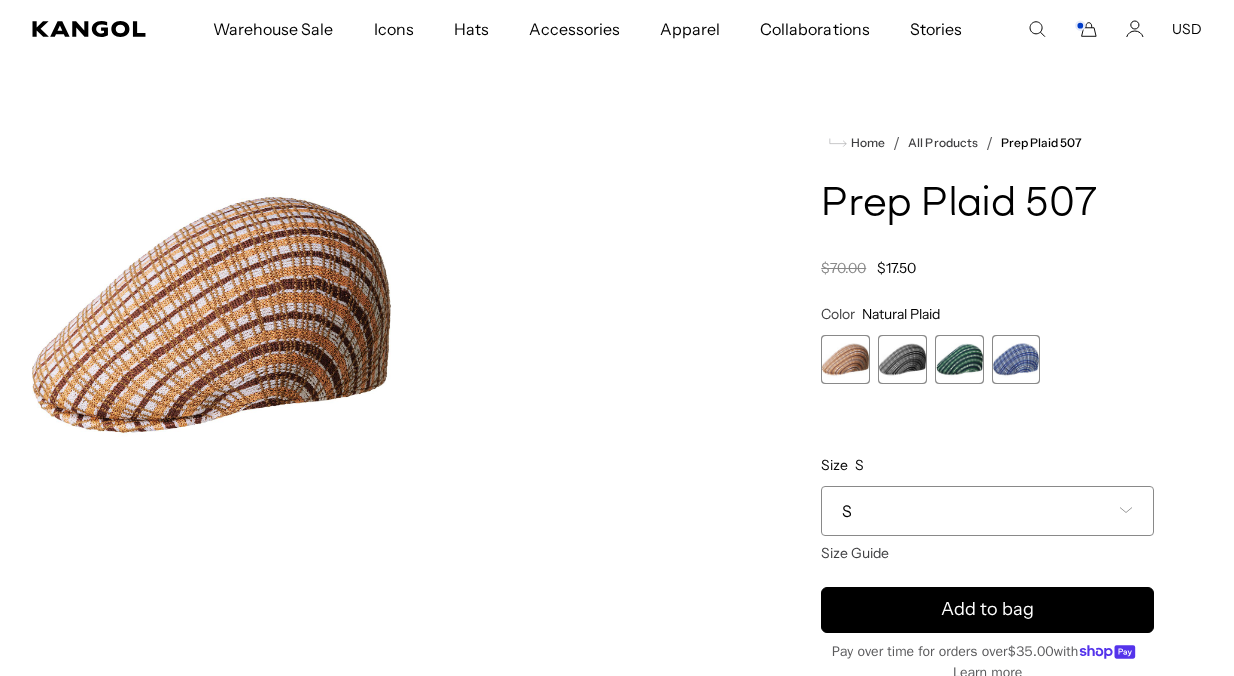 click on "S" at bounding box center [987, 511] 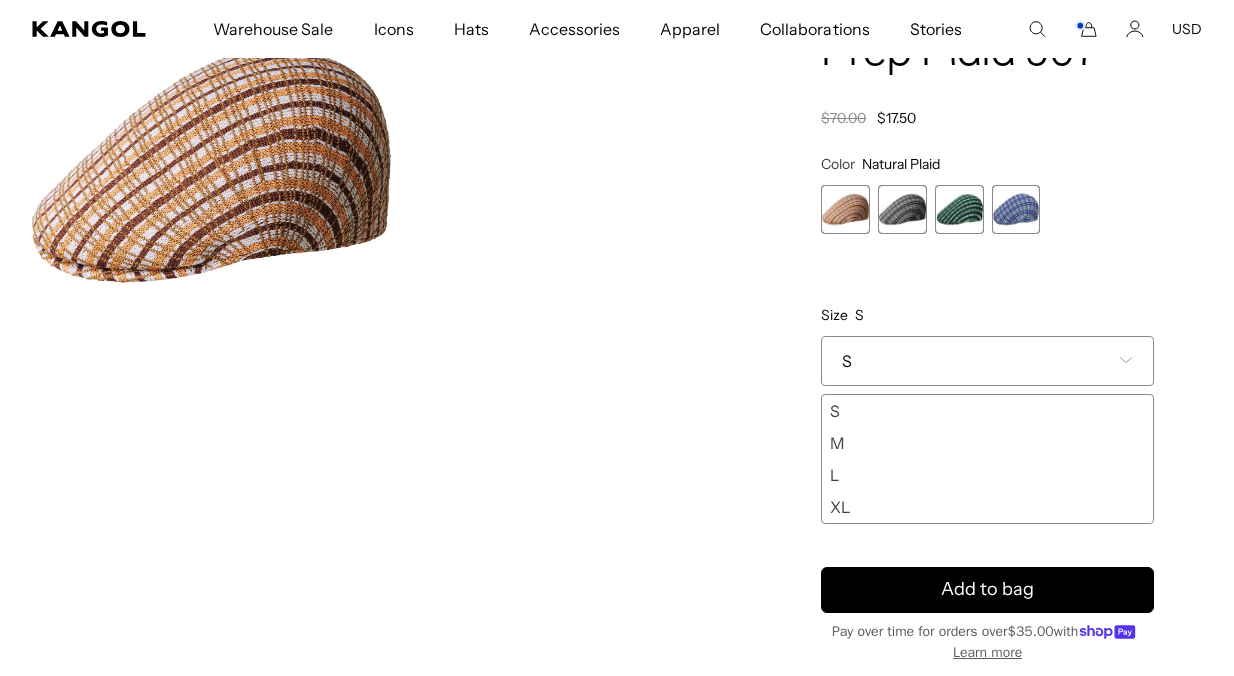 scroll, scrollTop: 217, scrollLeft: 0, axis: vertical 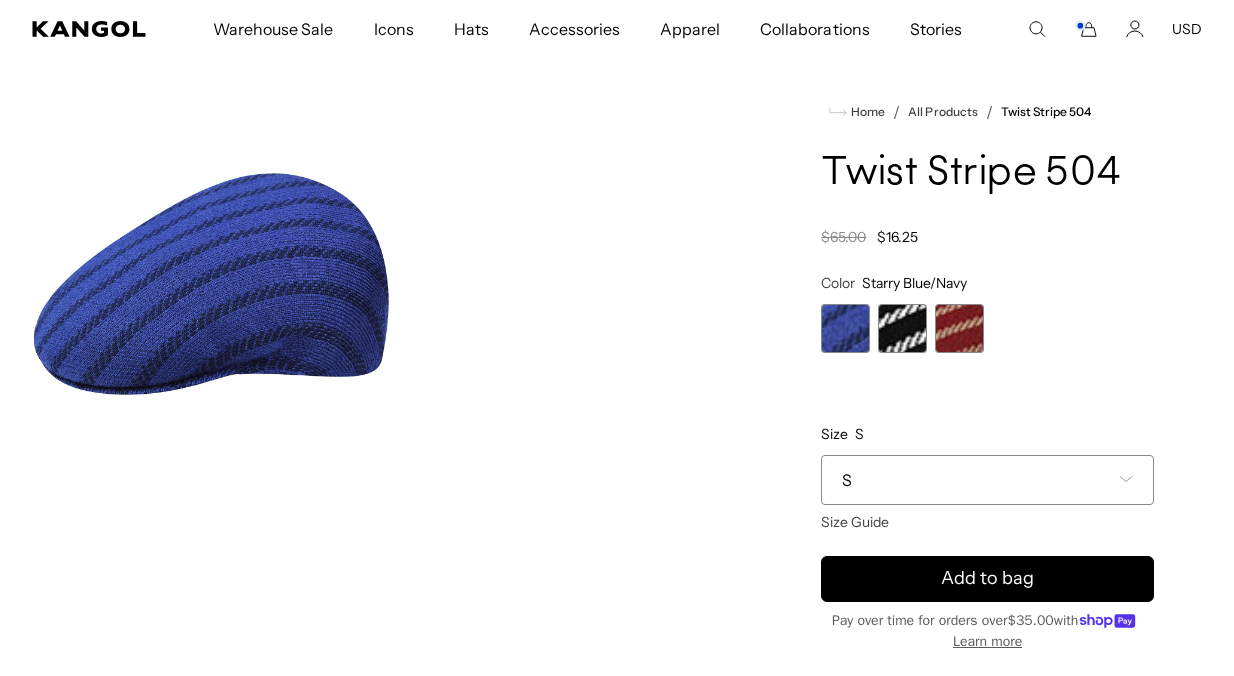 click on "S" at bounding box center (987, 480) 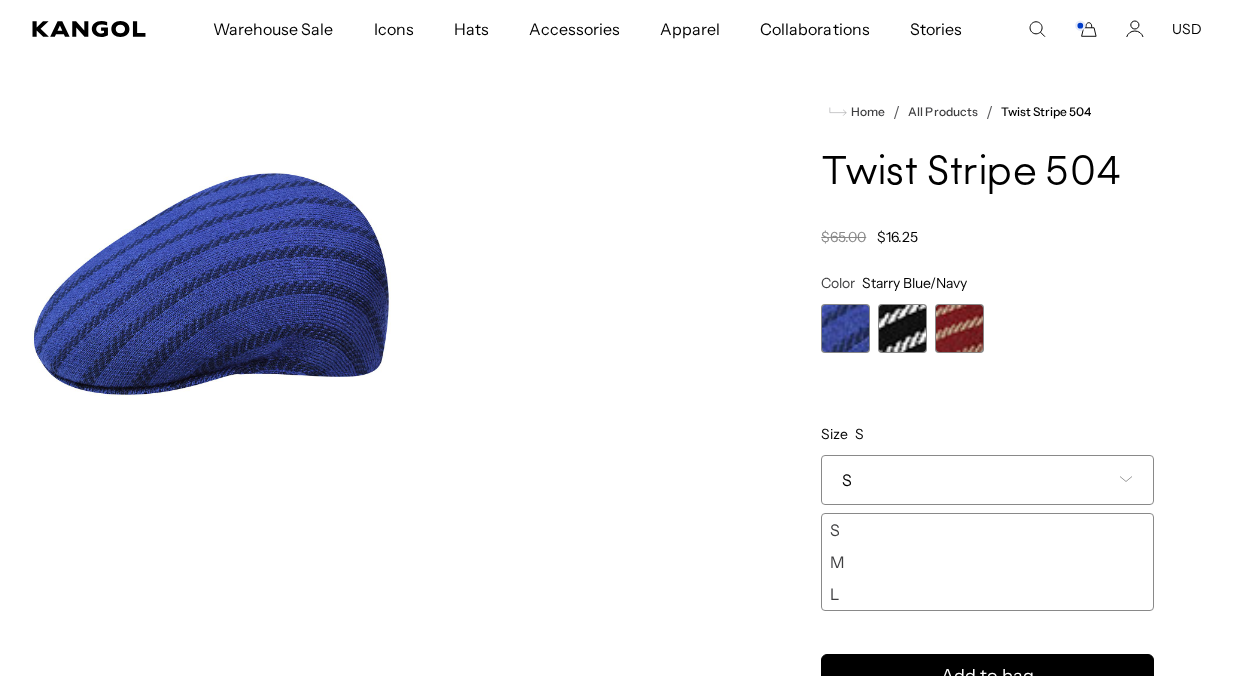 scroll, scrollTop: 0, scrollLeft: 0, axis: both 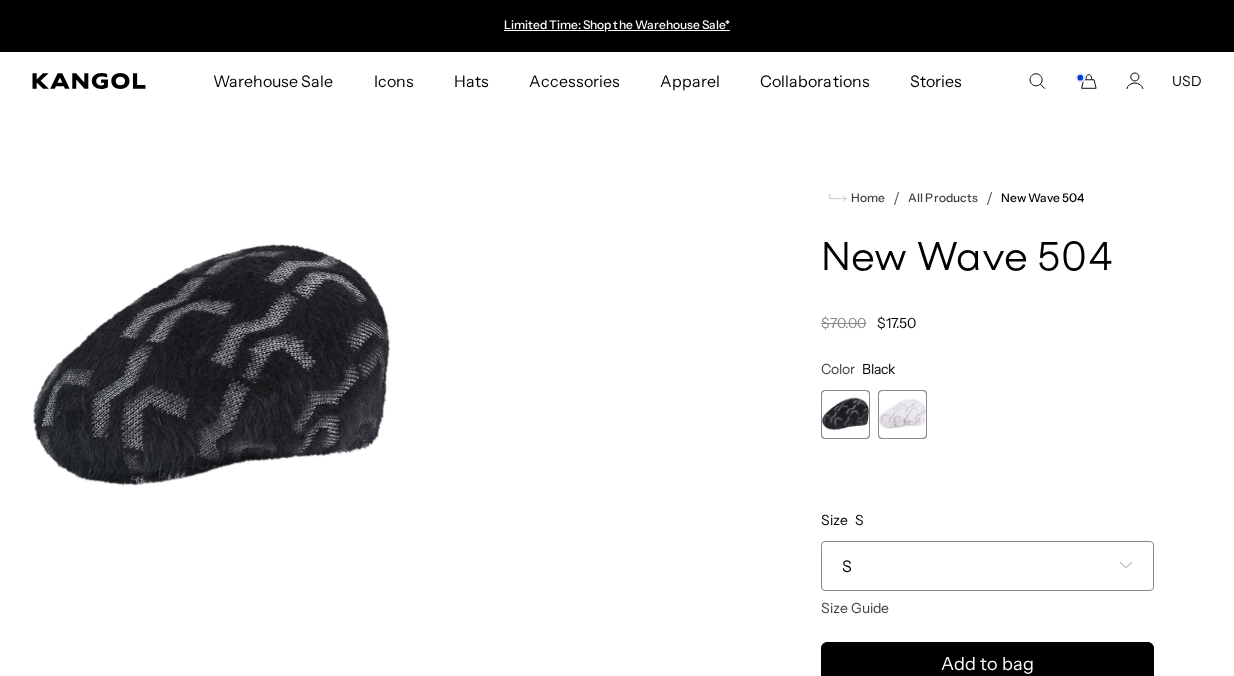 click on "S" at bounding box center [987, 566] 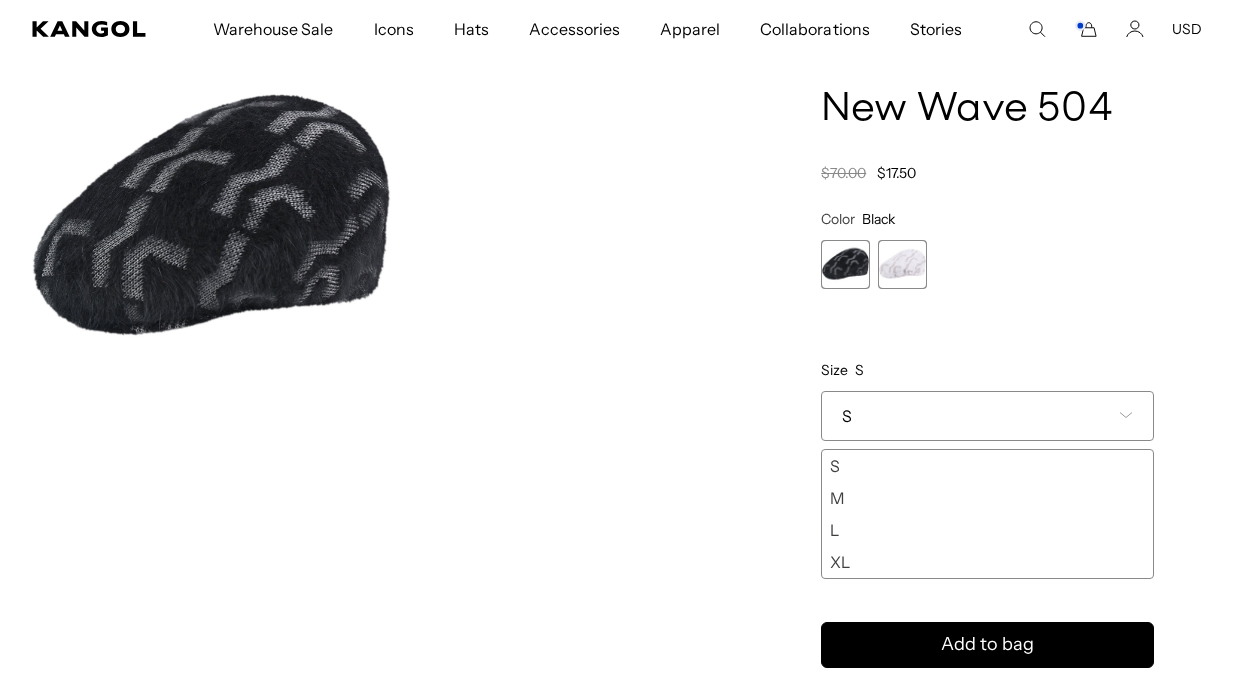 scroll, scrollTop: 158, scrollLeft: 0, axis: vertical 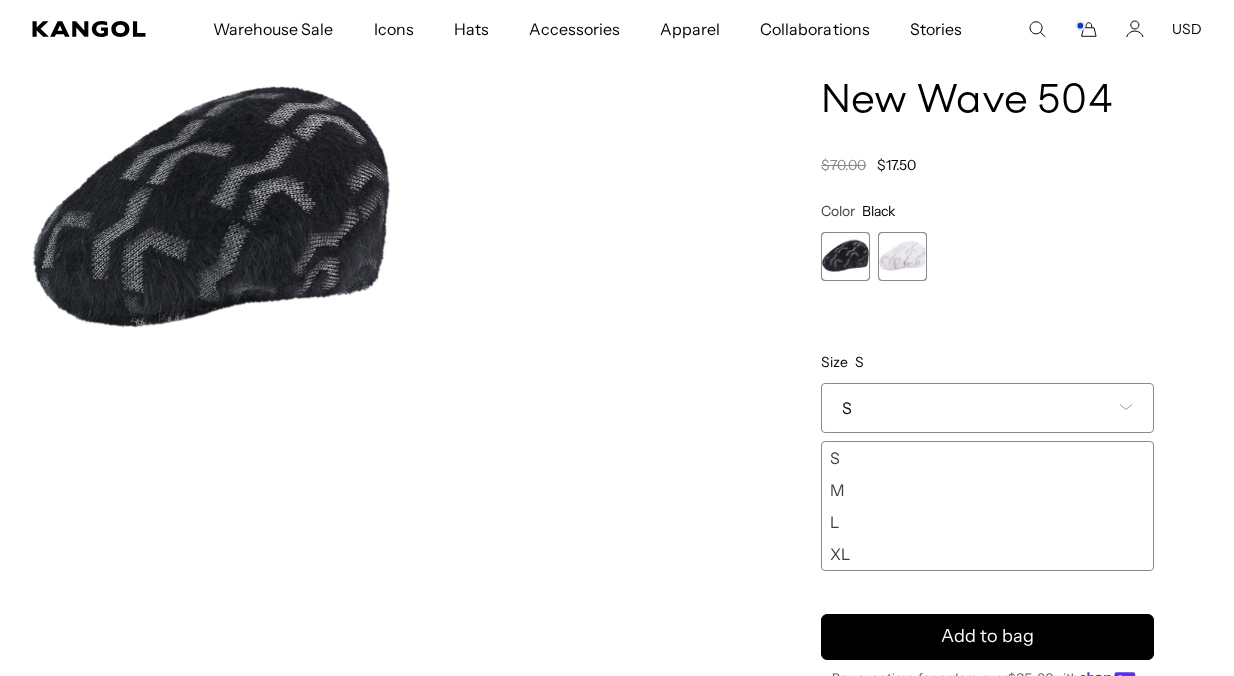 click at bounding box center [902, 256] 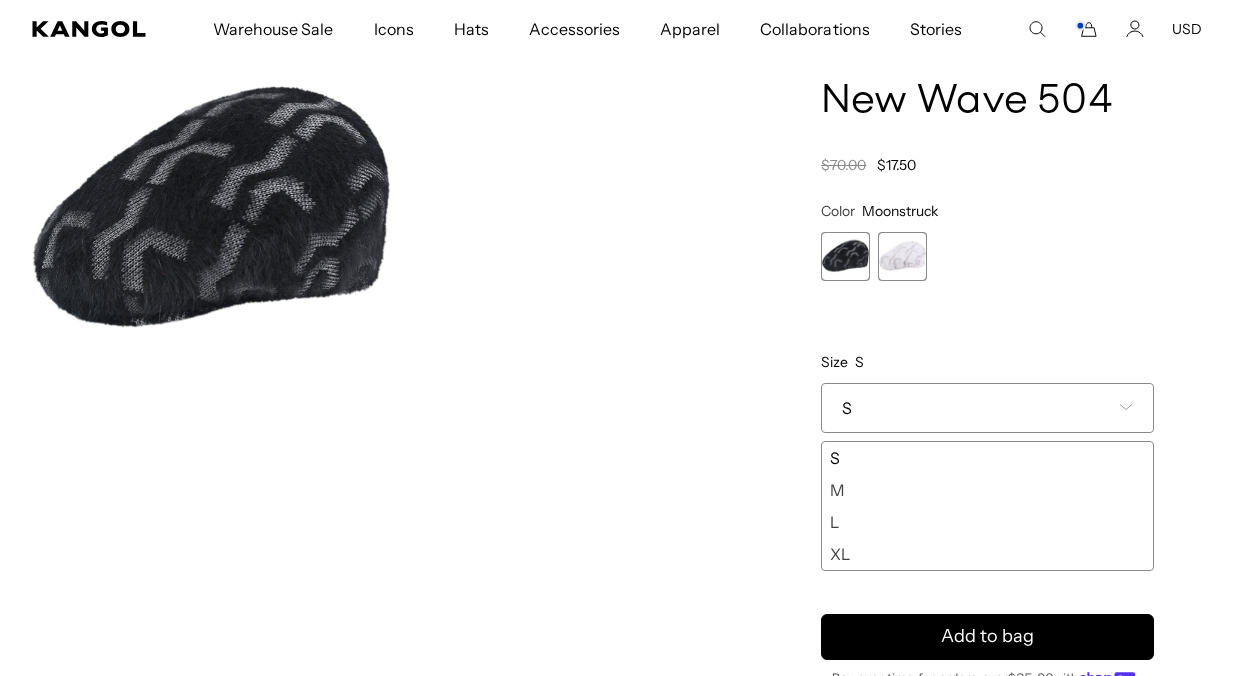 scroll, scrollTop: 0, scrollLeft: 412, axis: horizontal 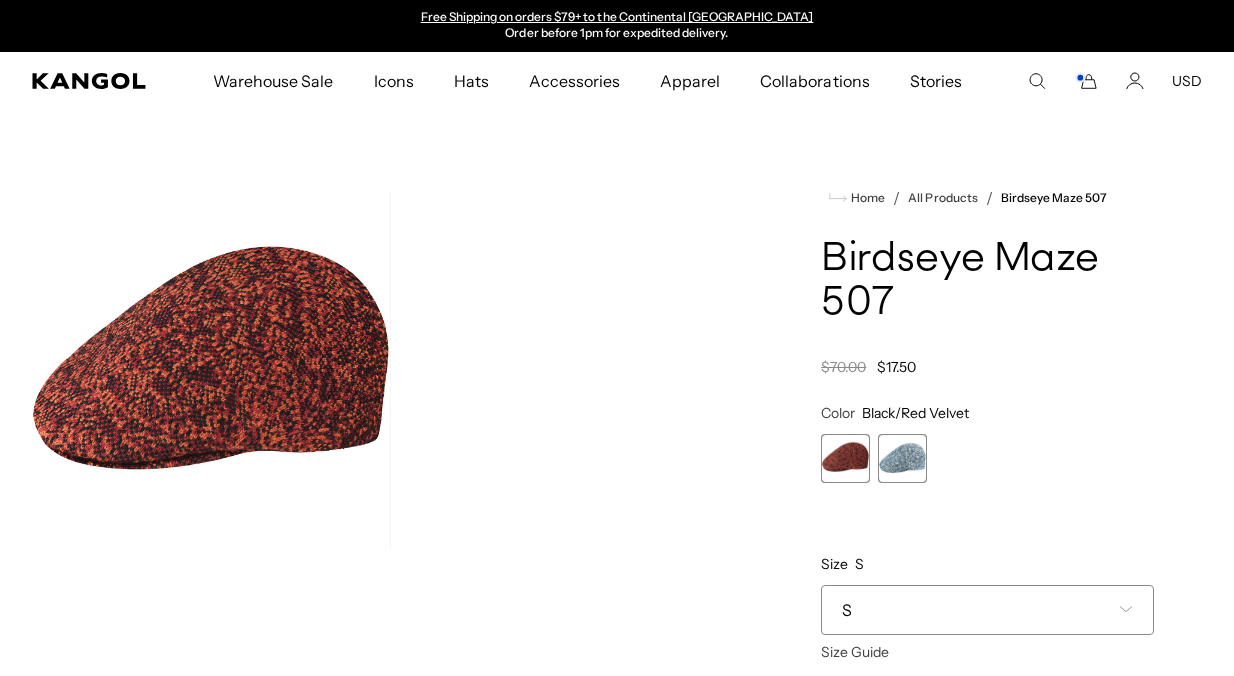 click on "S" at bounding box center (987, 610) 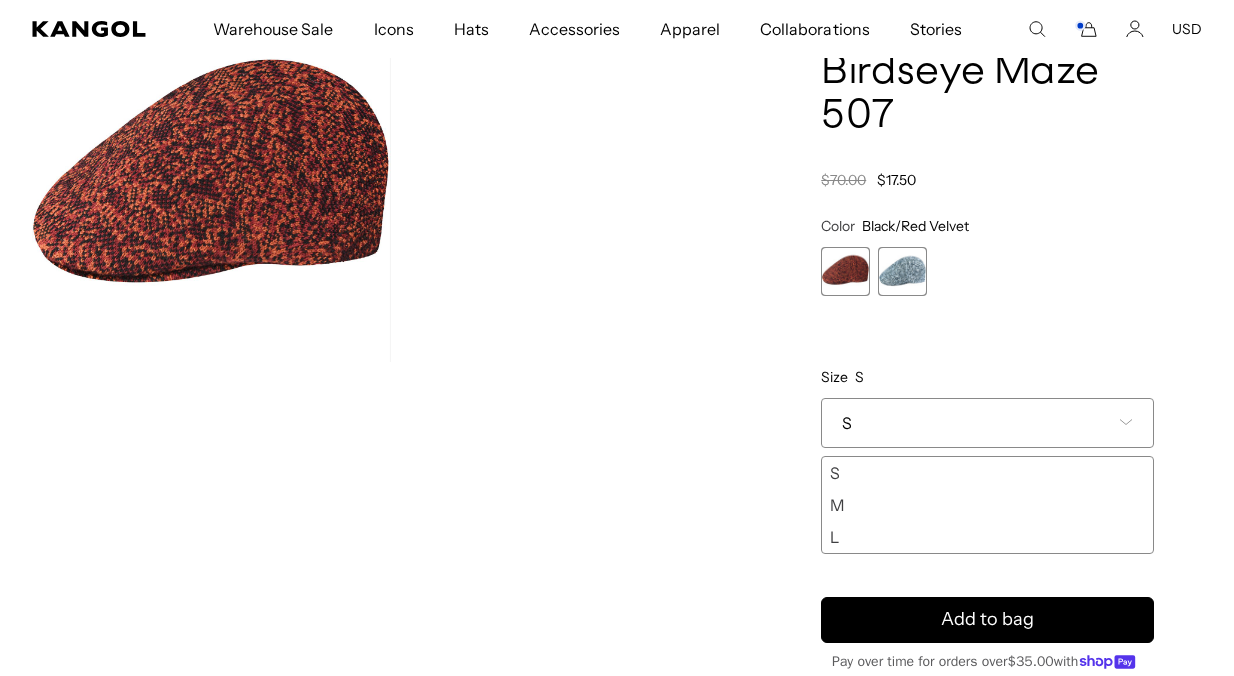 scroll, scrollTop: 190, scrollLeft: 0, axis: vertical 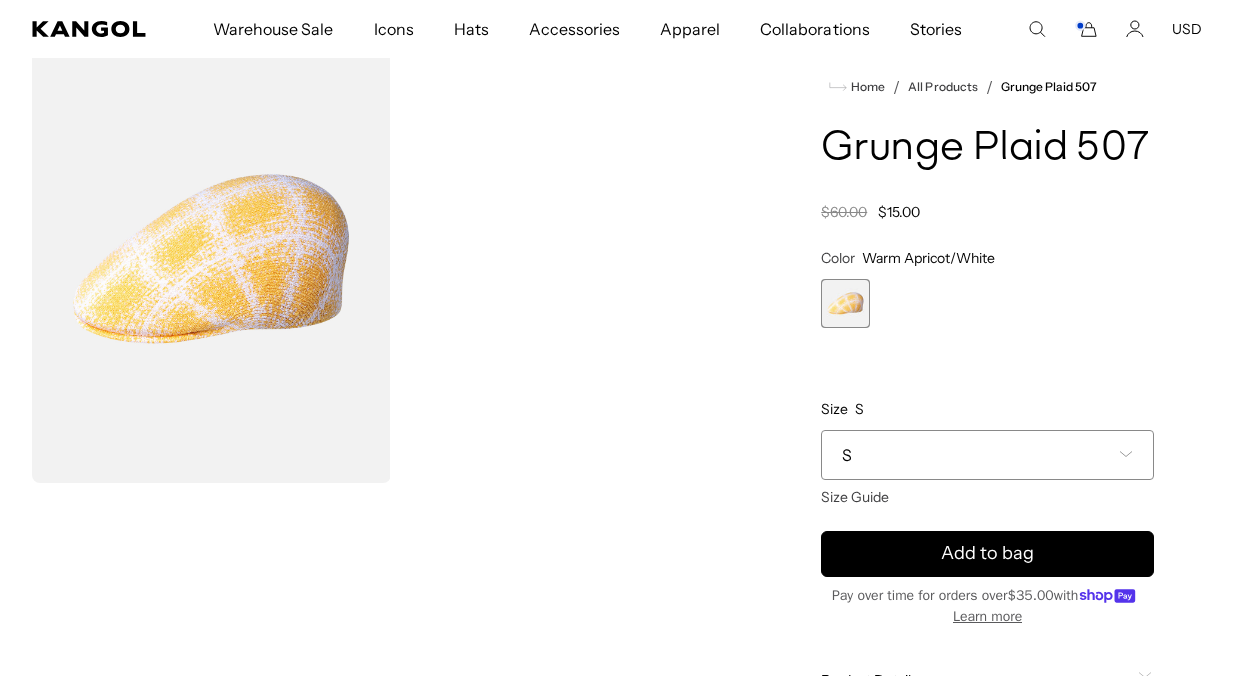 click on "S" at bounding box center [987, 455] 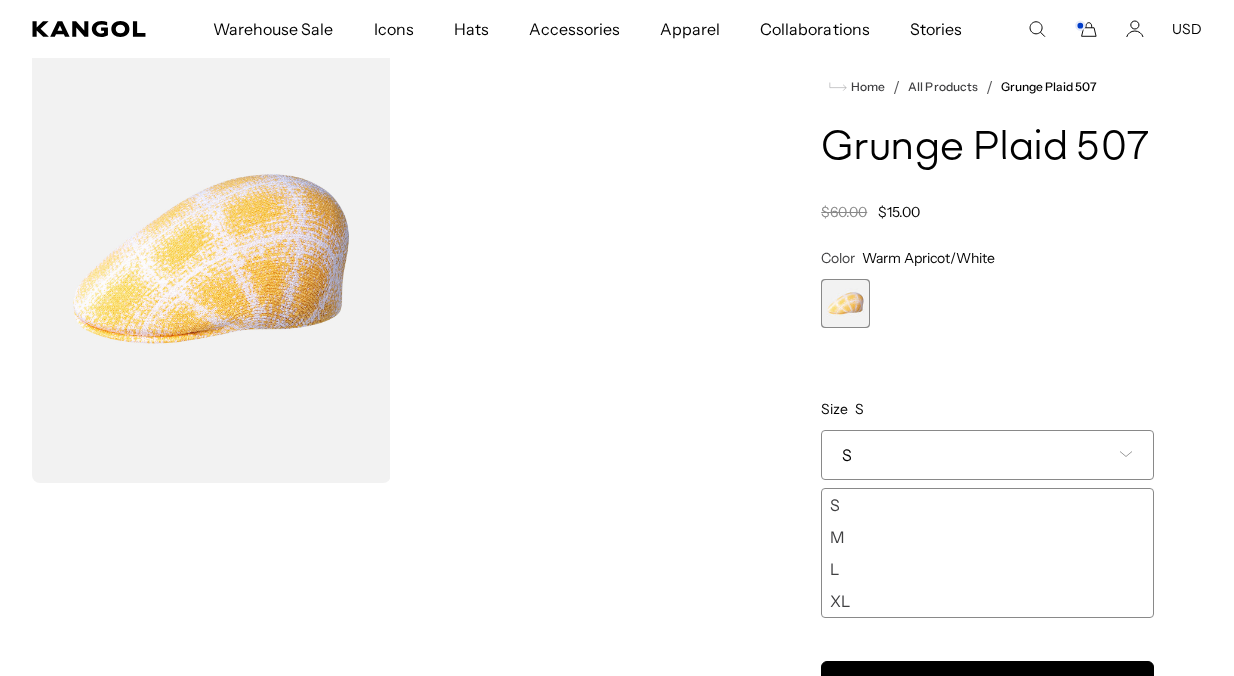 scroll, scrollTop: 0, scrollLeft: 412, axis: horizontal 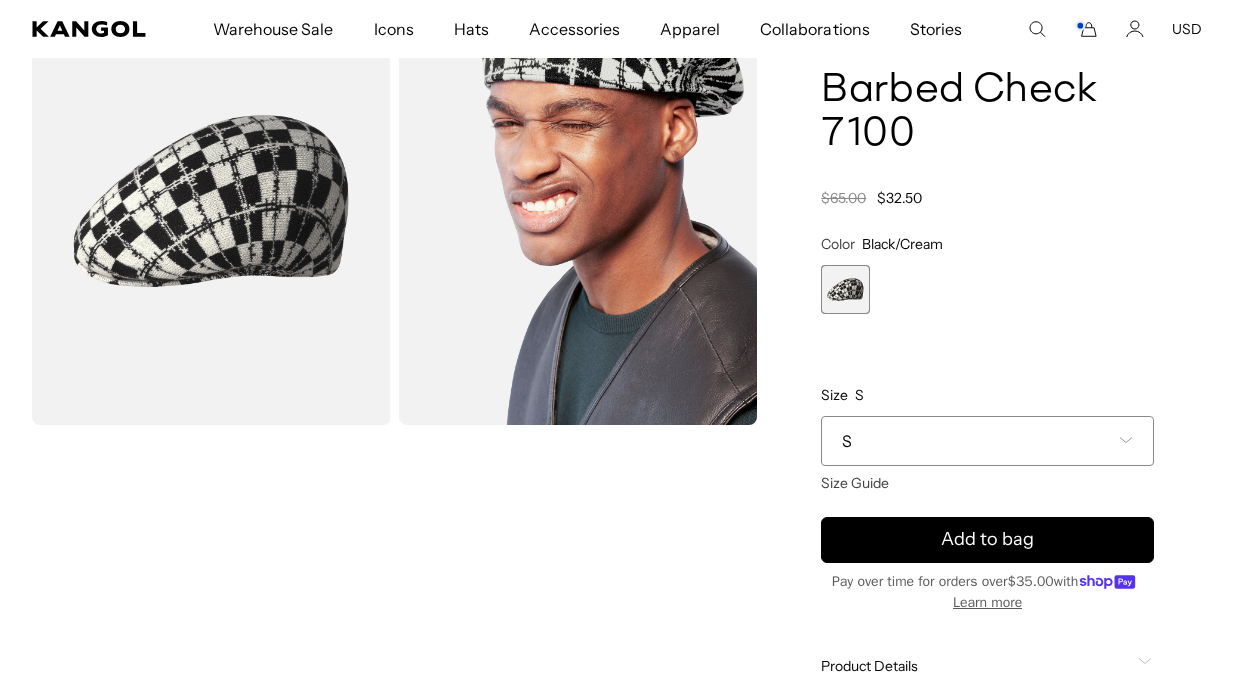 click on "S" at bounding box center (987, 441) 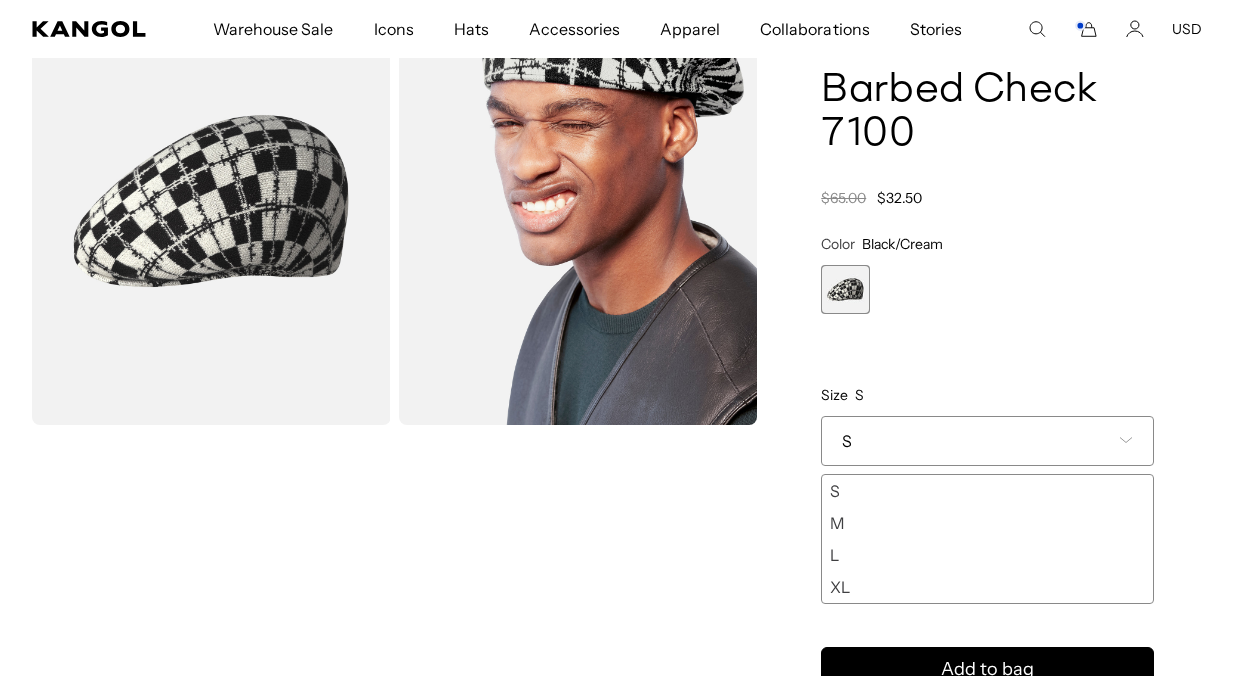 scroll, scrollTop: 0, scrollLeft: 412, axis: horizontal 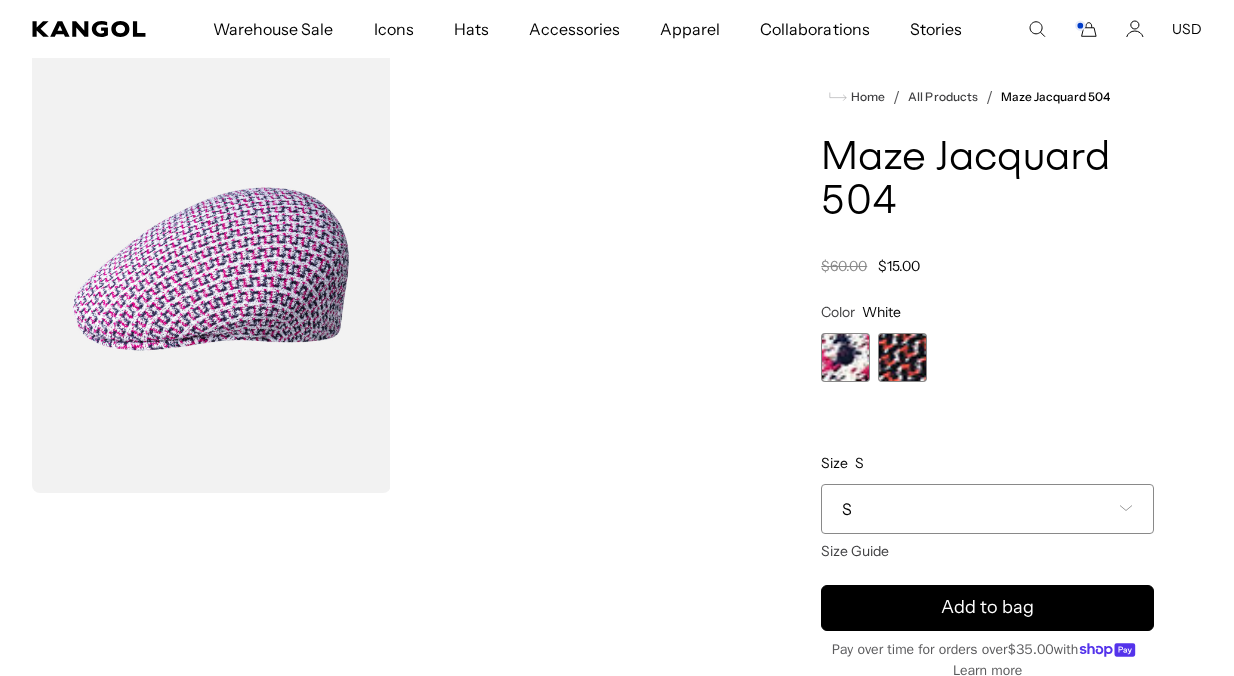 click on "S" at bounding box center [987, 509] 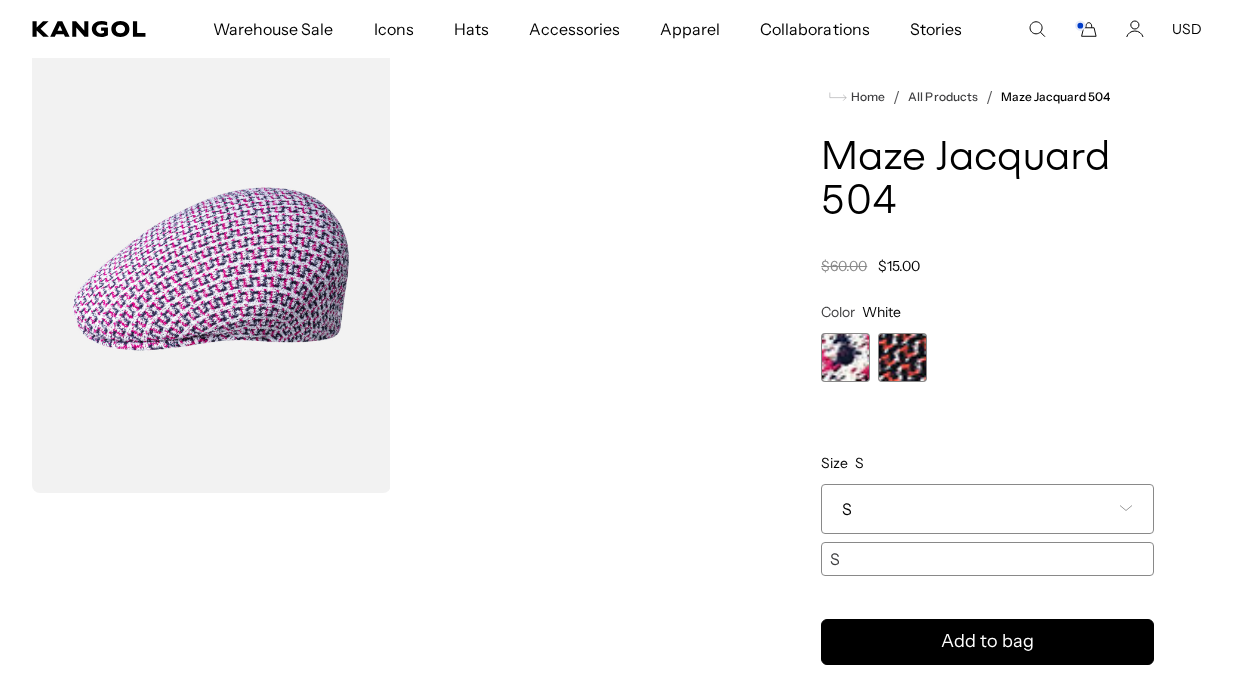 scroll, scrollTop: 0, scrollLeft: 0, axis: both 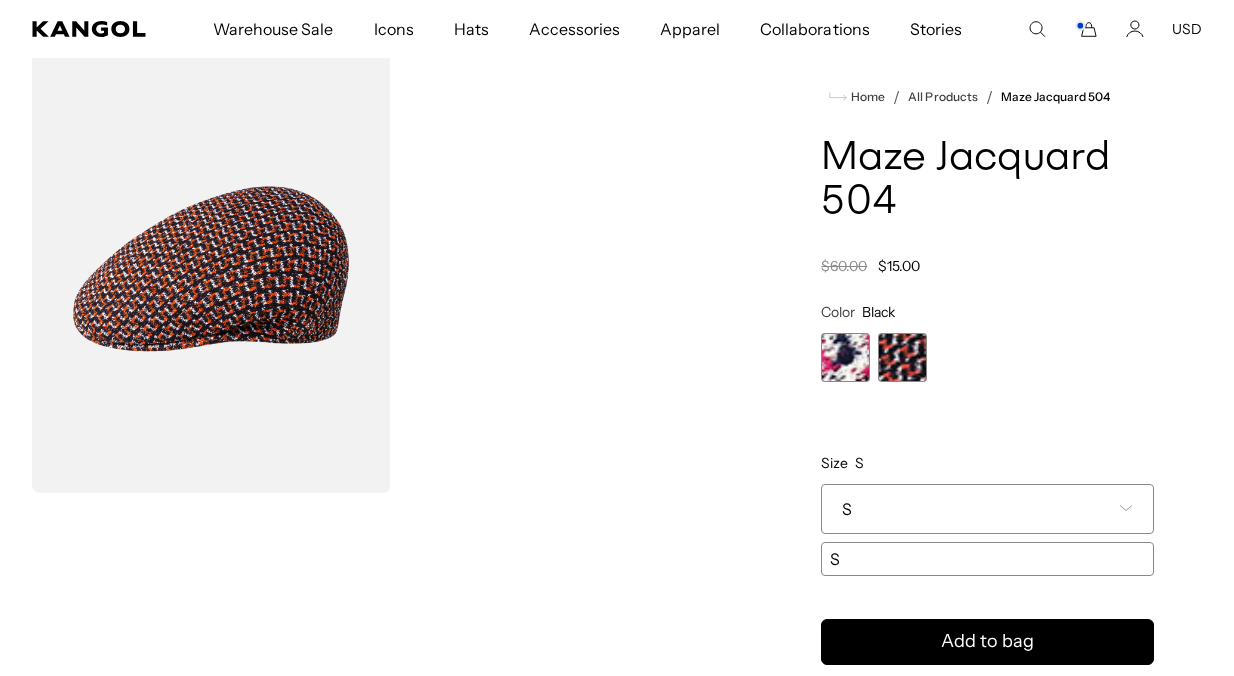 click at bounding box center [845, 357] 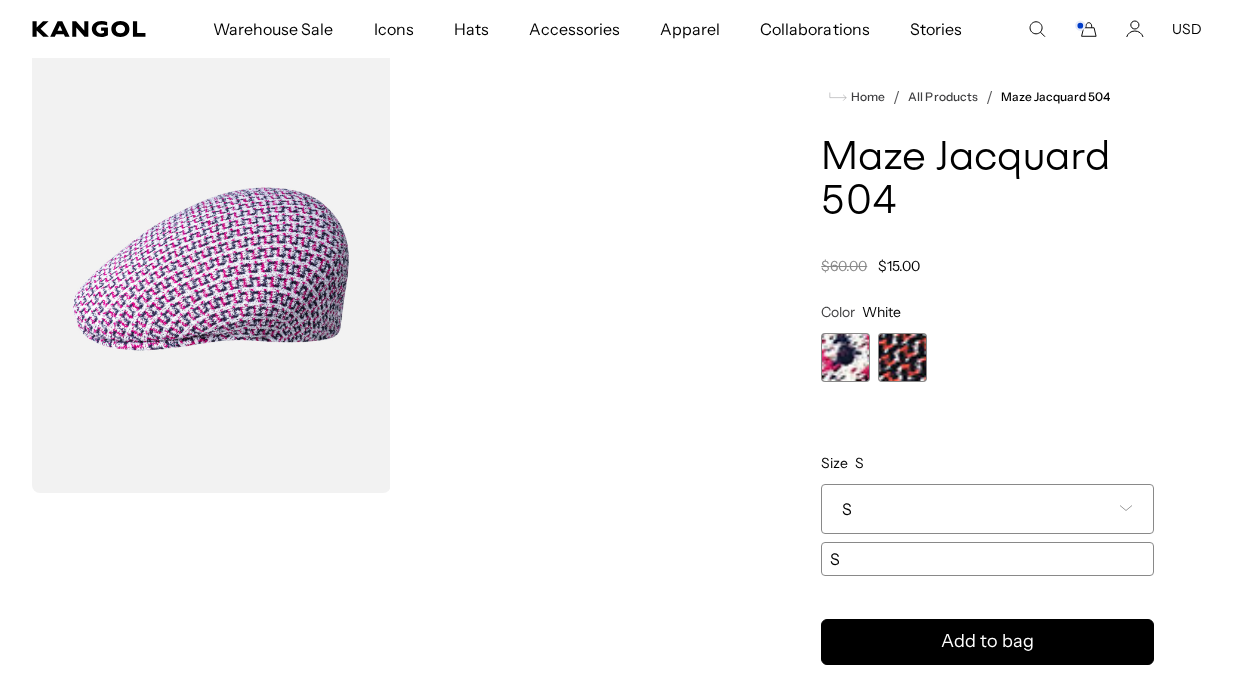 scroll, scrollTop: 0, scrollLeft: 412, axis: horizontal 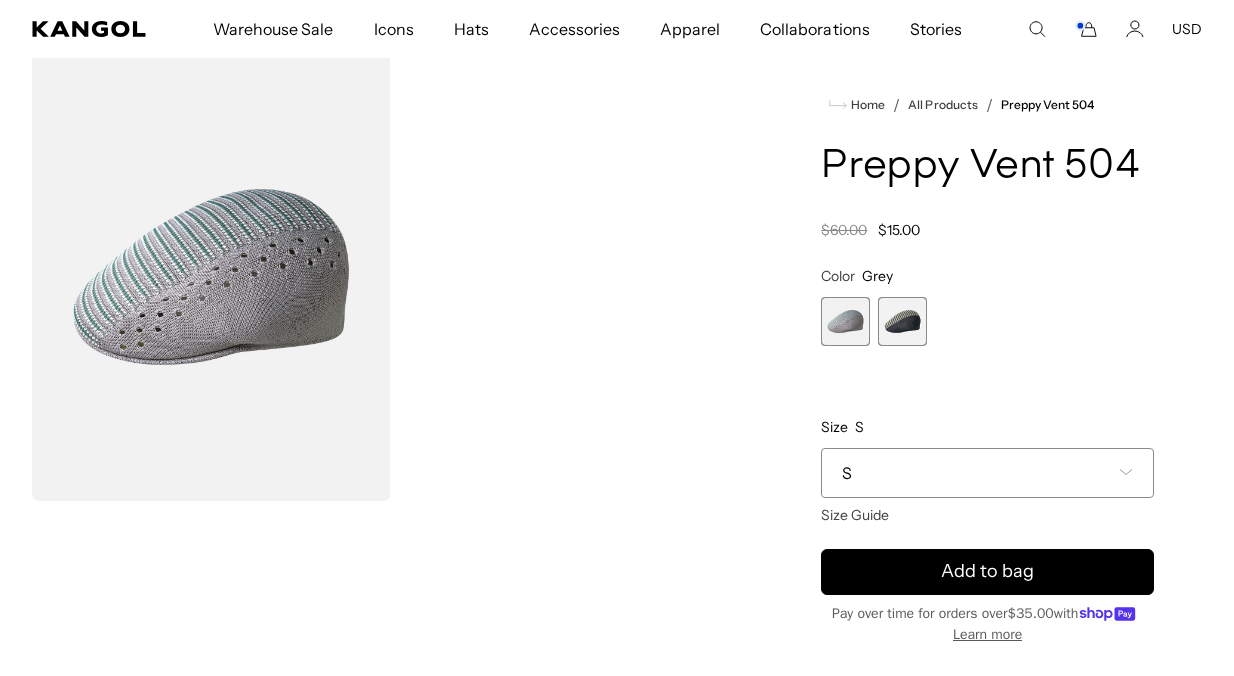 click on "S" at bounding box center [987, 473] 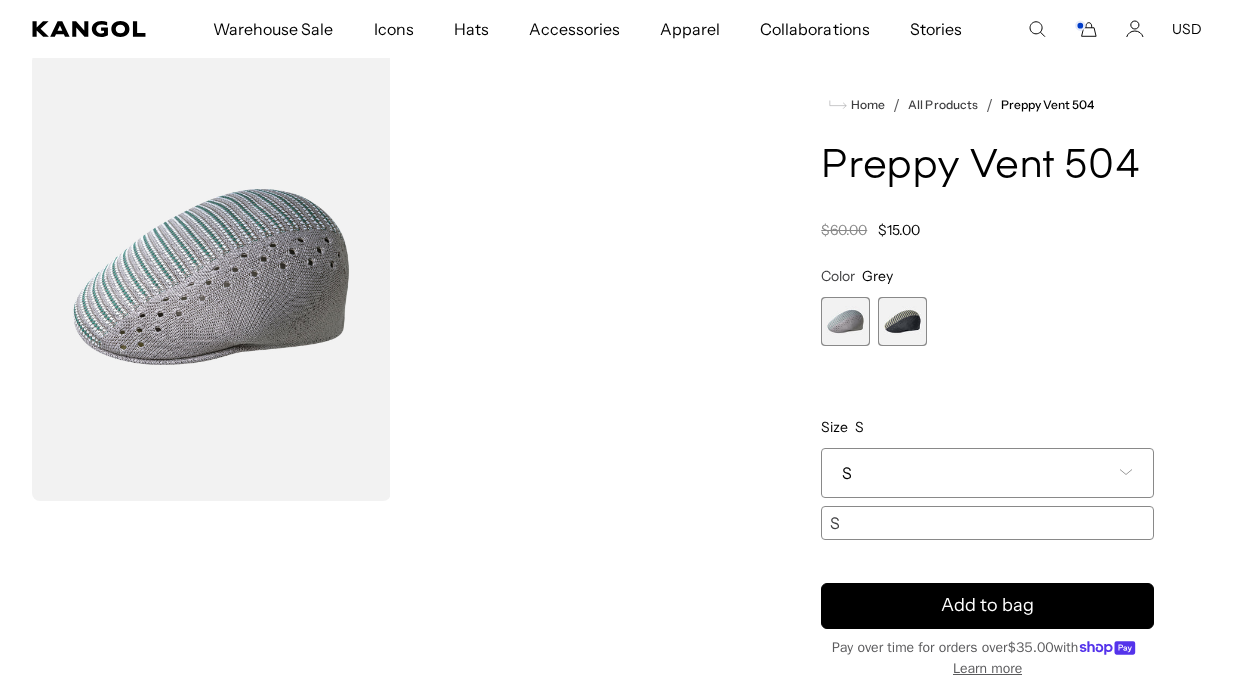 click at bounding box center [902, 321] 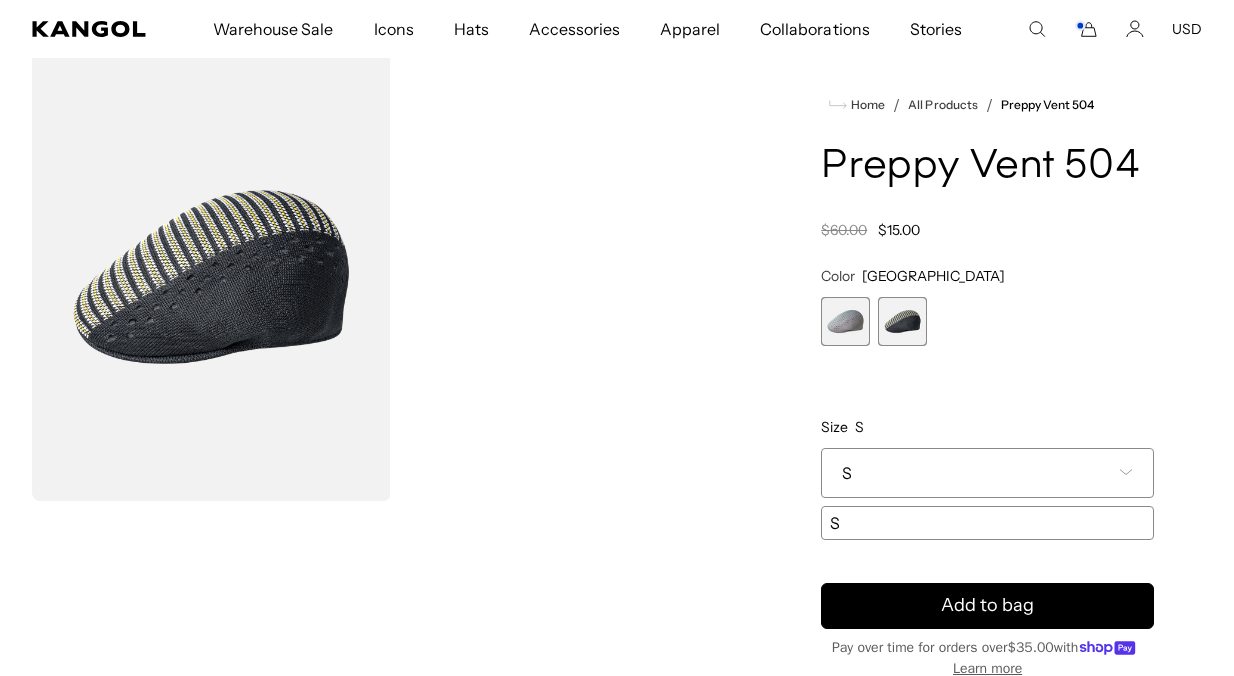 scroll, scrollTop: 0, scrollLeft: 412, axis: horizontal 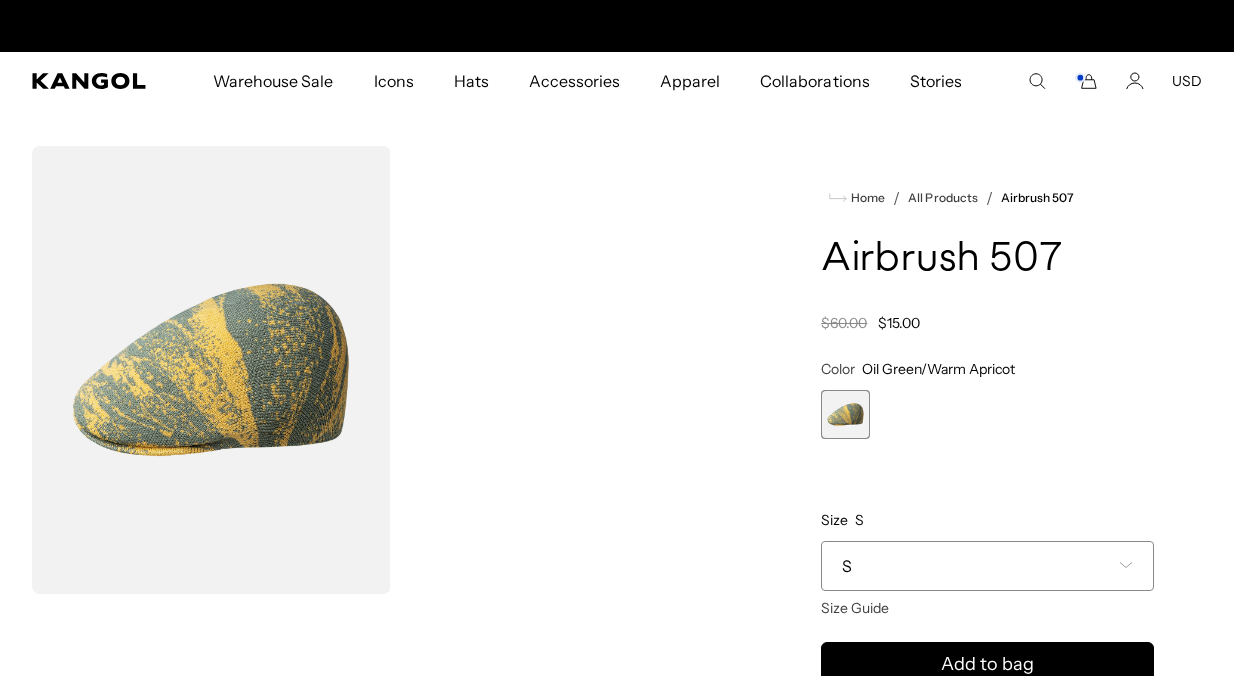click on "S" at bounding box center (987, 566) 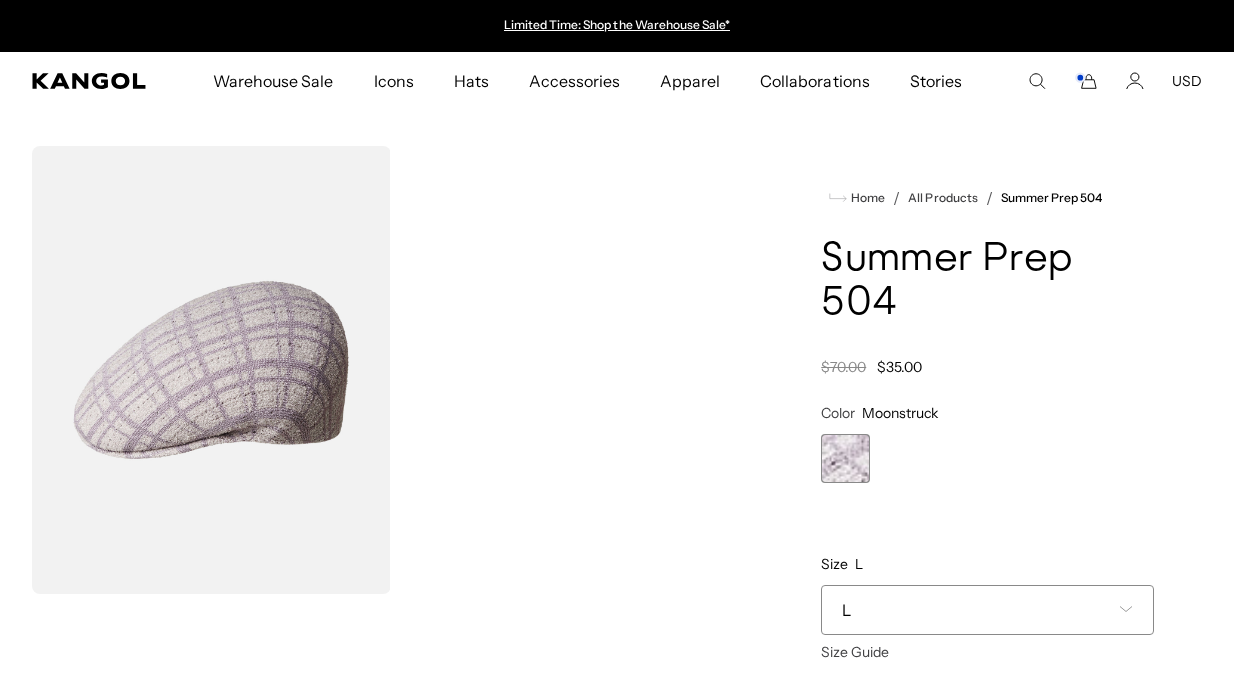 scroll, scrollTop: 0, scrollLeft: 0, axis: both 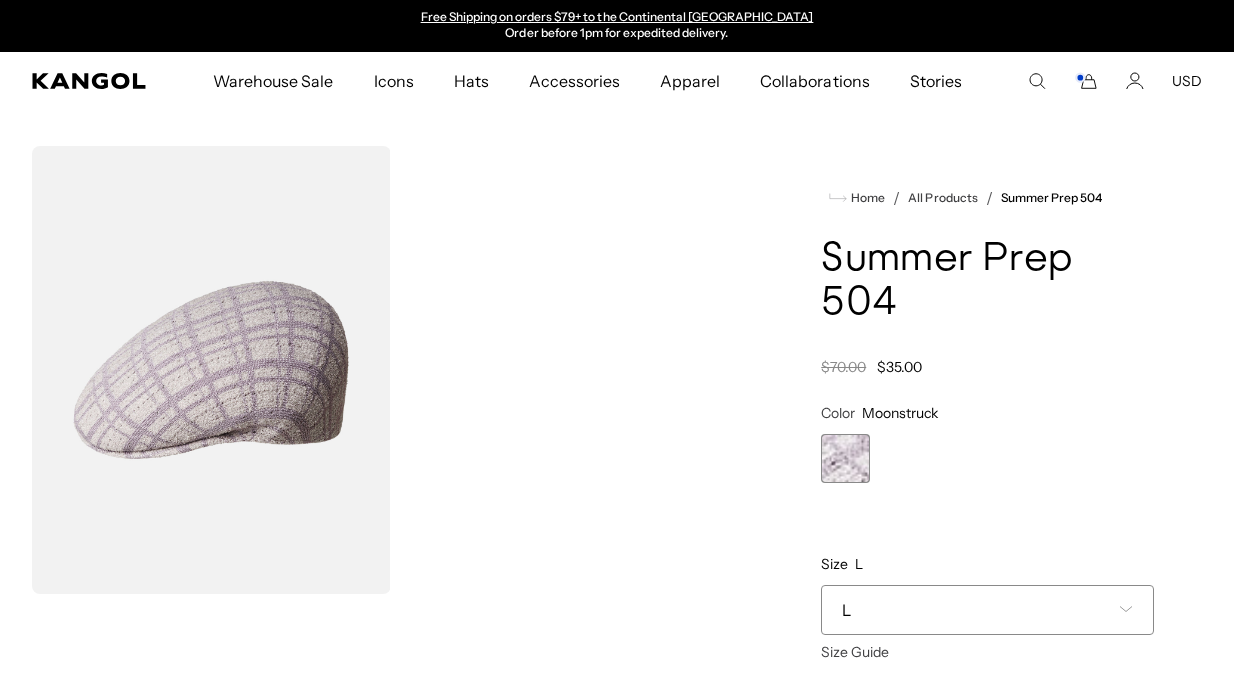 click on "L" at bounding box center [987, 610] 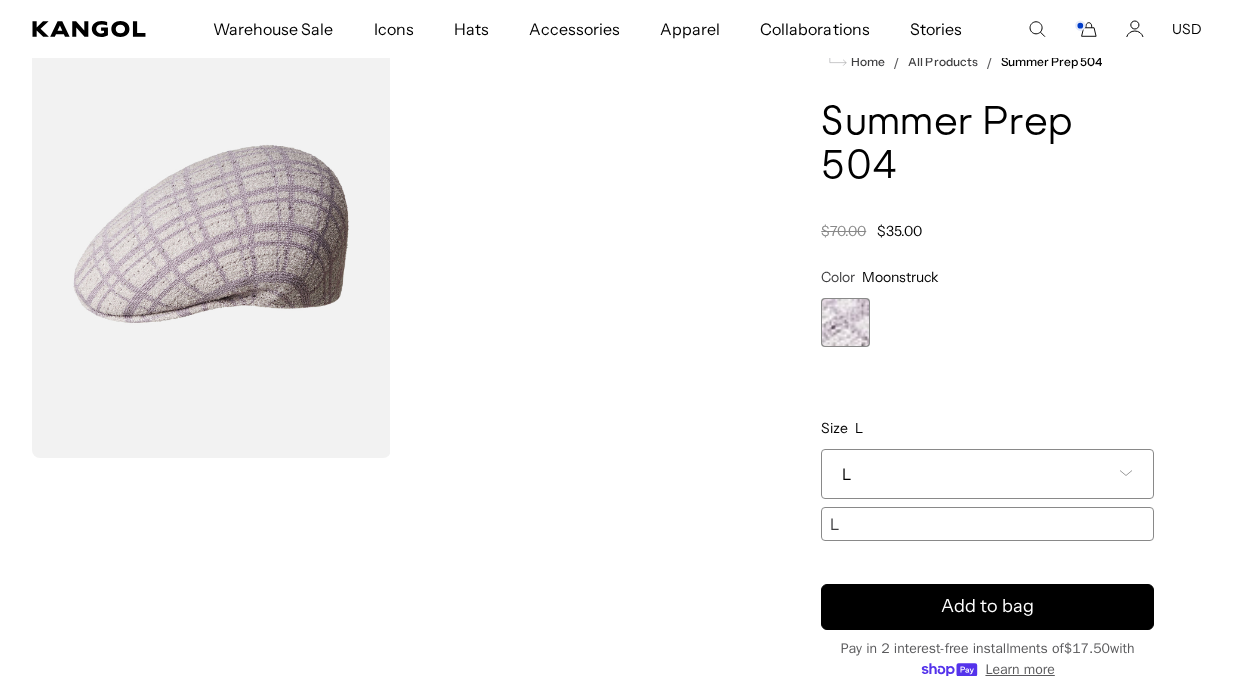 scroll, scrollTop: 158, scrollLeft: 0, axis: vertical 